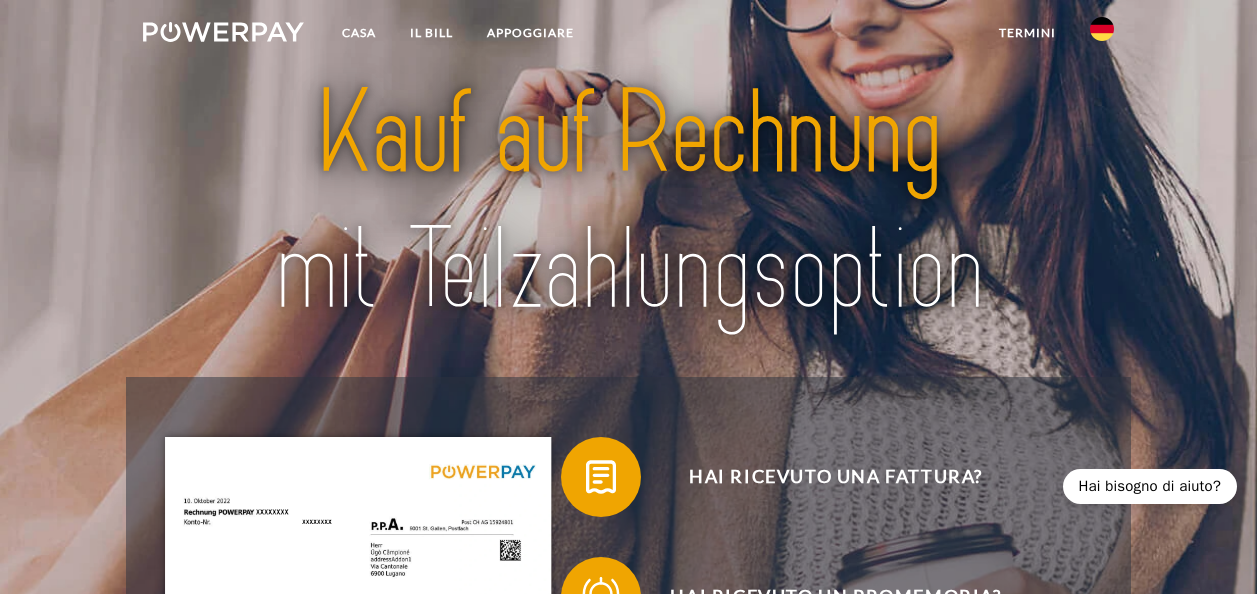 scroll, scrollTop: 0, scrollLeft: 0, axis: both 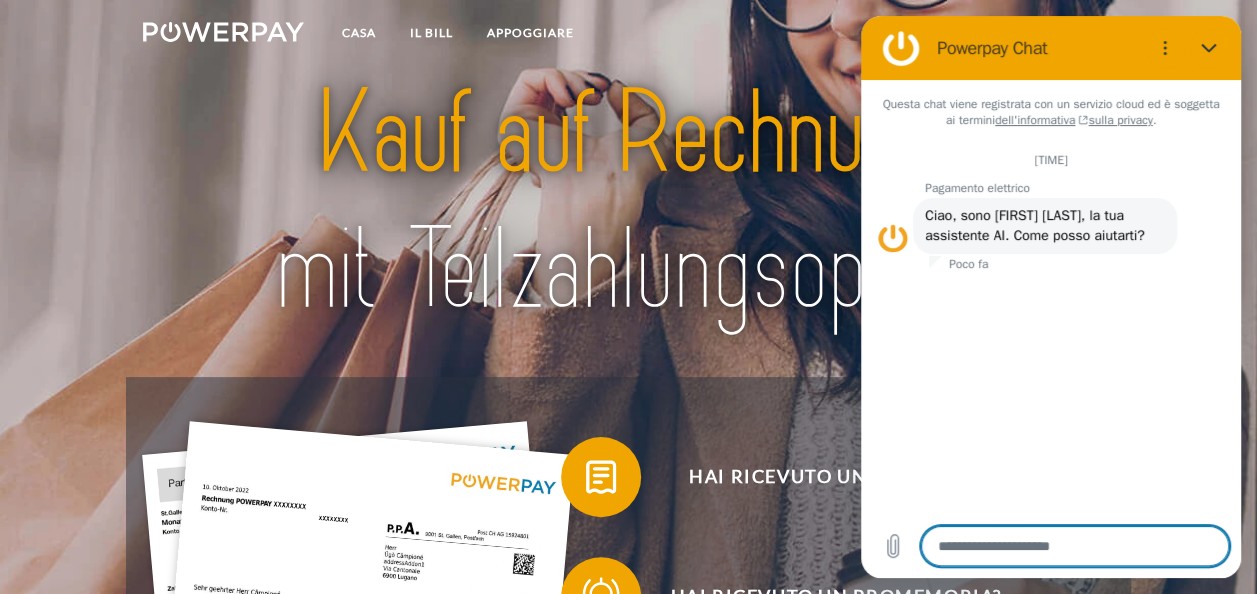 click at bounding box center [1075, 546] 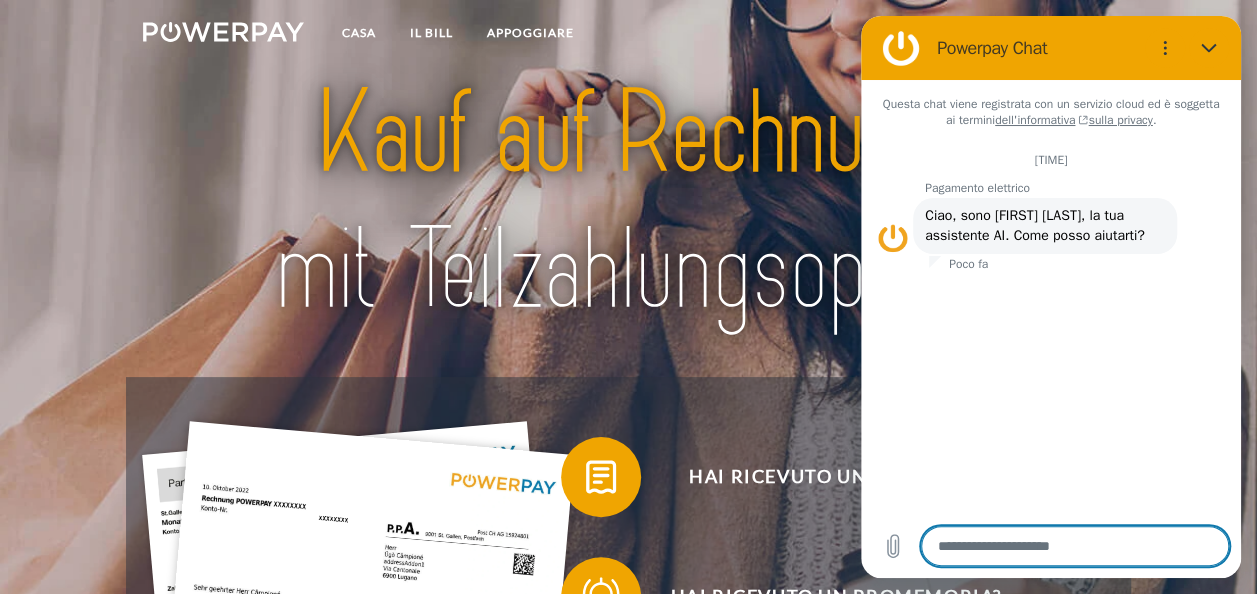 type on "*" 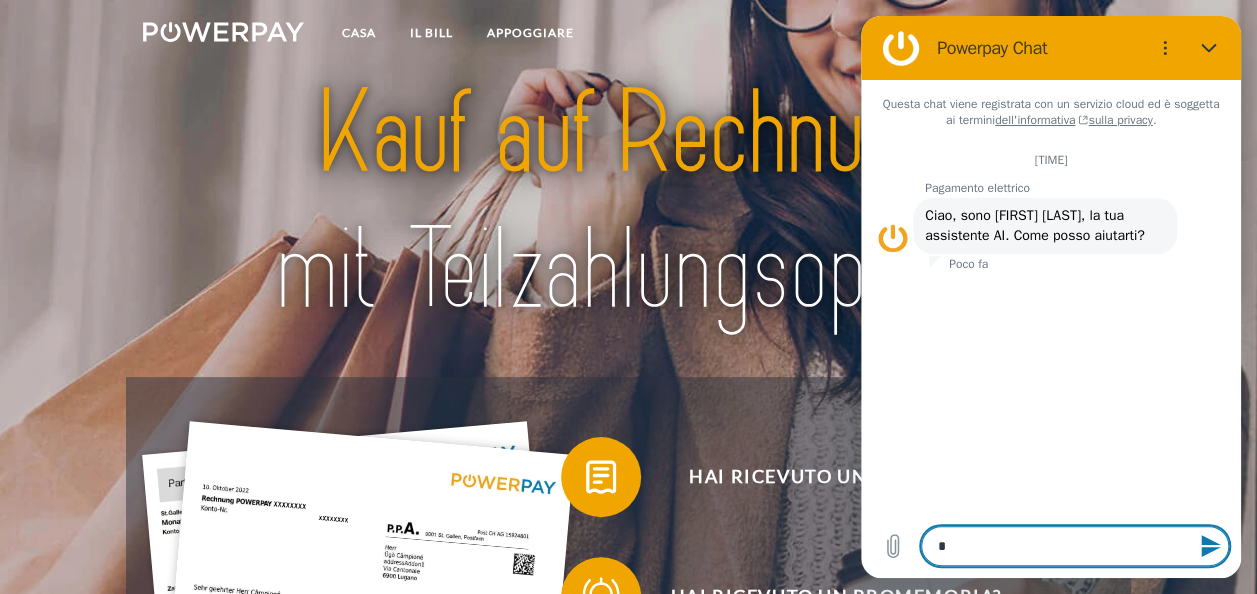 type on "**" 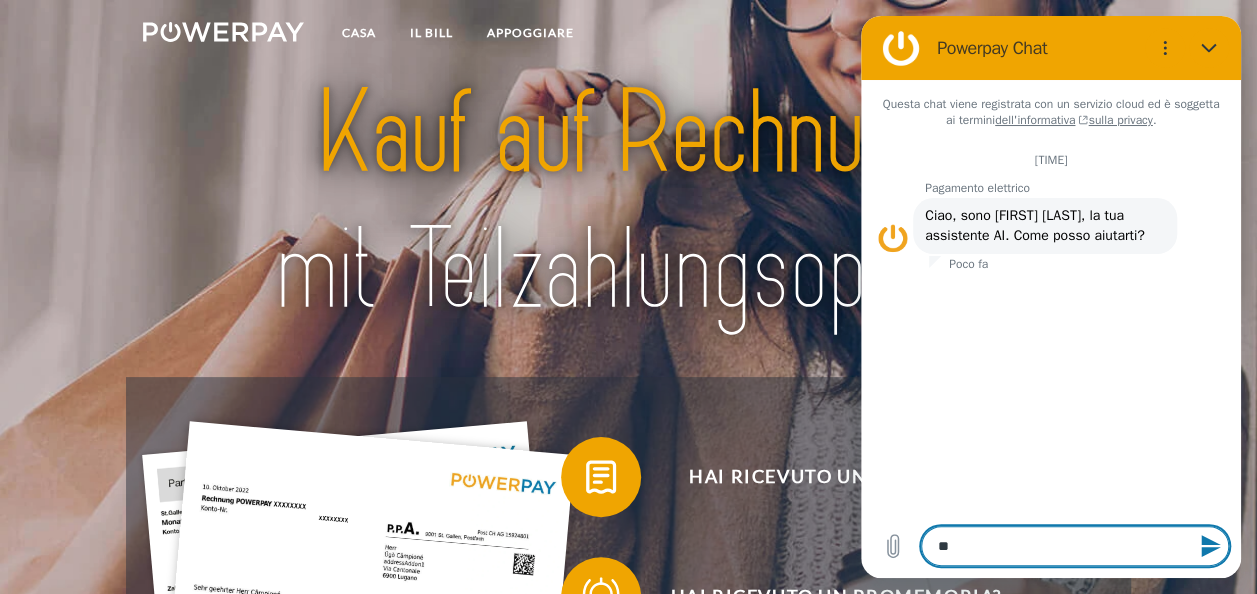 type on "***" 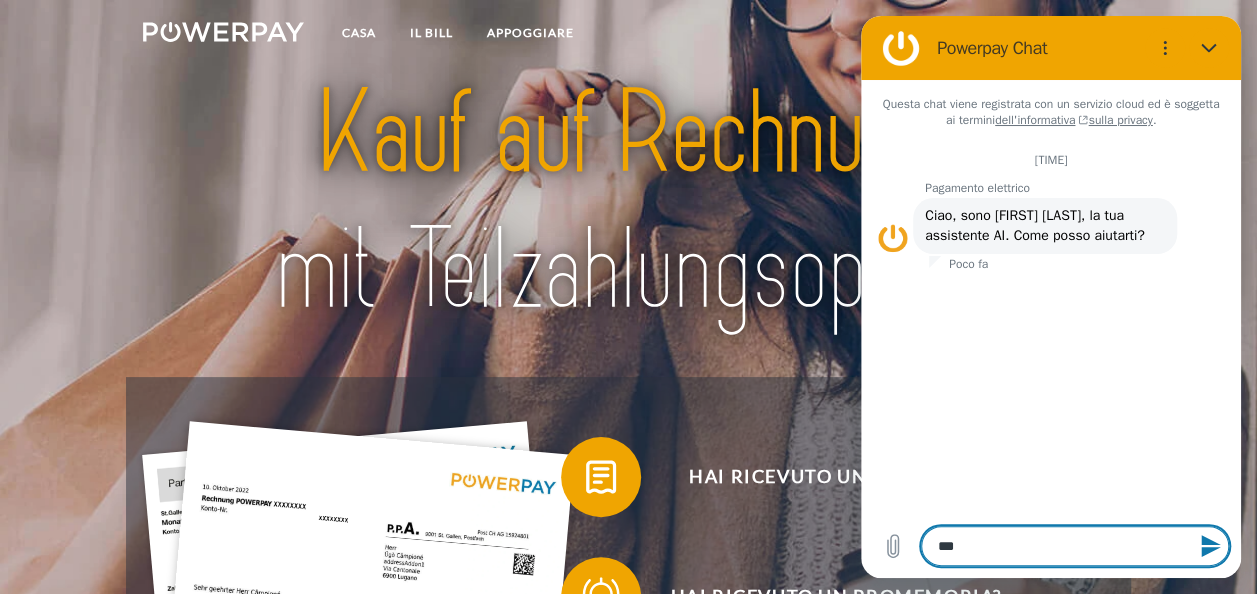 type on "*" 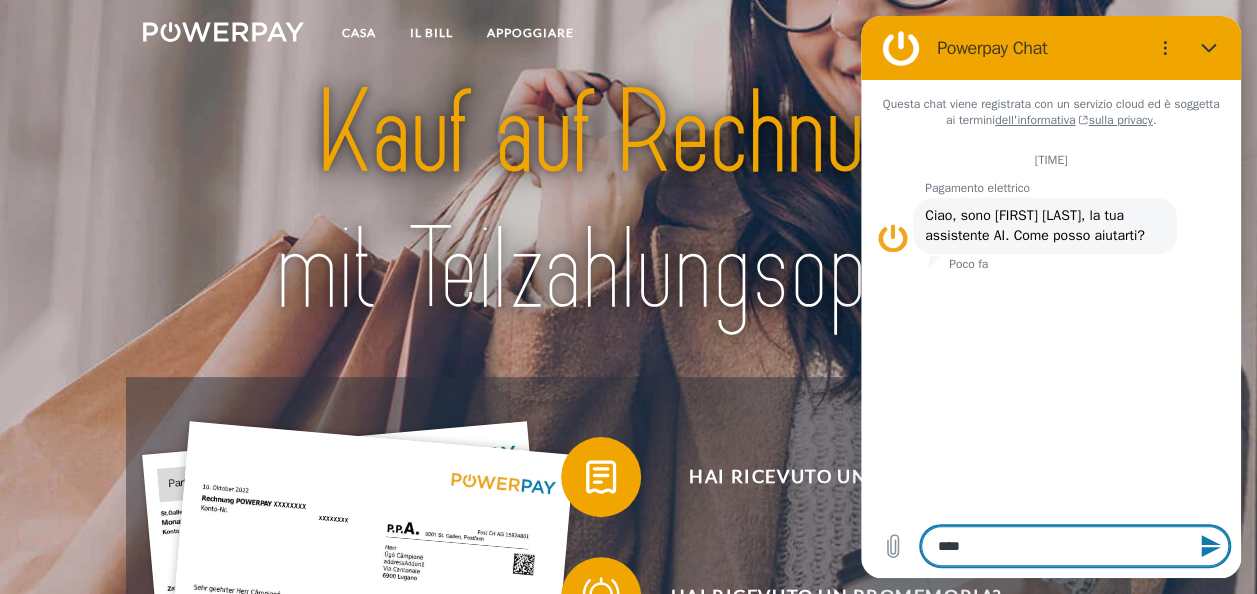 type on "****" 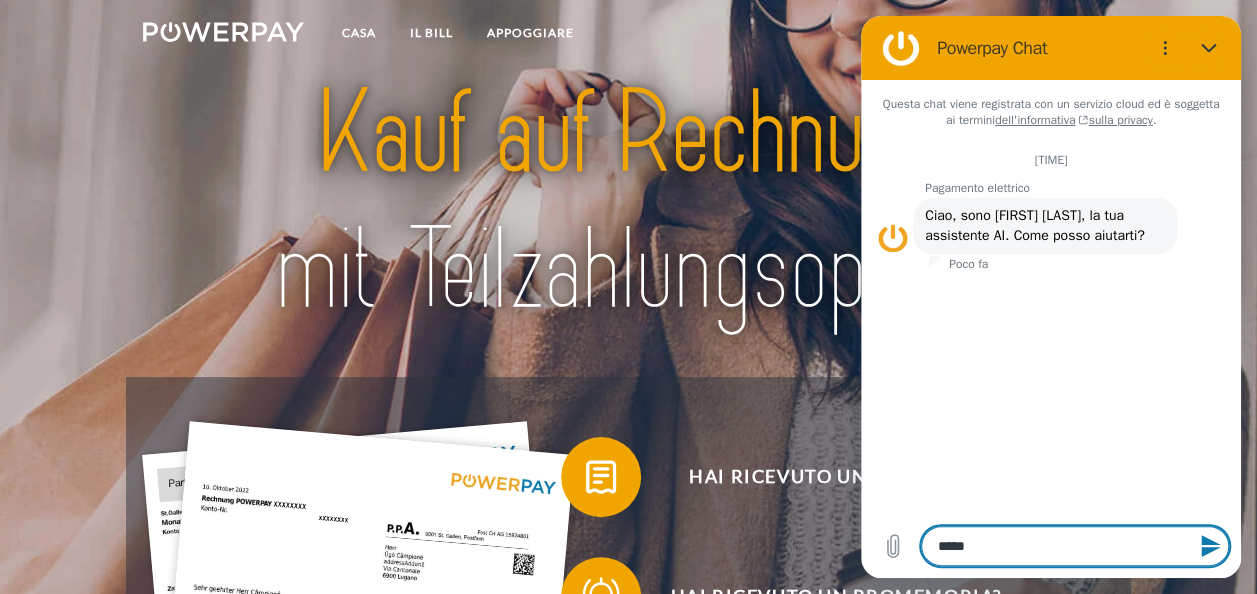 type on "******" 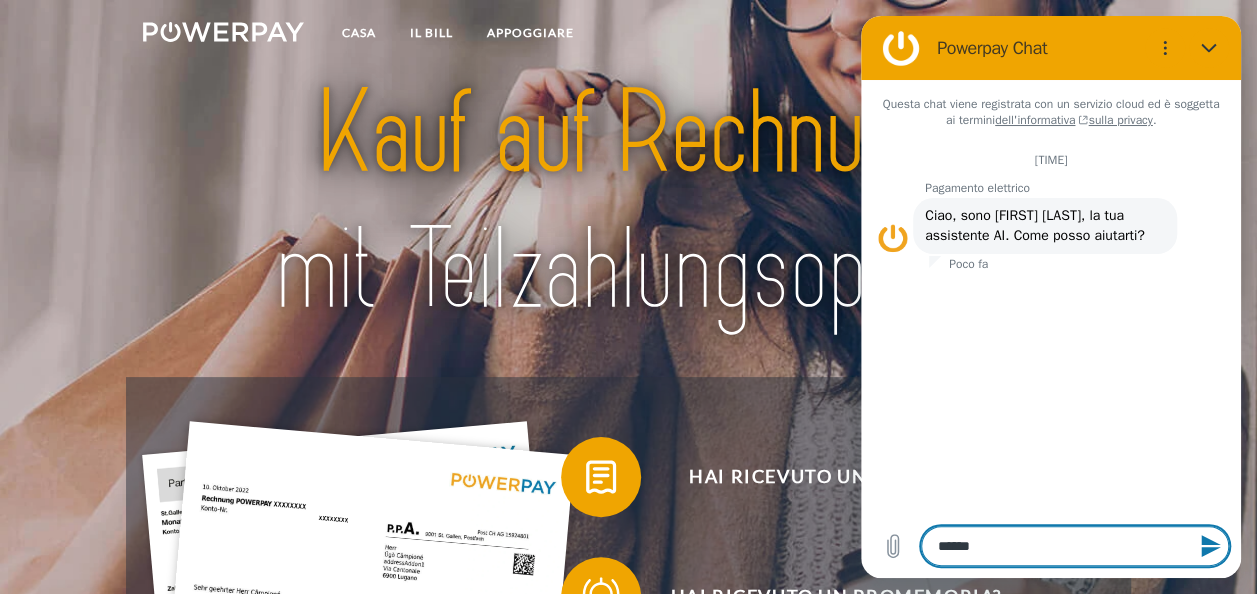 type on "*******" 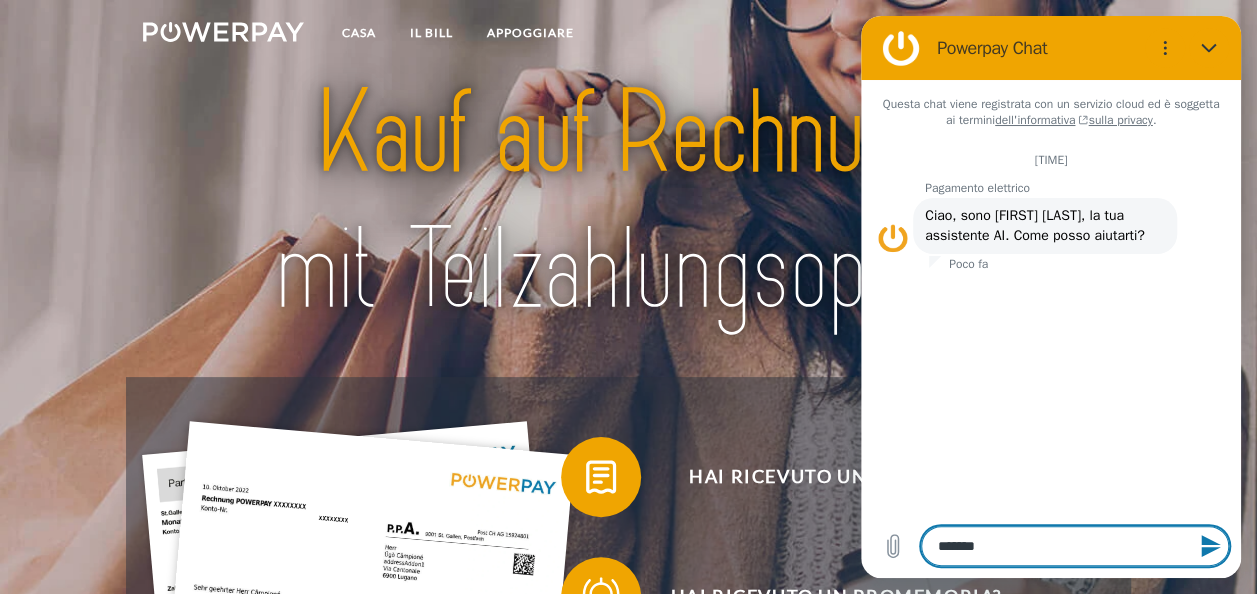 type on "********" 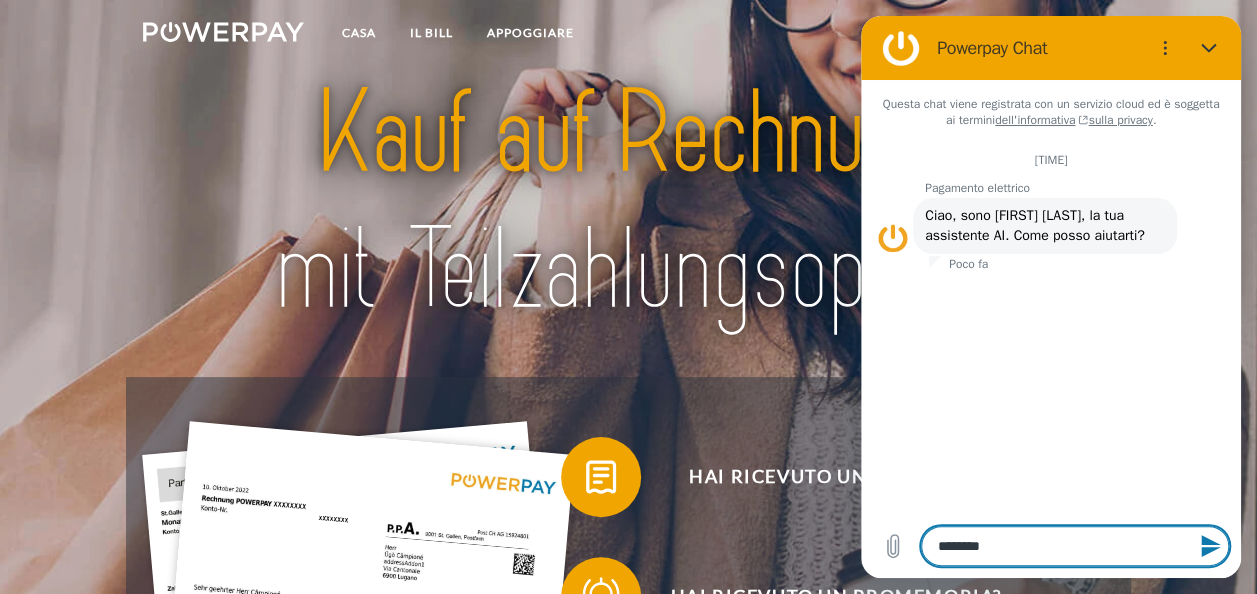 type on "*********" 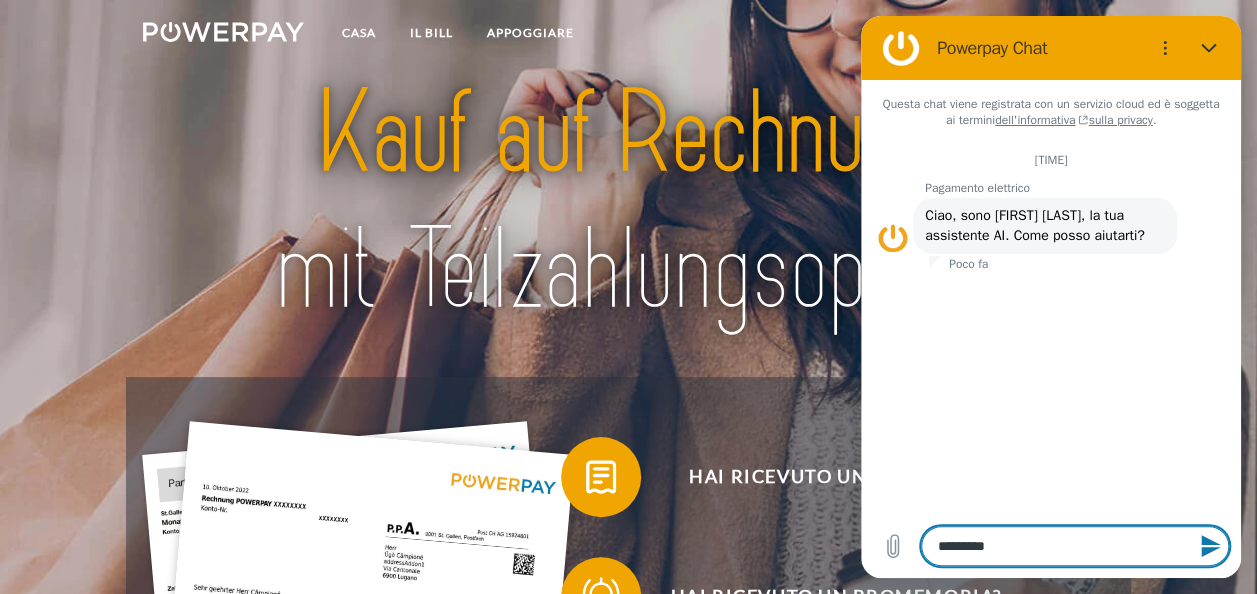 type on "*********" 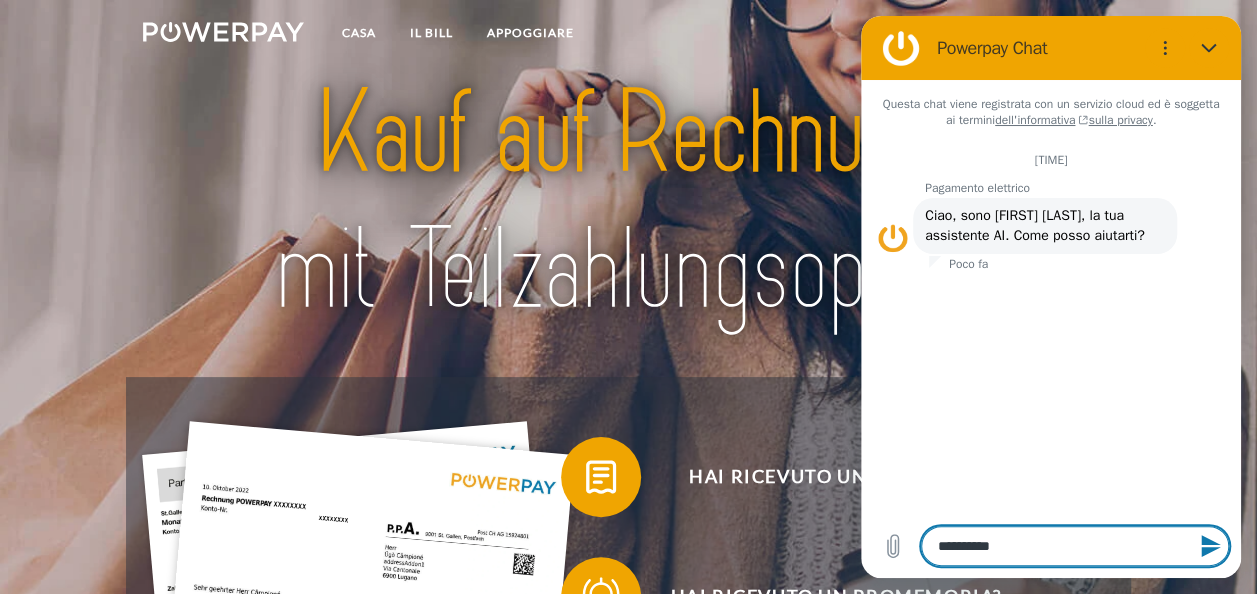 type on "*********" 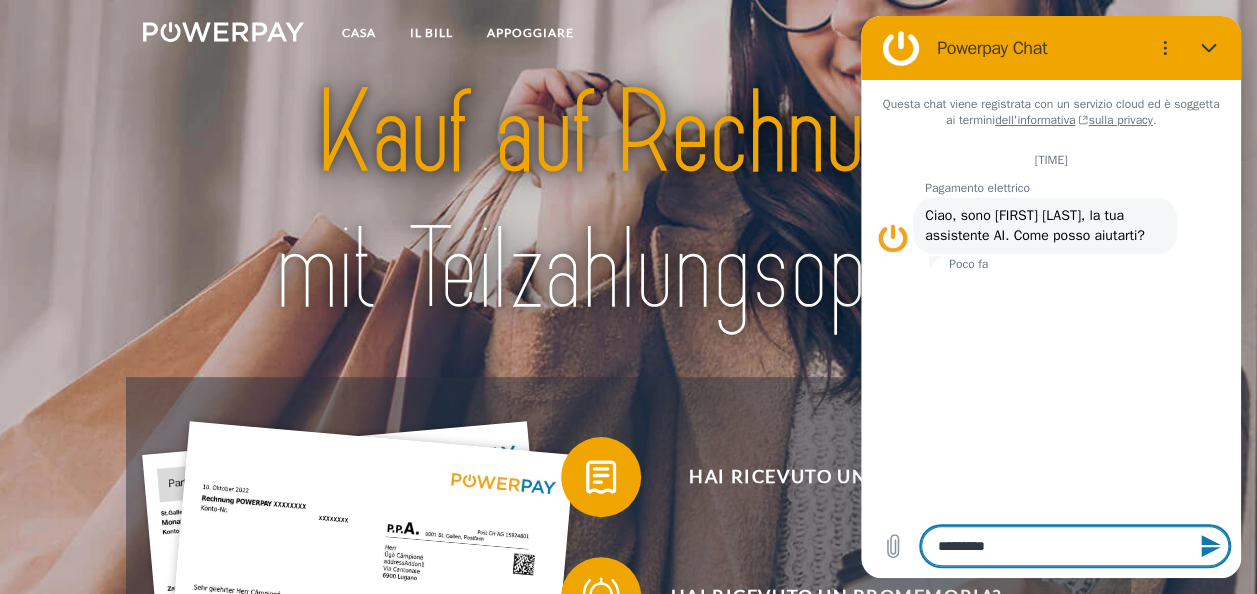 type on "**********" 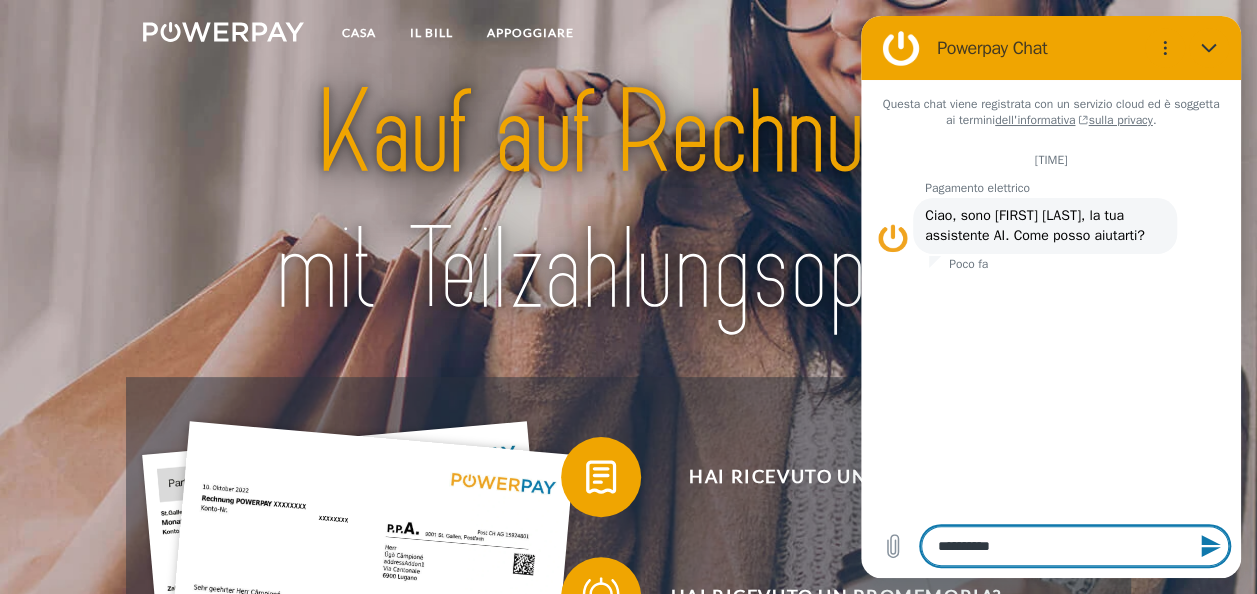 type on "**********" 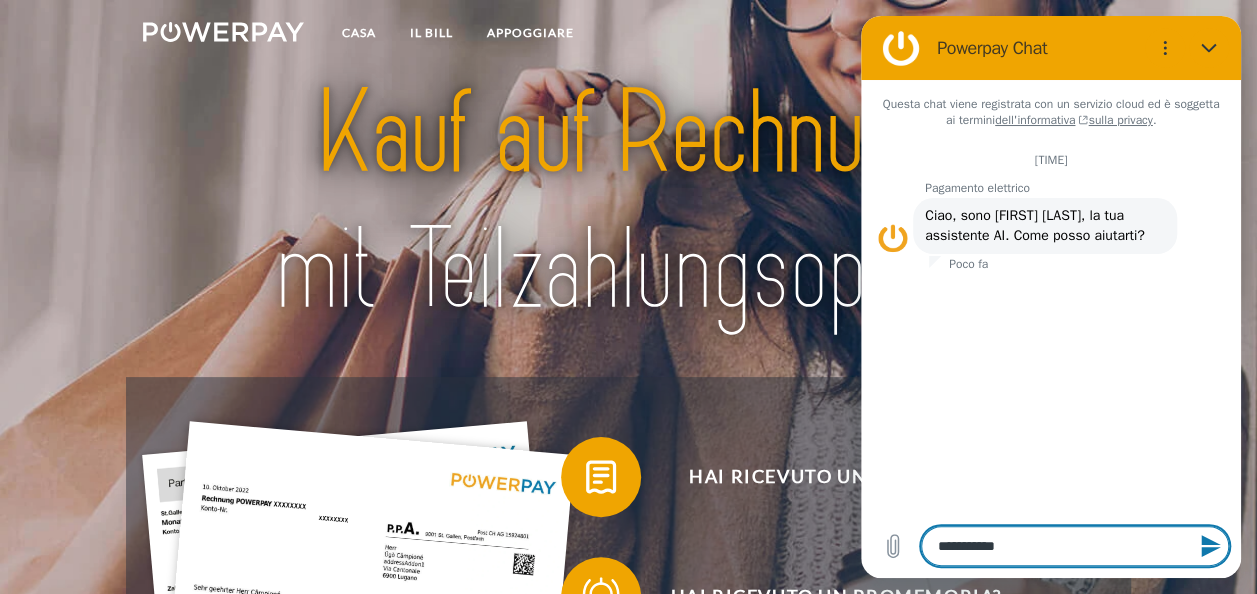 type on "**********" 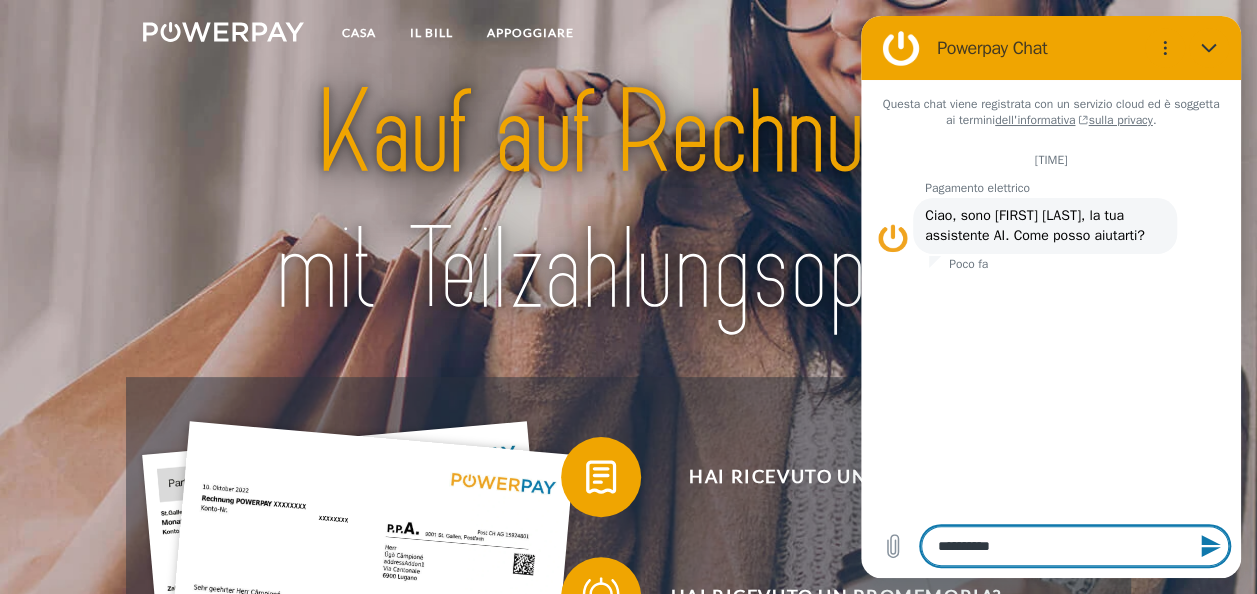 type on "*********" 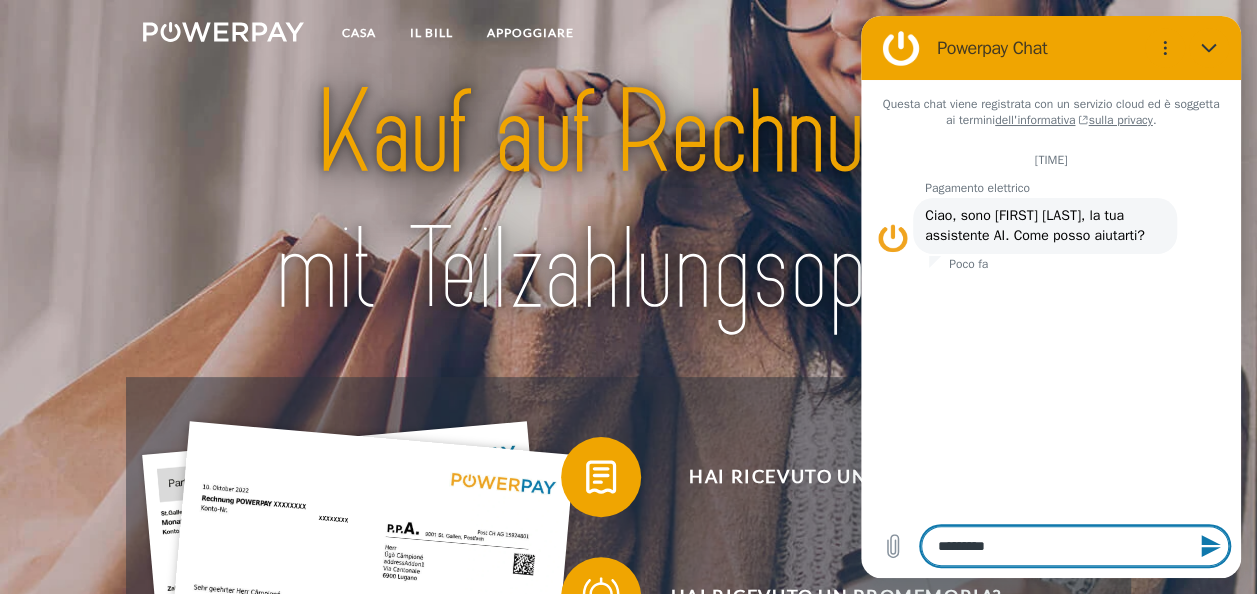 type on "********" 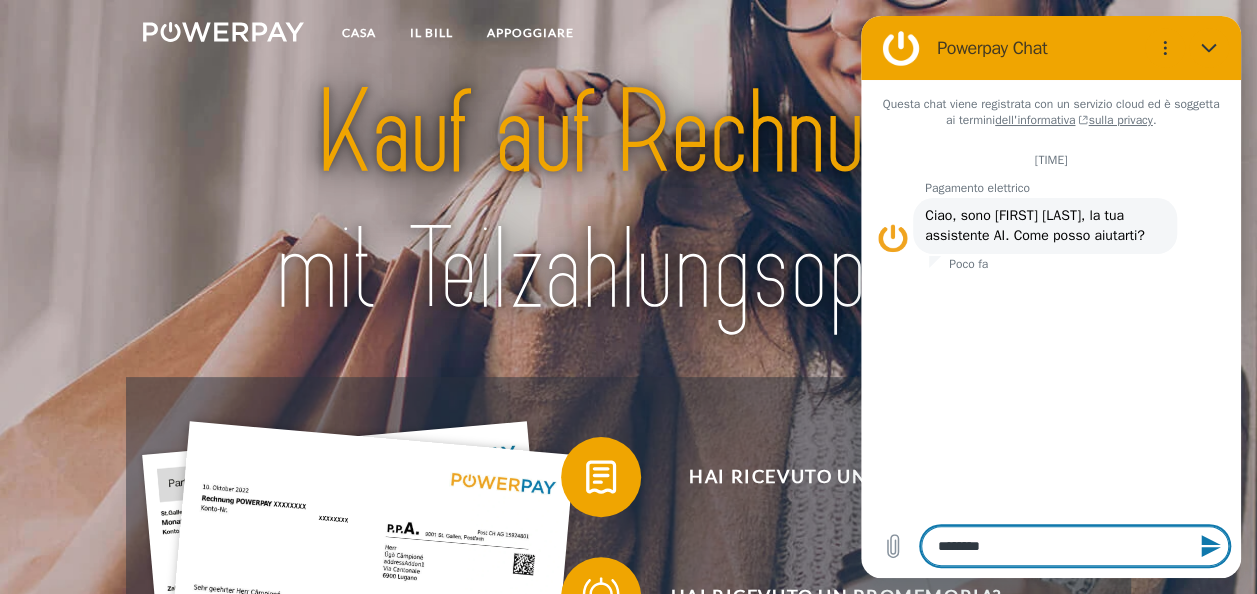 type on "*********" 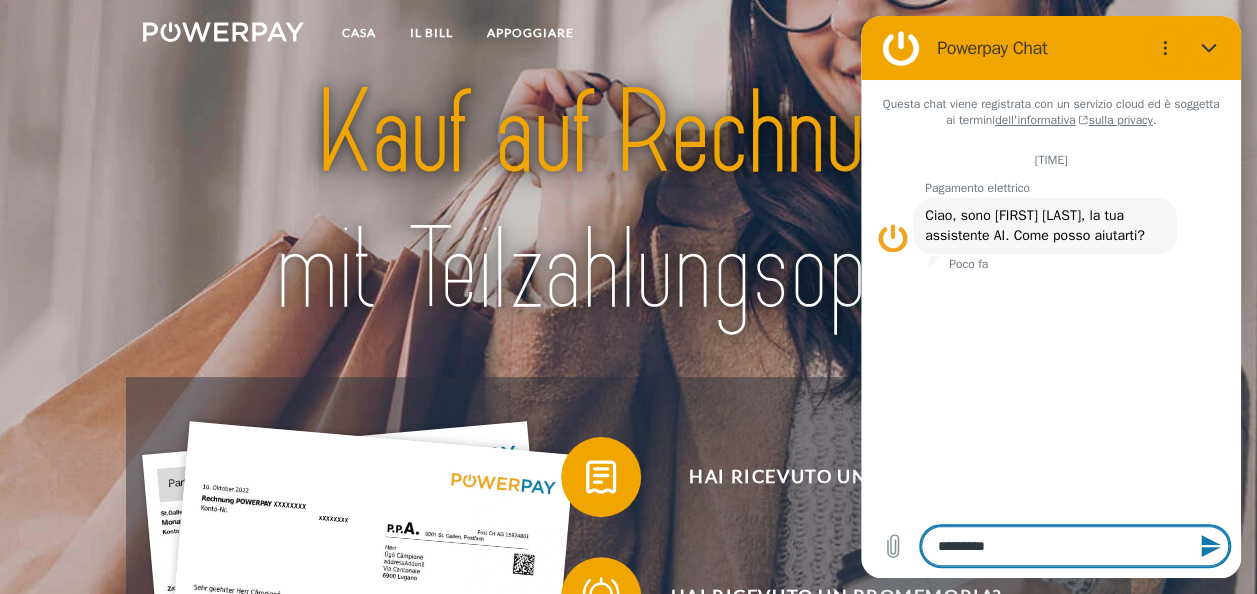 type on "**********" 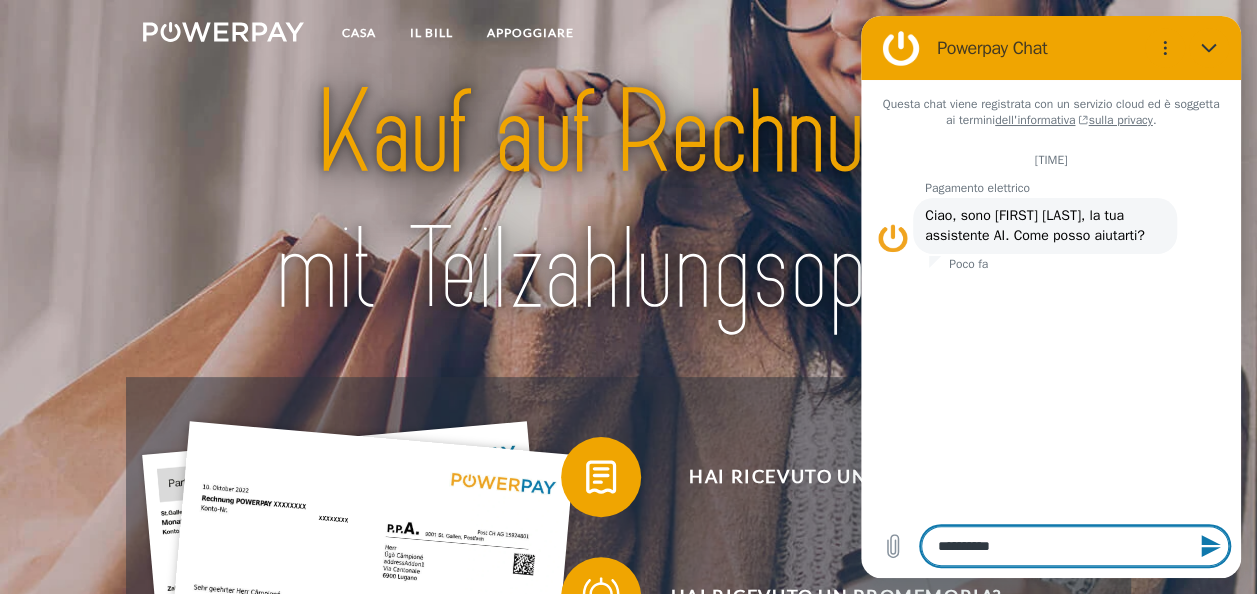 type on "**********" 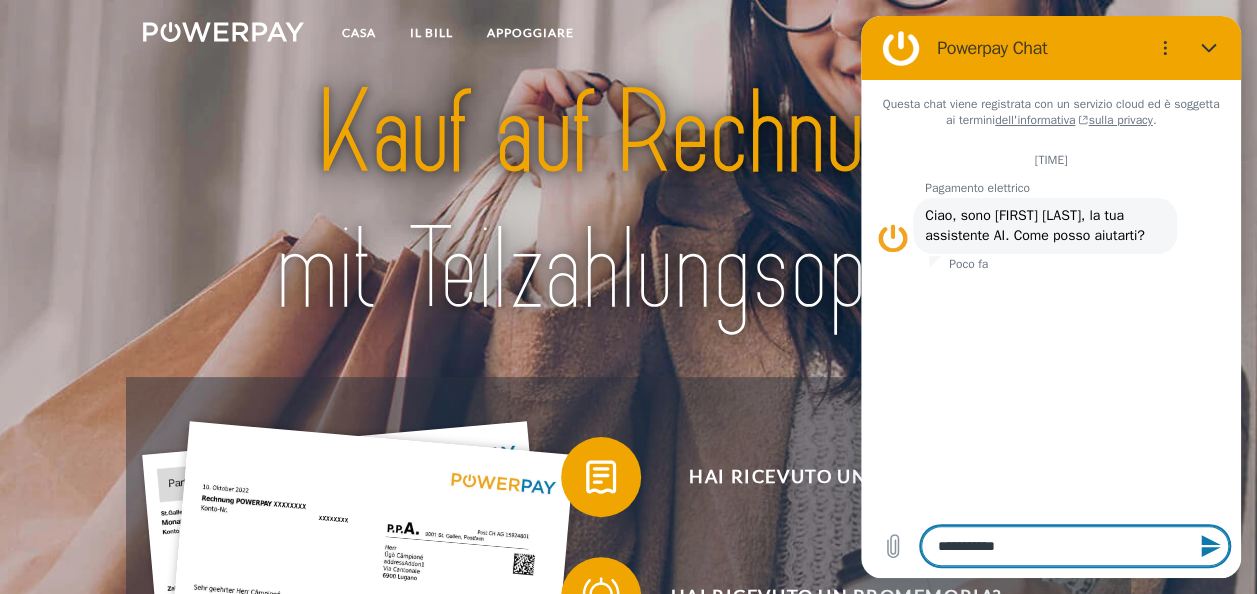 type on "**********" 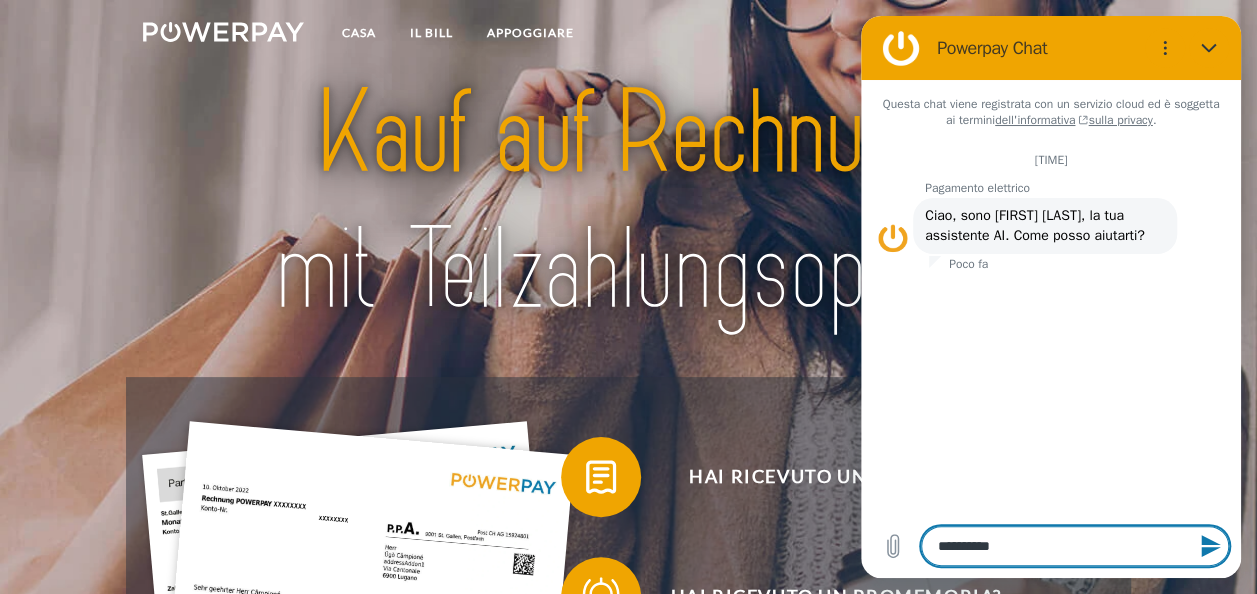 type on "*********" 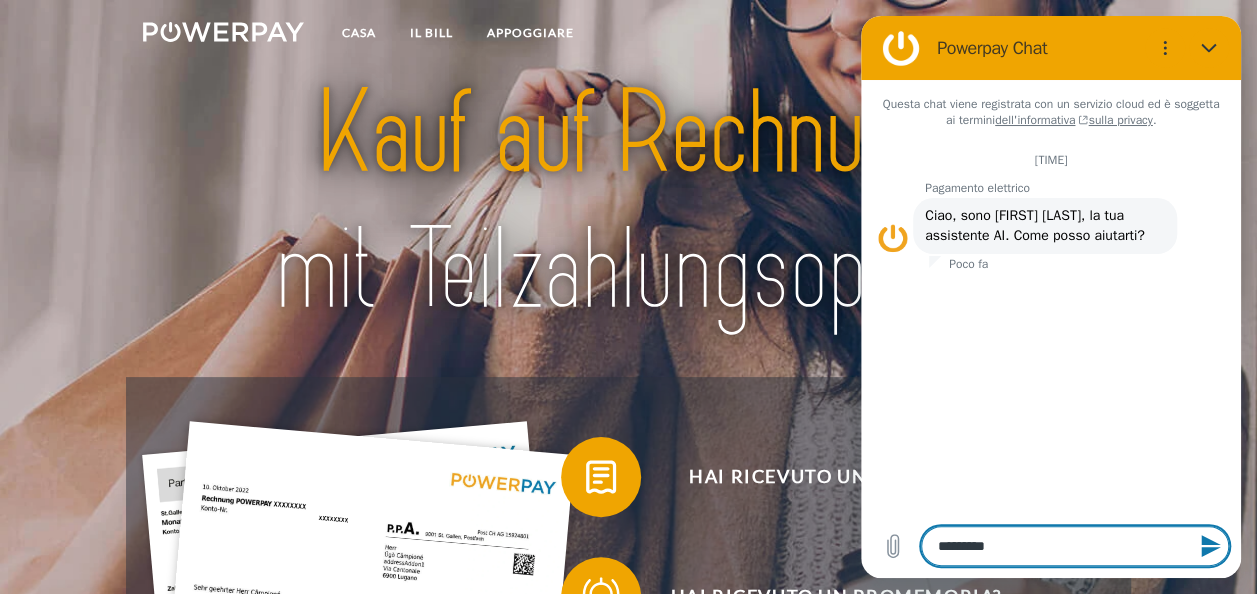 type on "********" 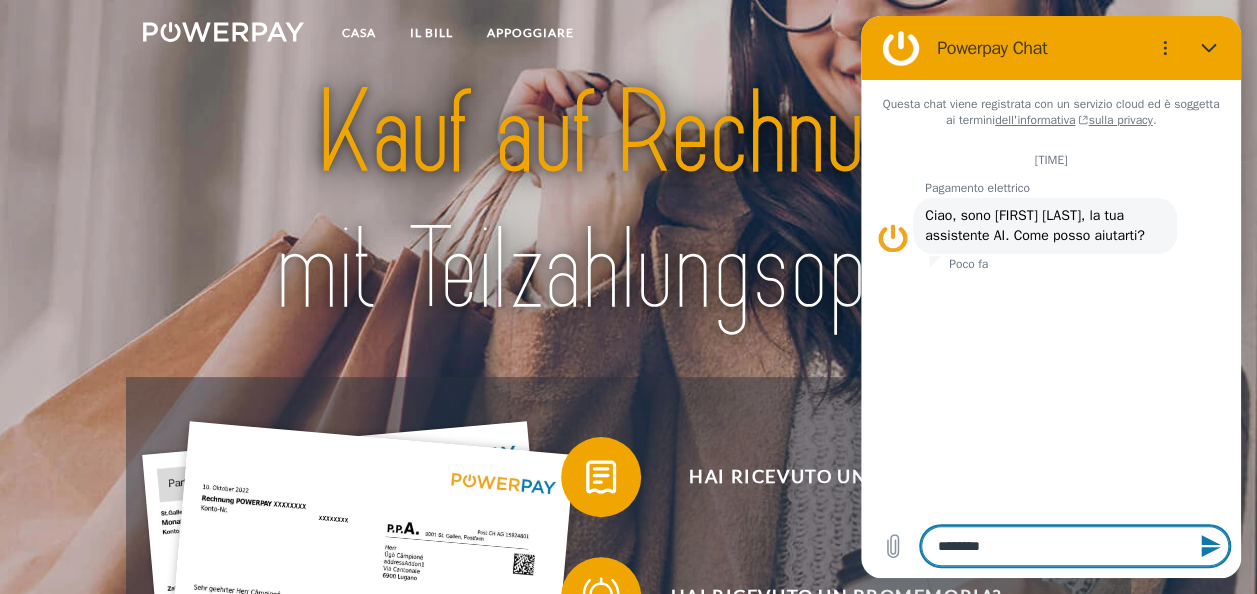 type on "*" 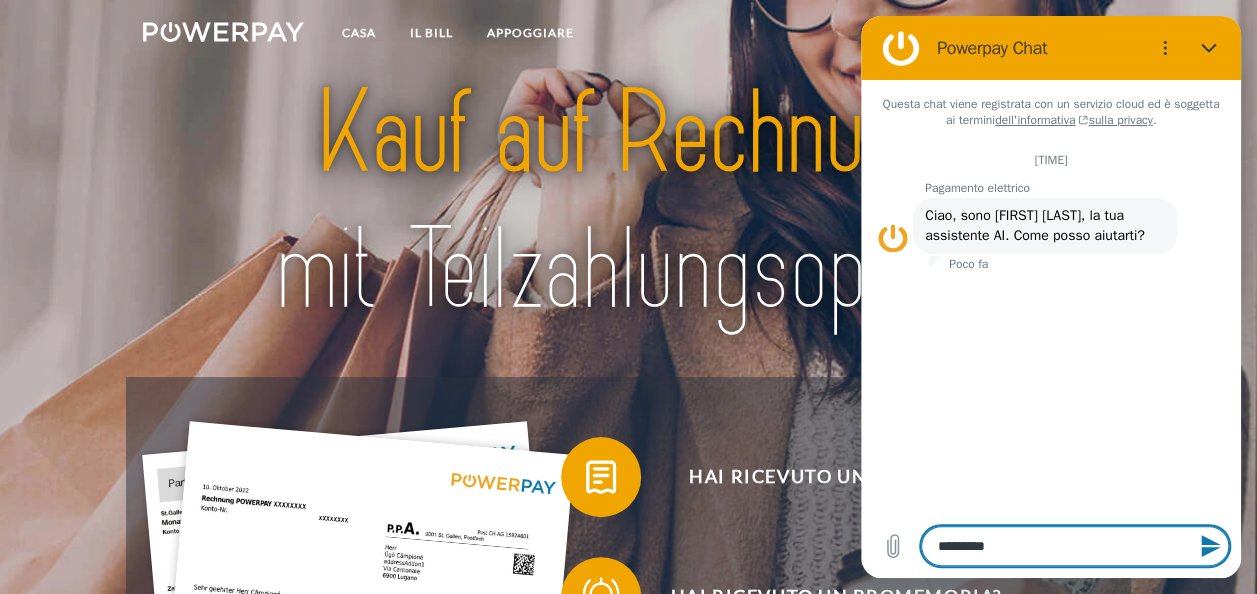 type on "*********" 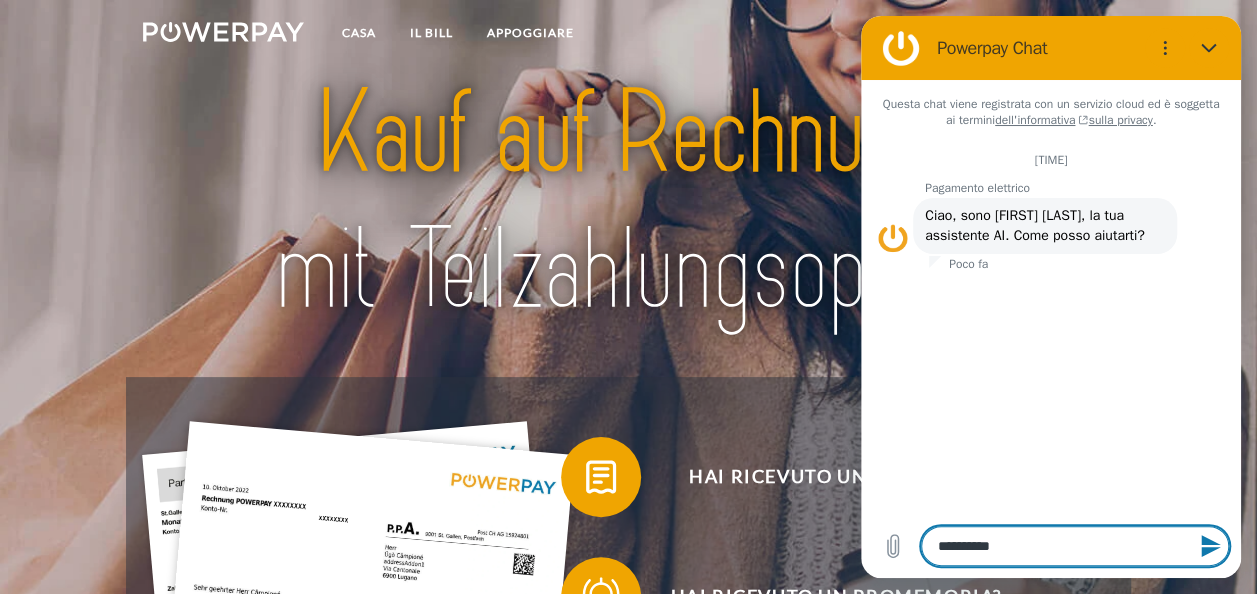 type on "**********" 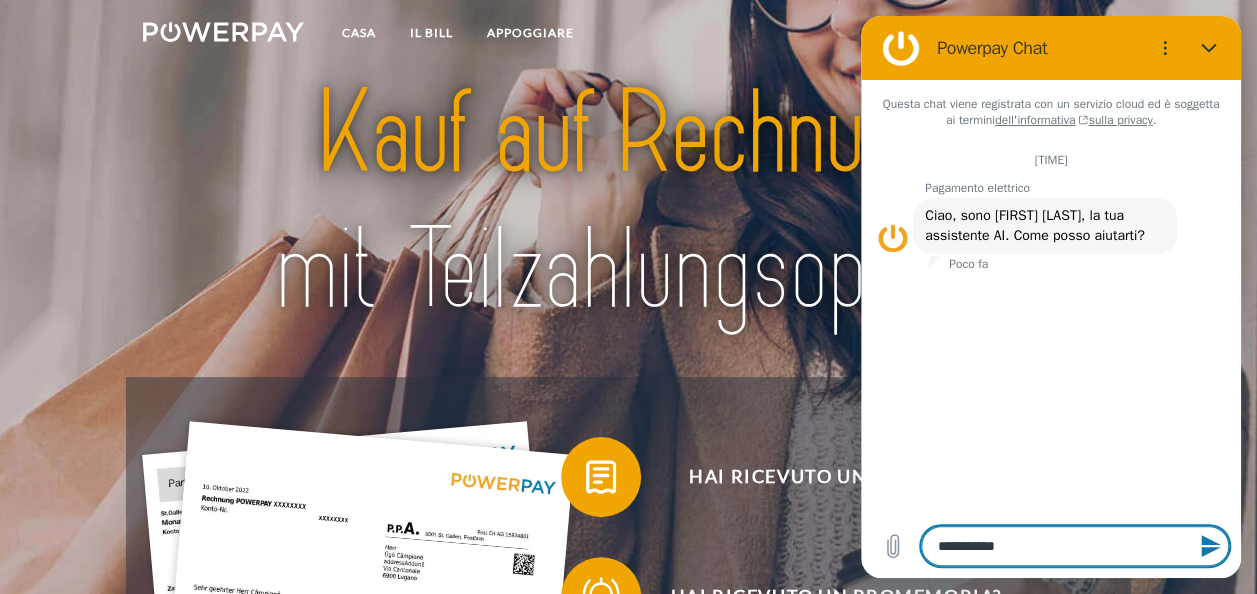 type on "**********" 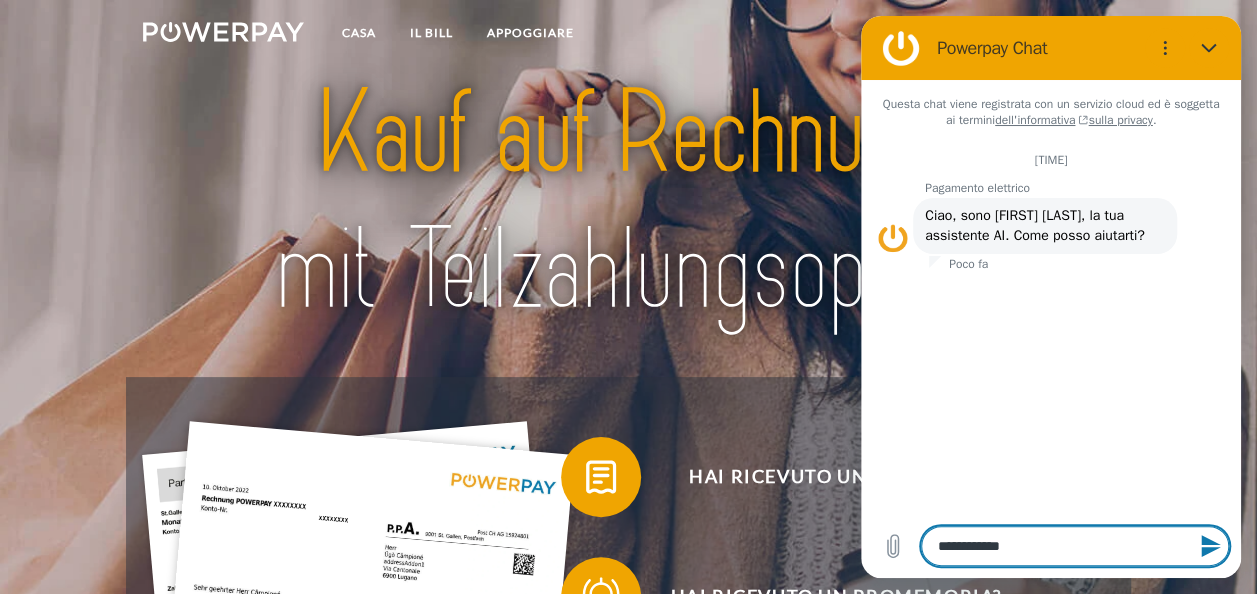 type on "**********" 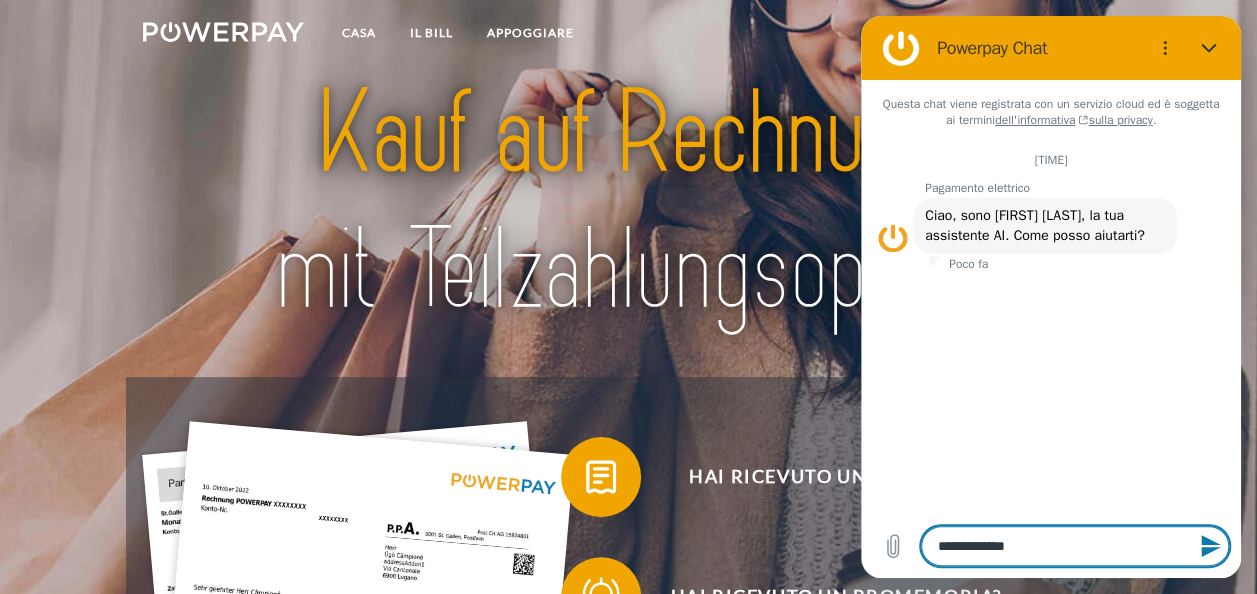 type on "**********" 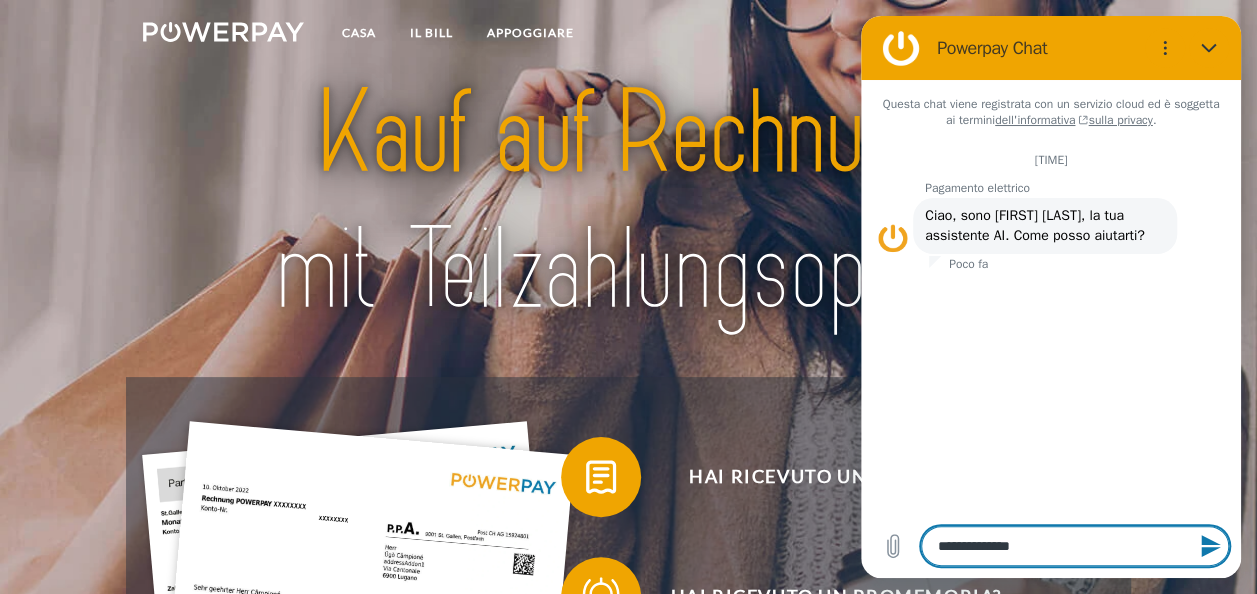 type on "**********" 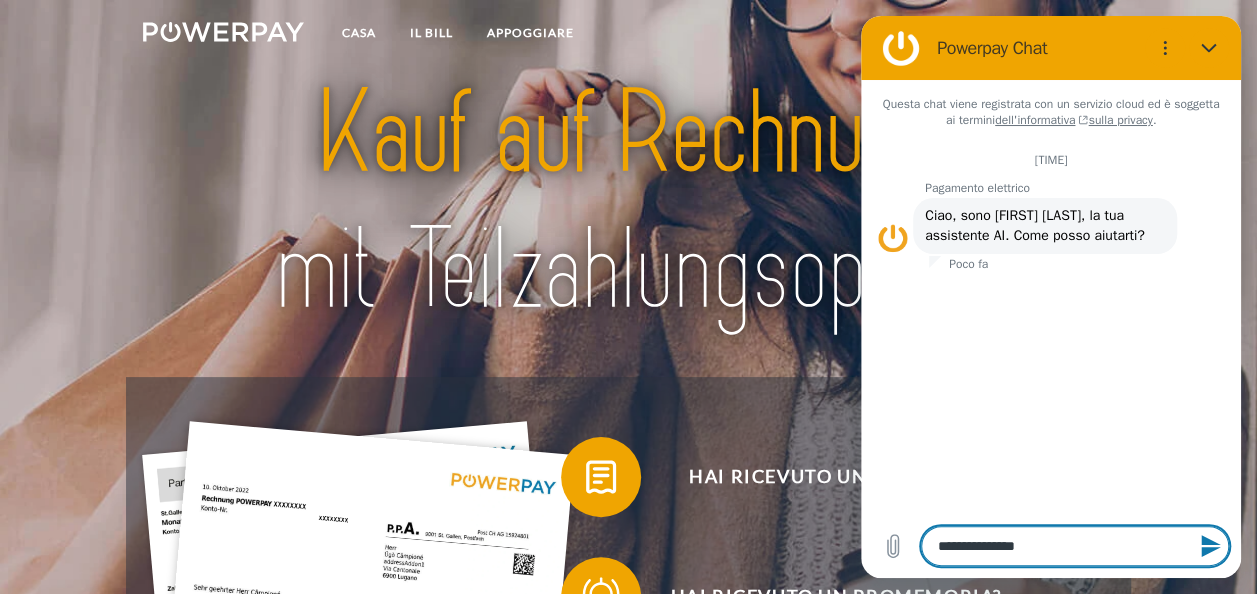 type on "**********" 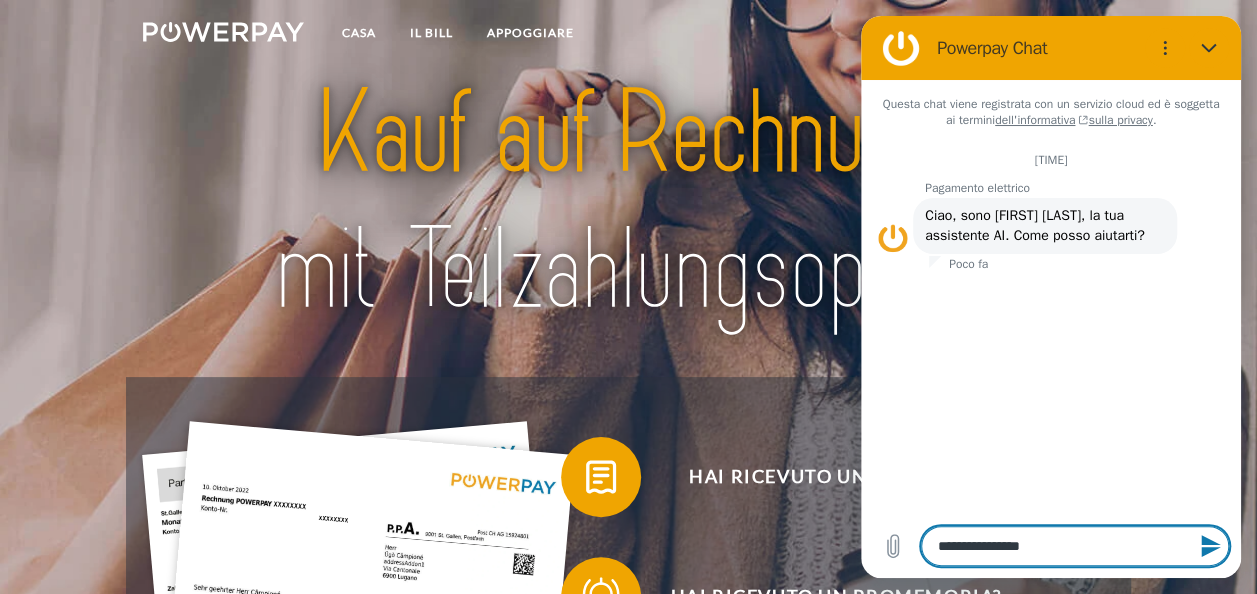 type on "*" 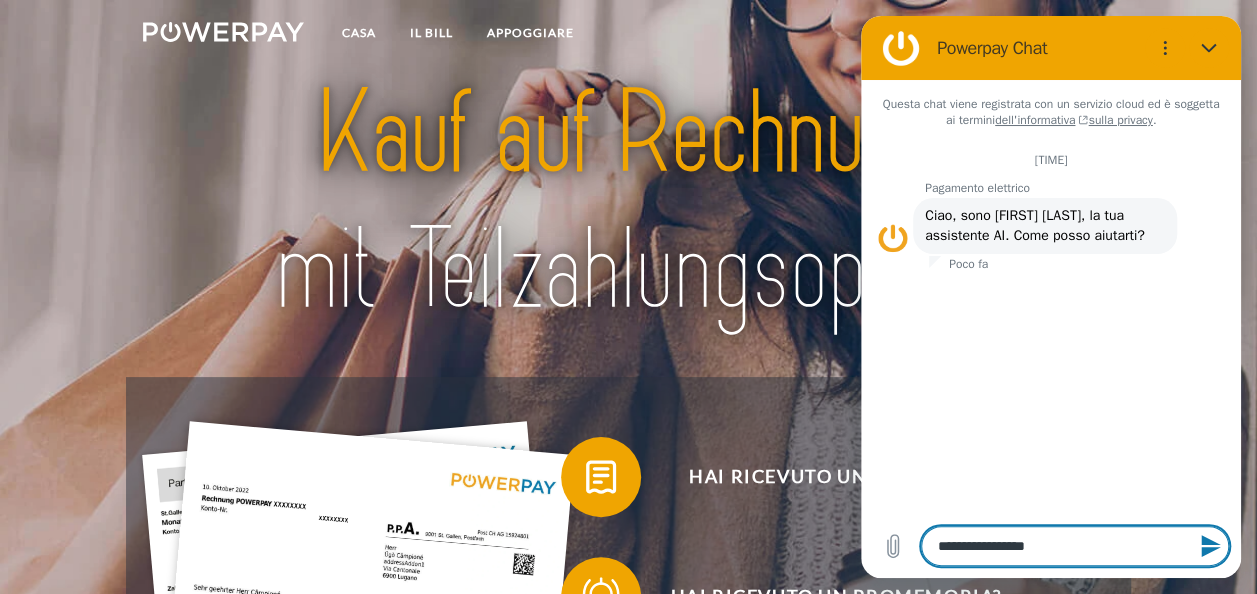 type on "**********" 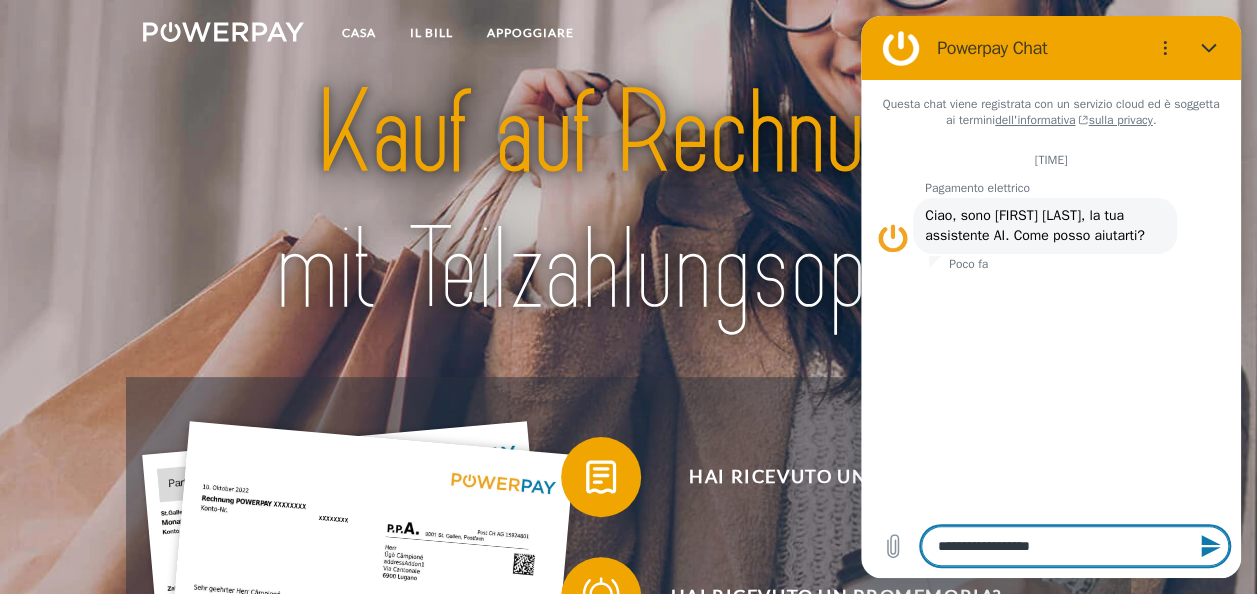 type on "**********" 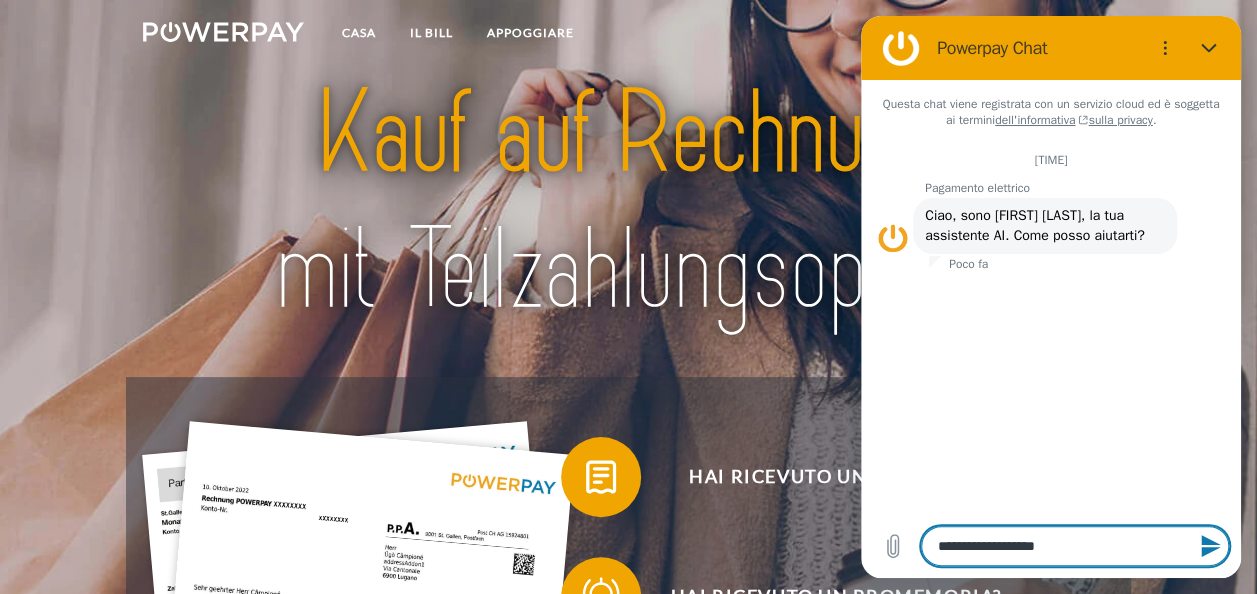 type on "**********" 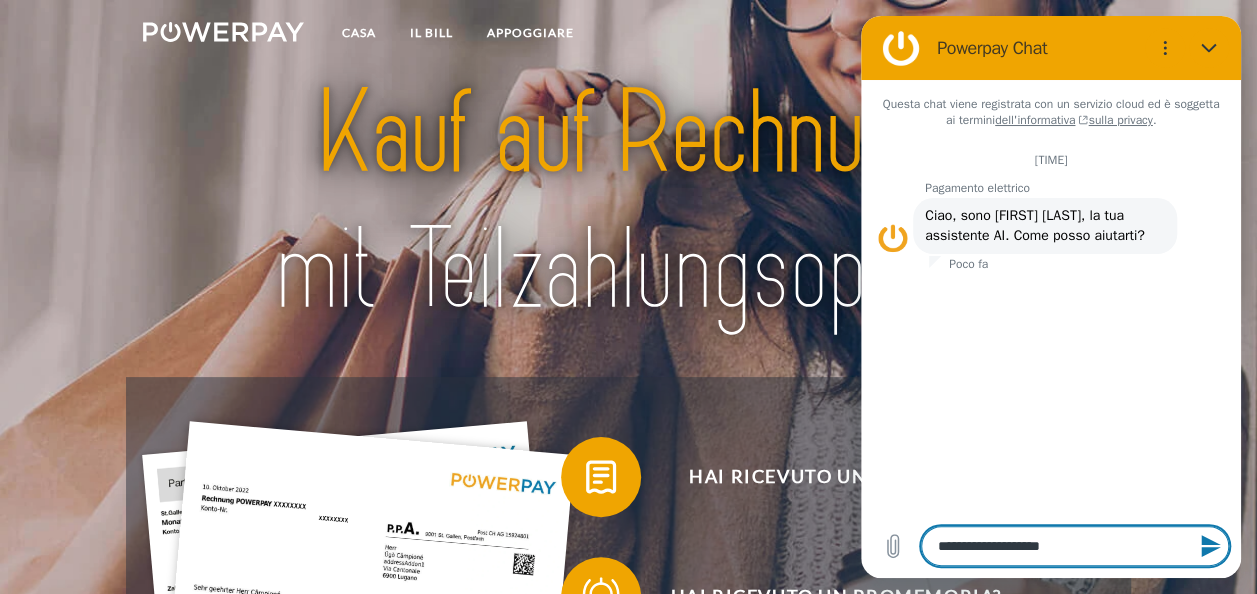 type on "**********" 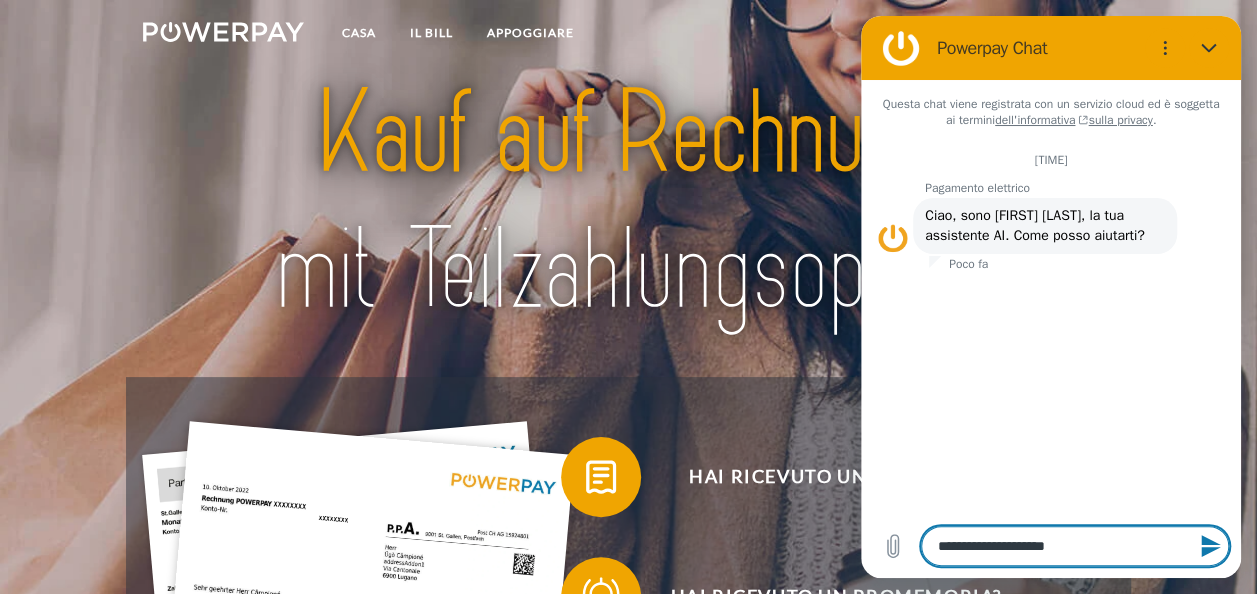 type on "**********" 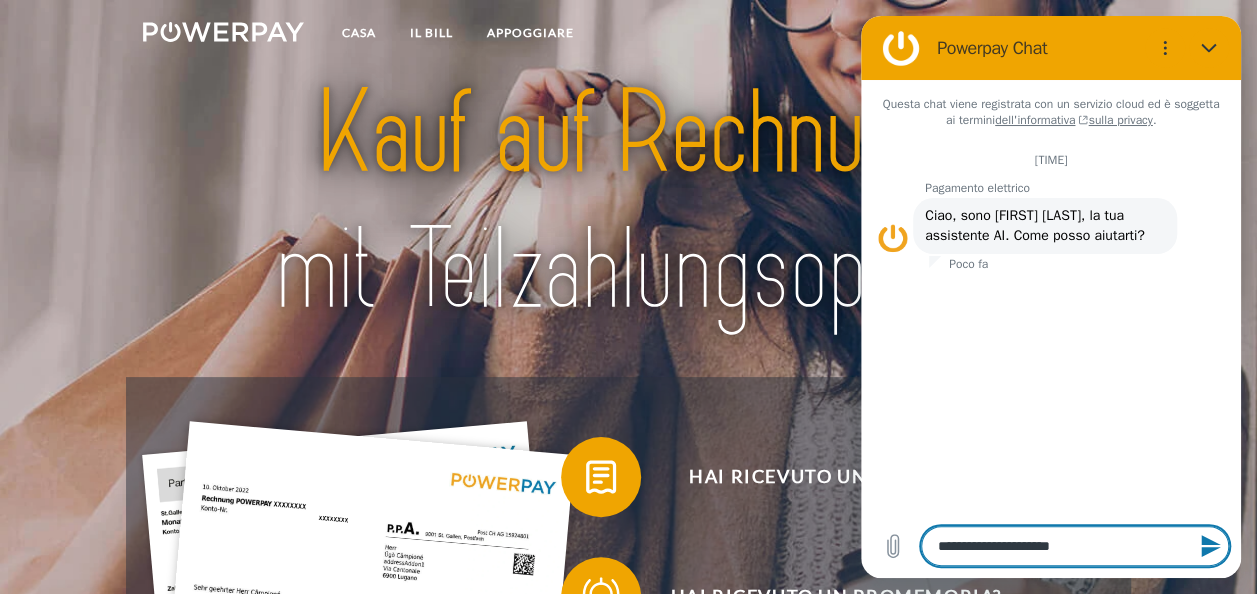 type on "**********" 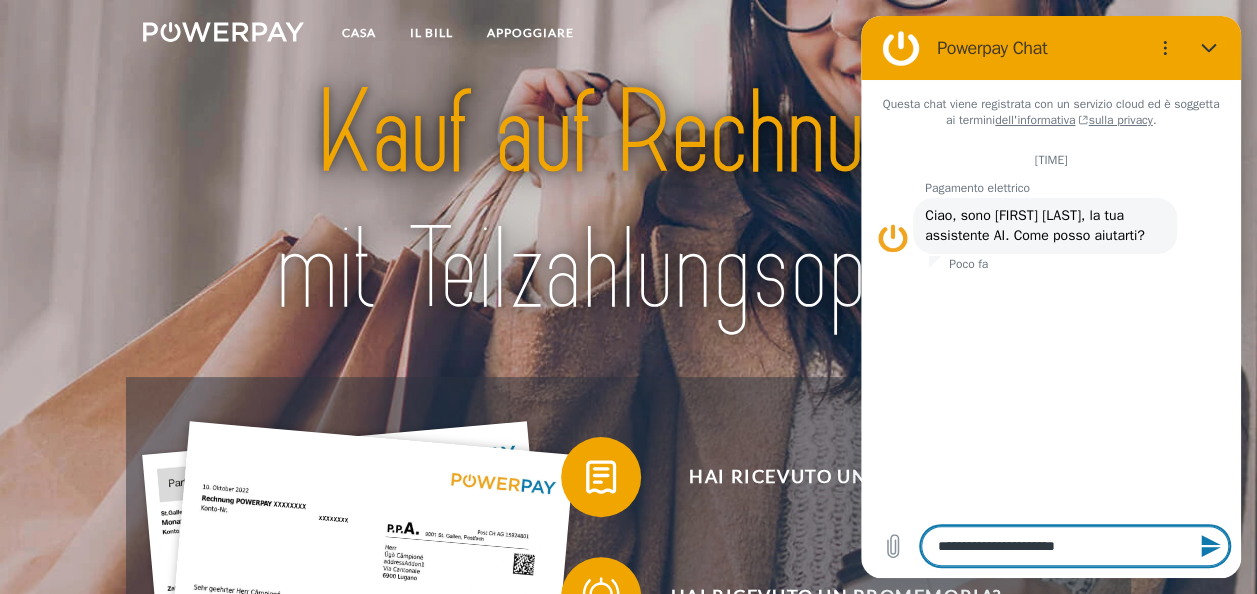type on "**********" 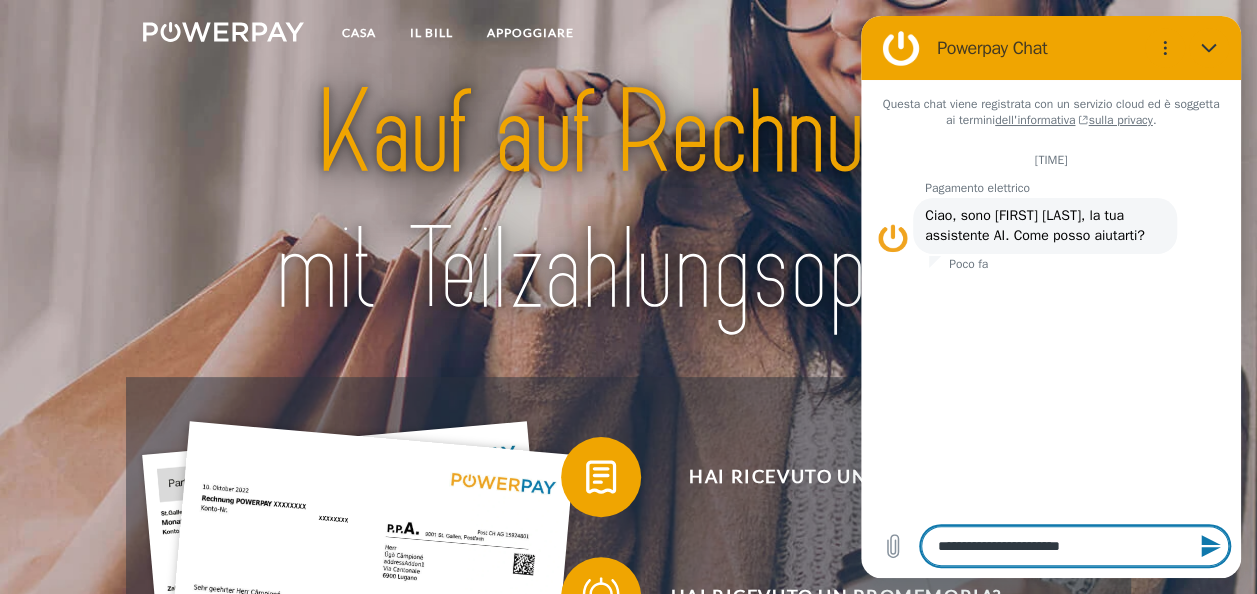 type on "**********" 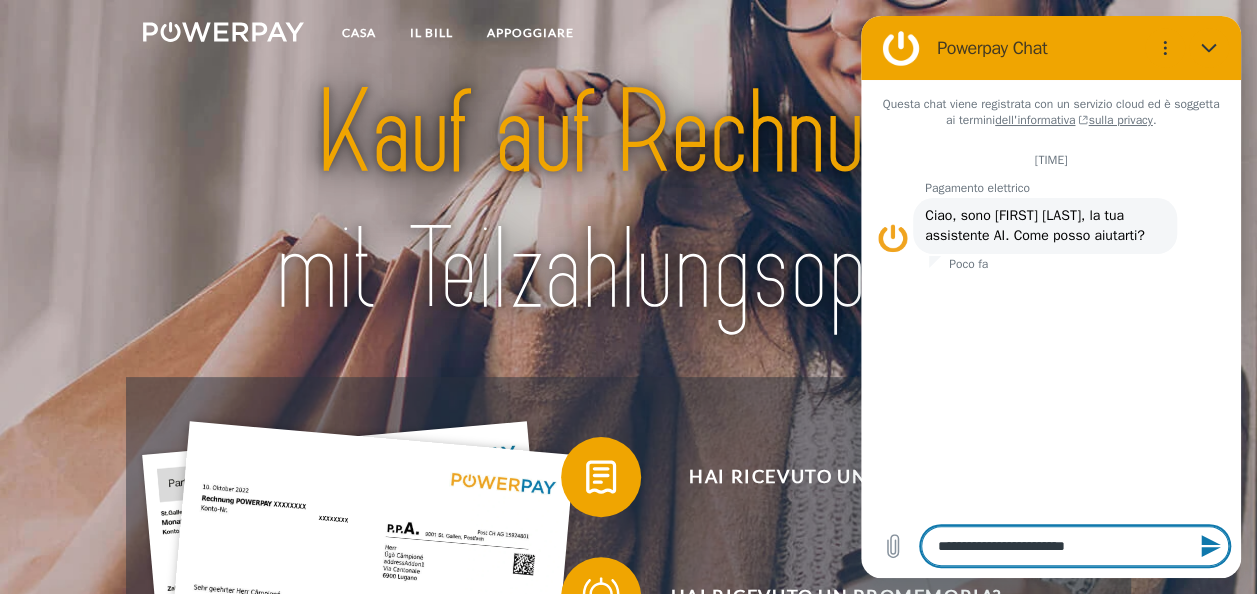 type on "**********" 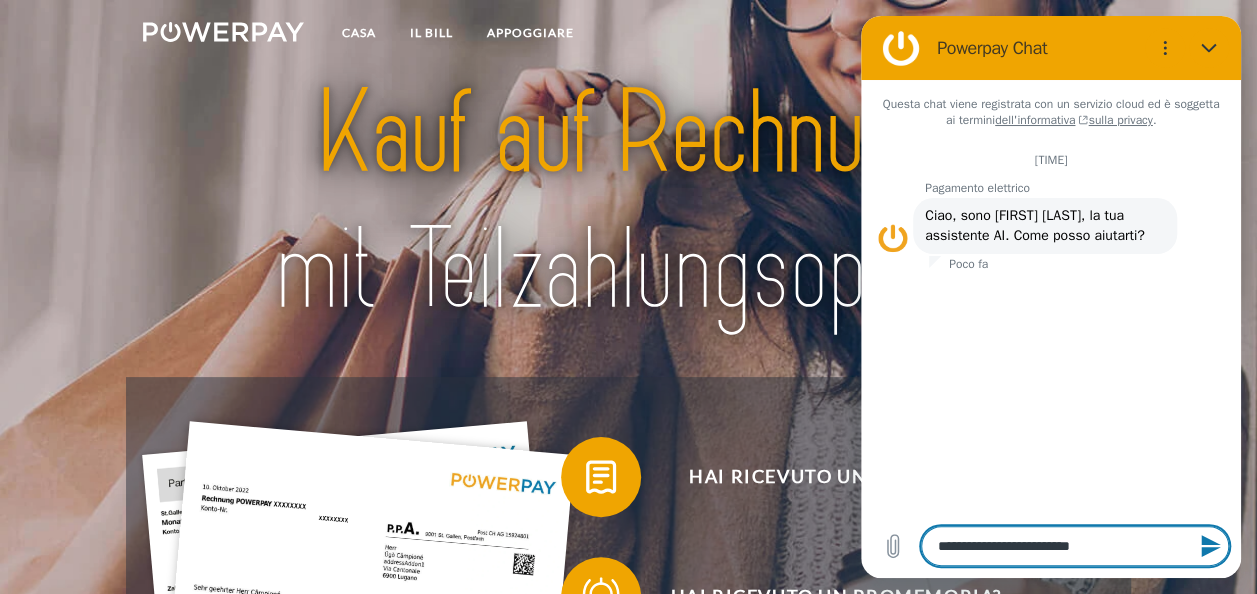 type on "**********" 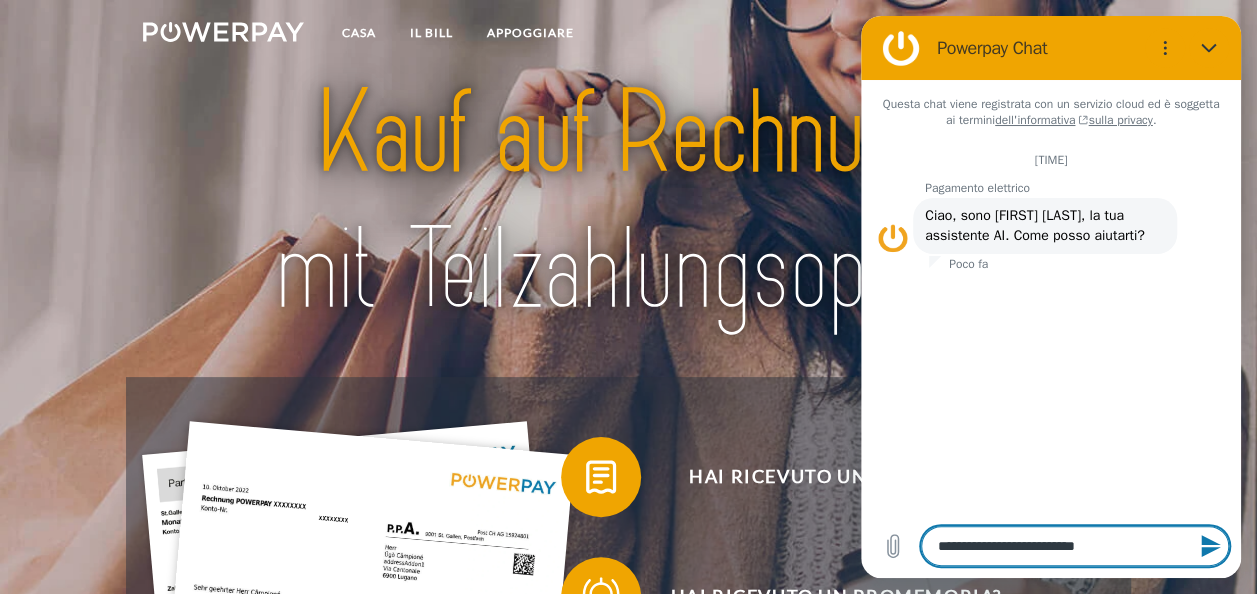 type on "**********" 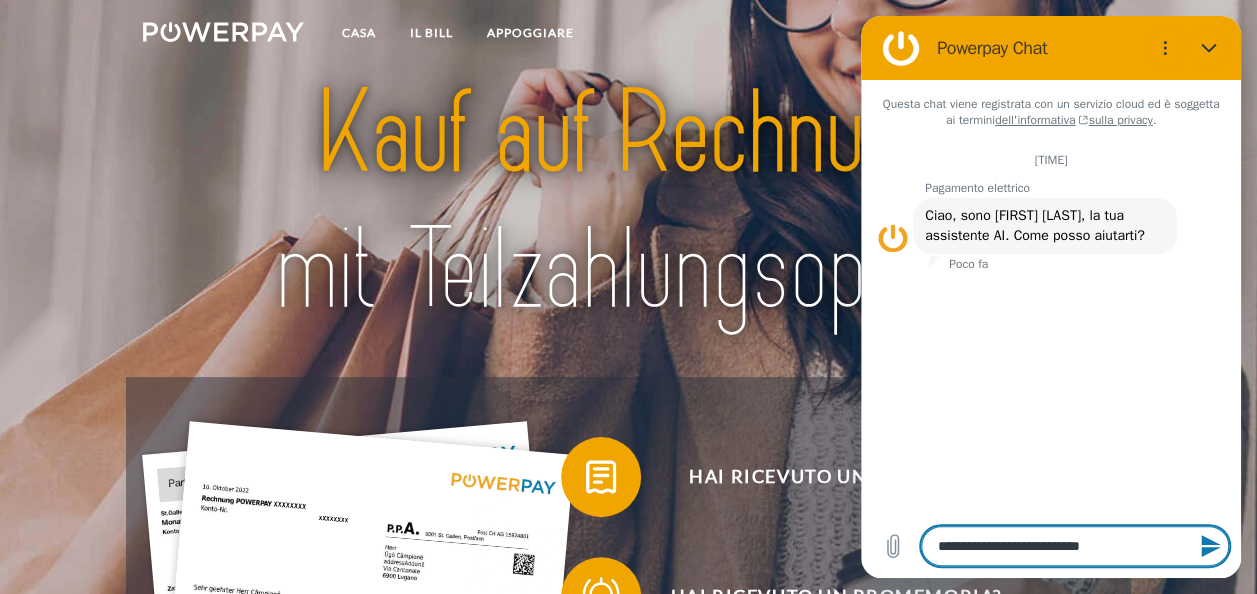 type on "**********" 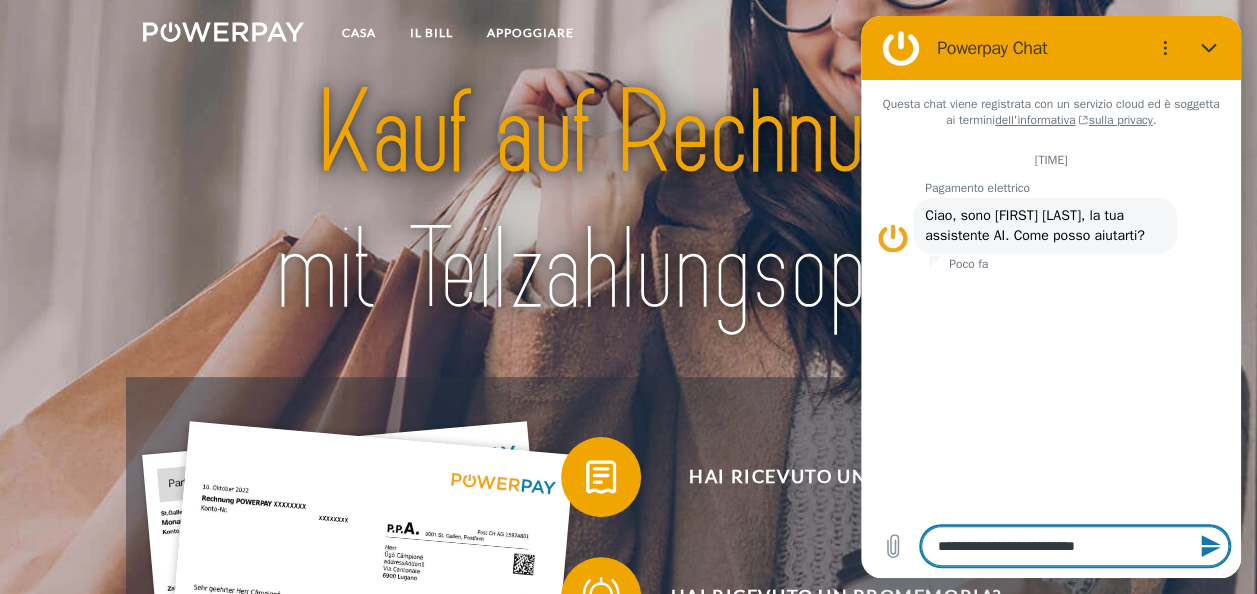 type on "**********" 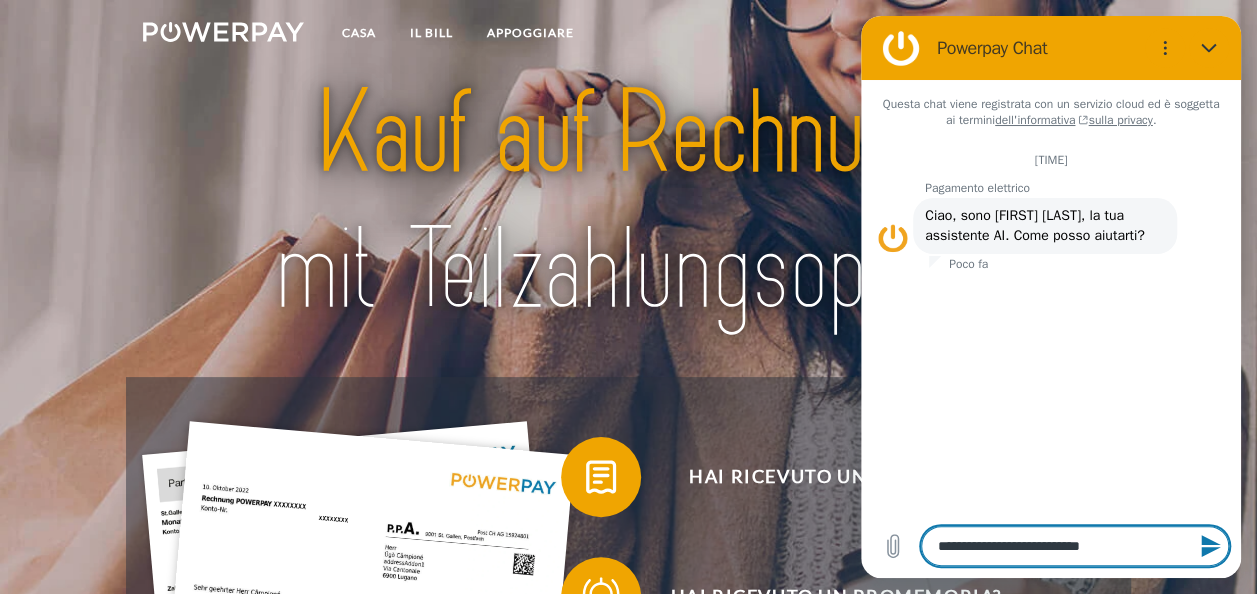type on "*" 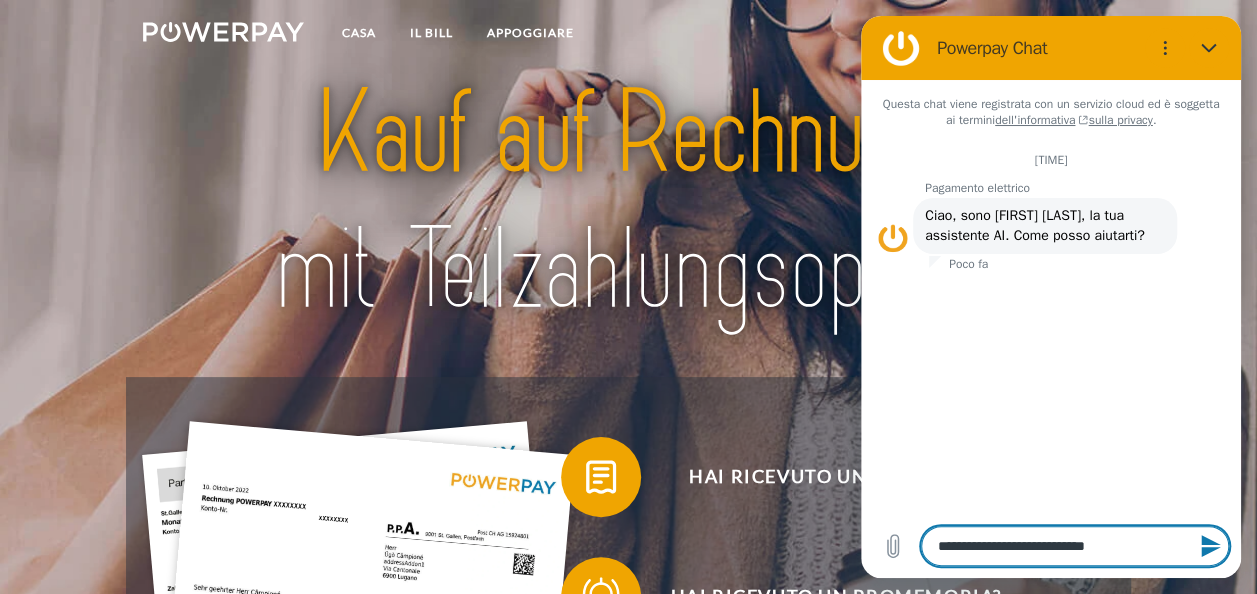 type on "**********" 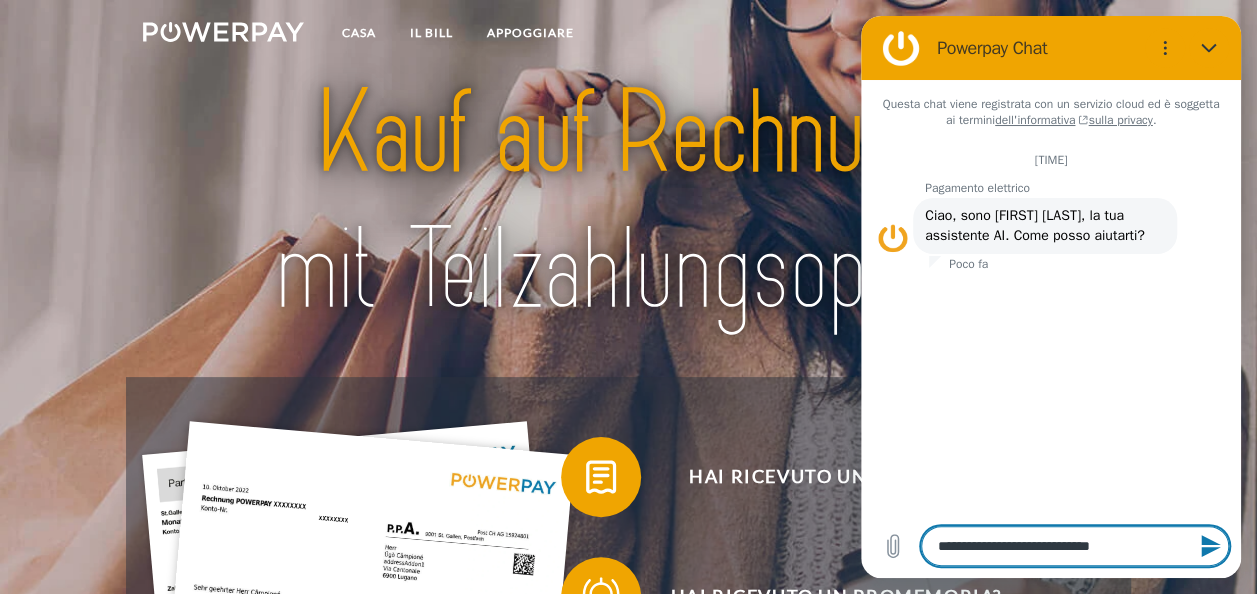type on "**********" 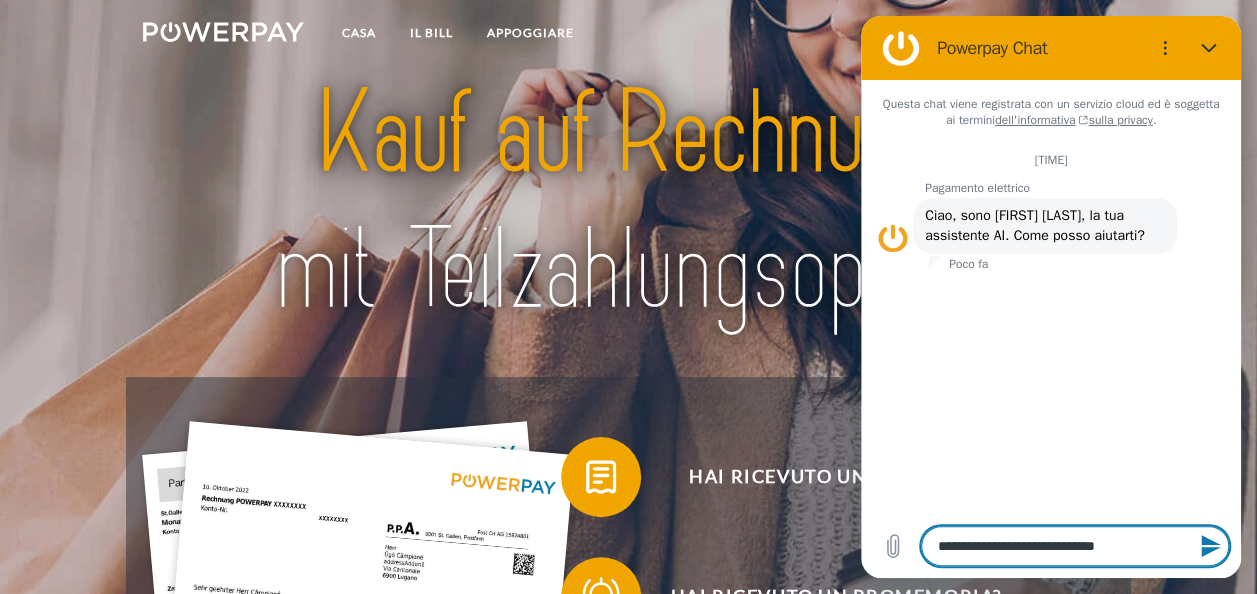 type on "**********" 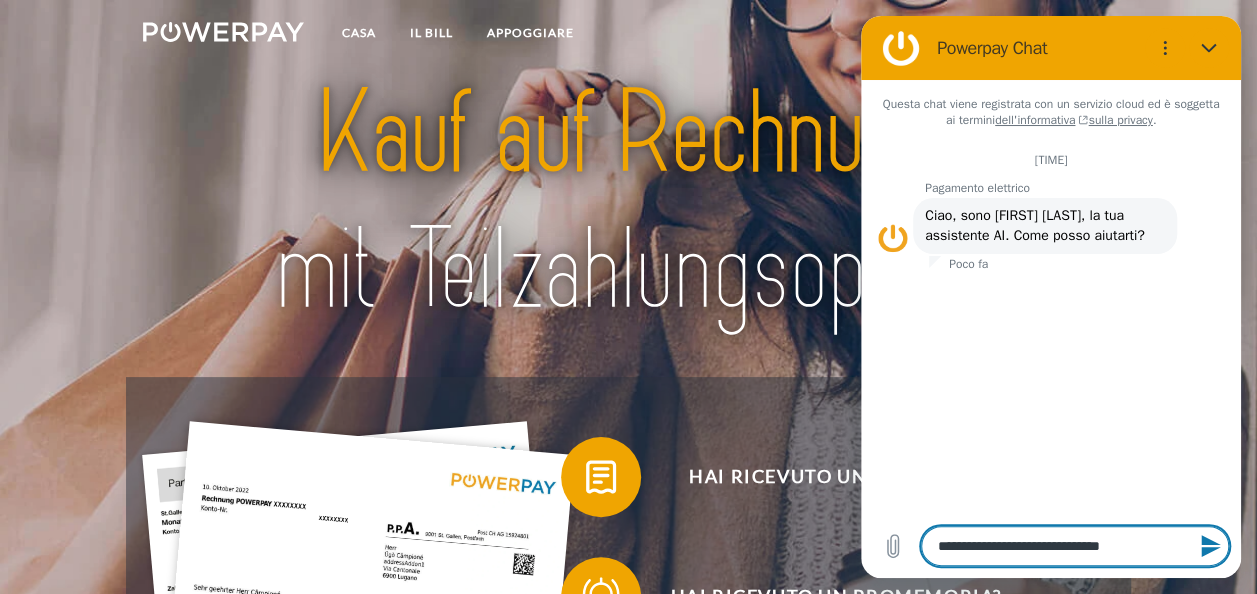 type on "**********" 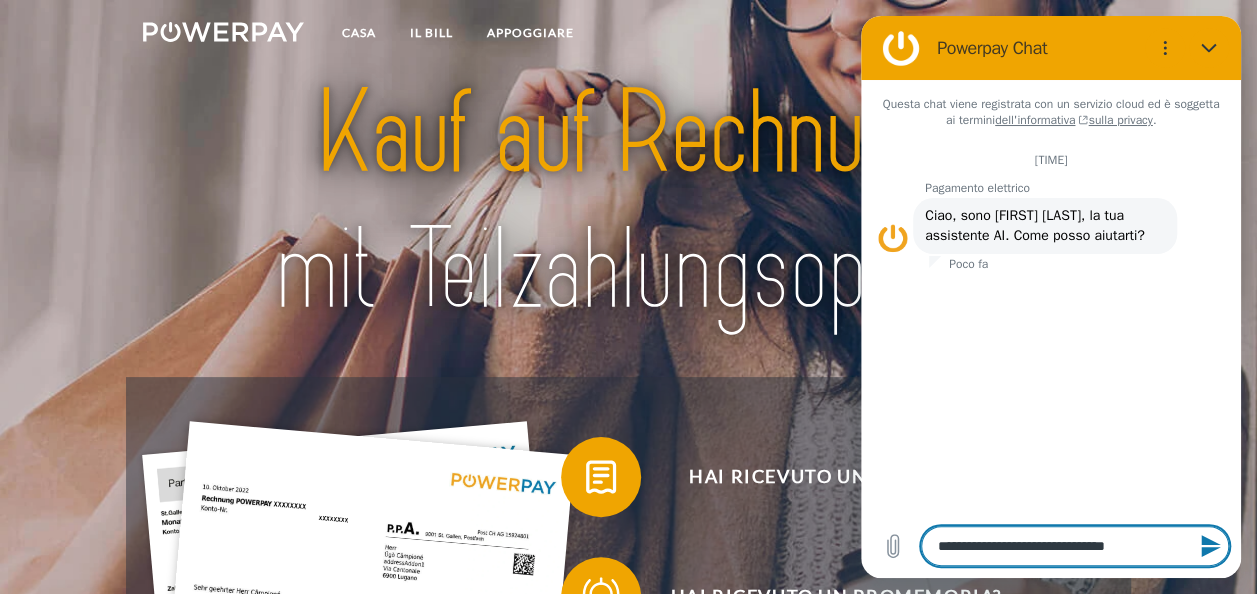 type on "**********" 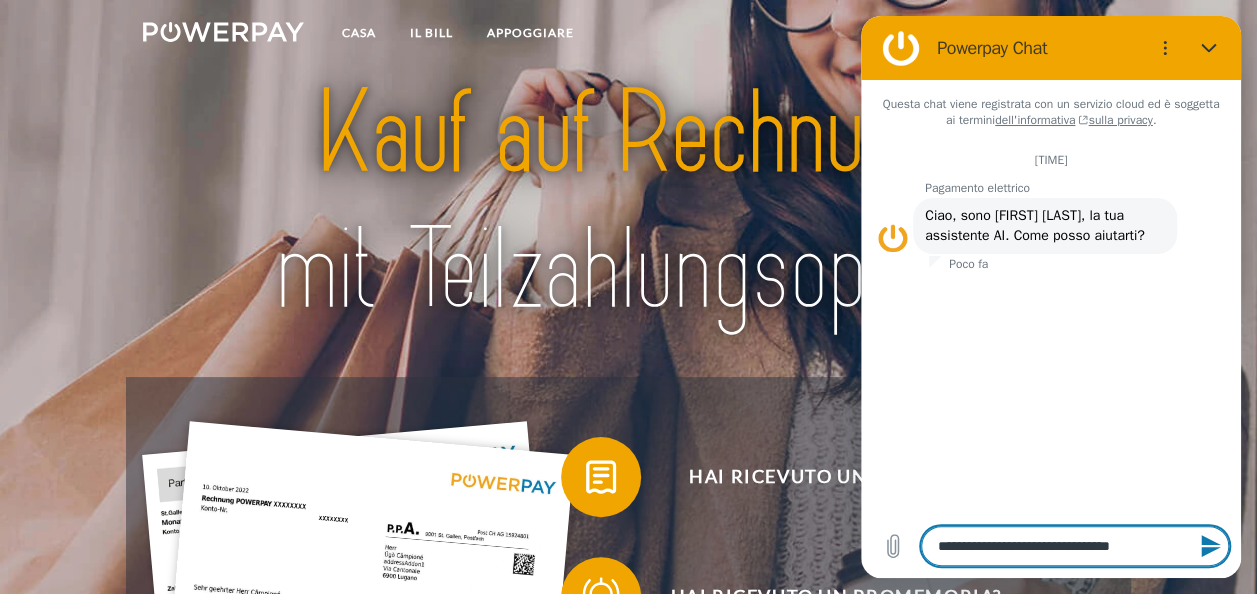 type on "**********" 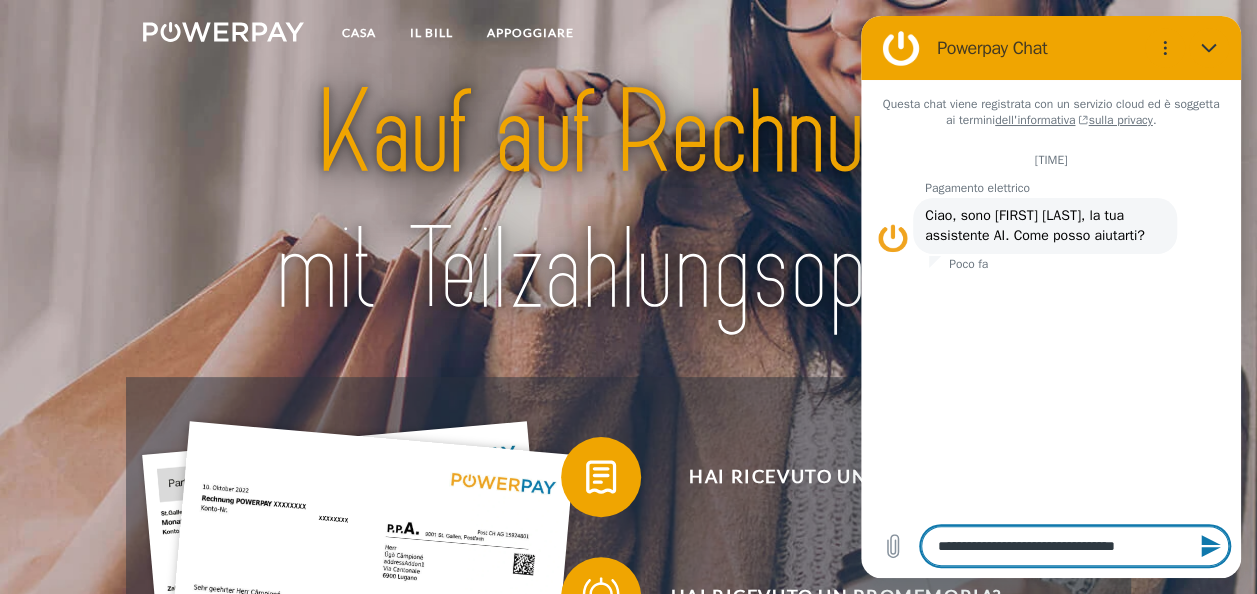 type on "**********" 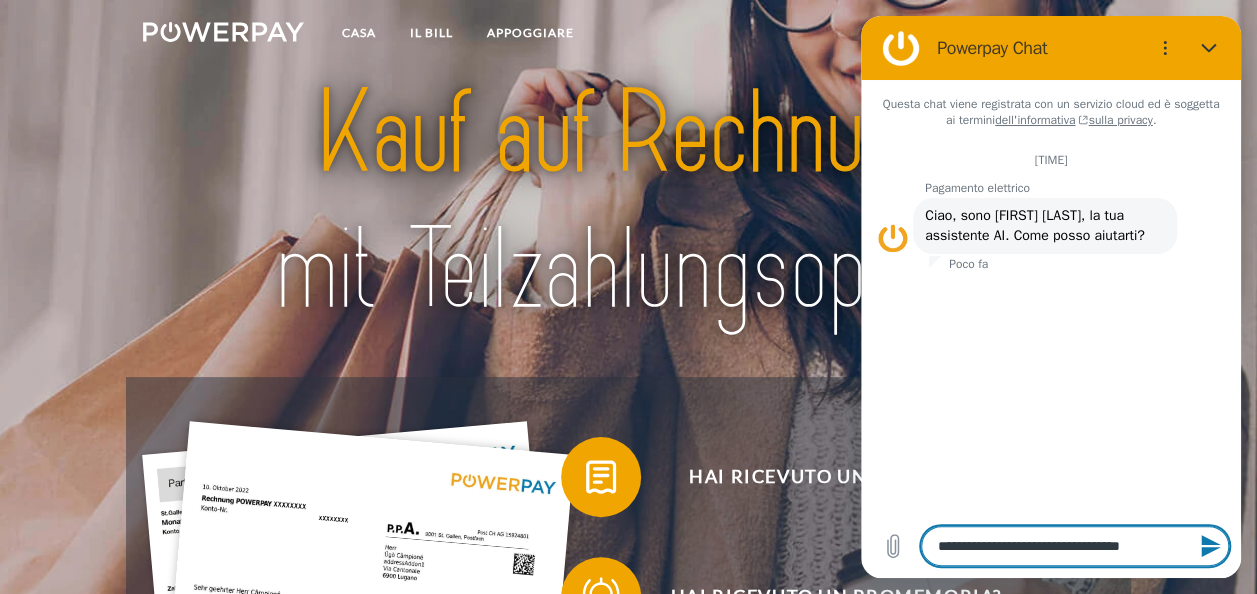 type on "*" 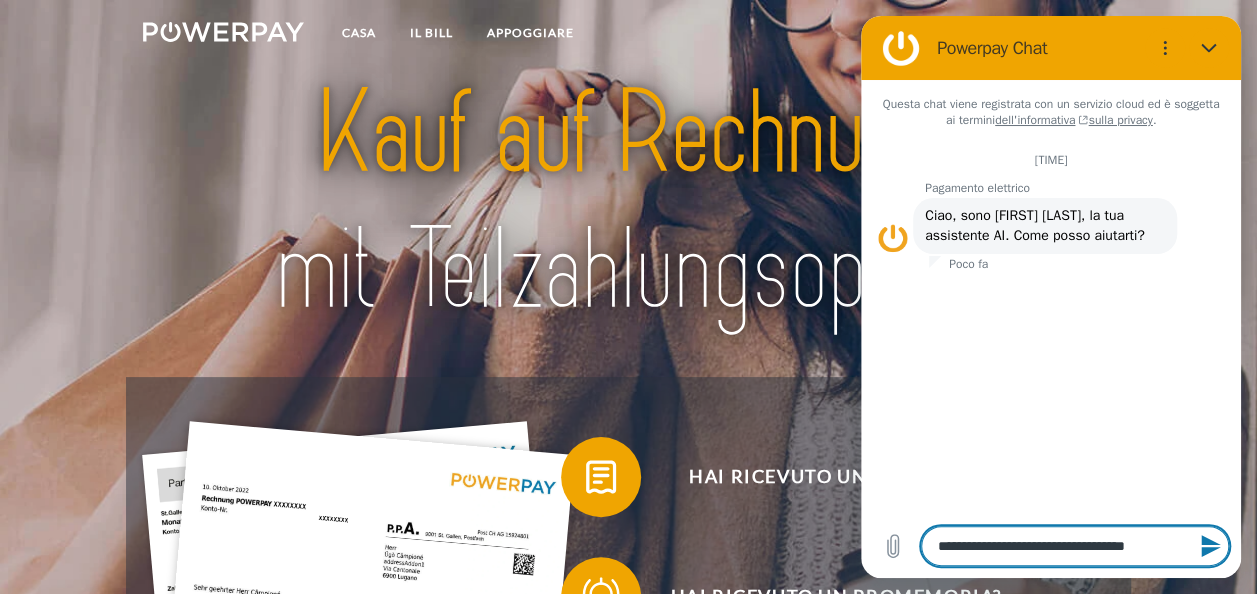 type on "**********" 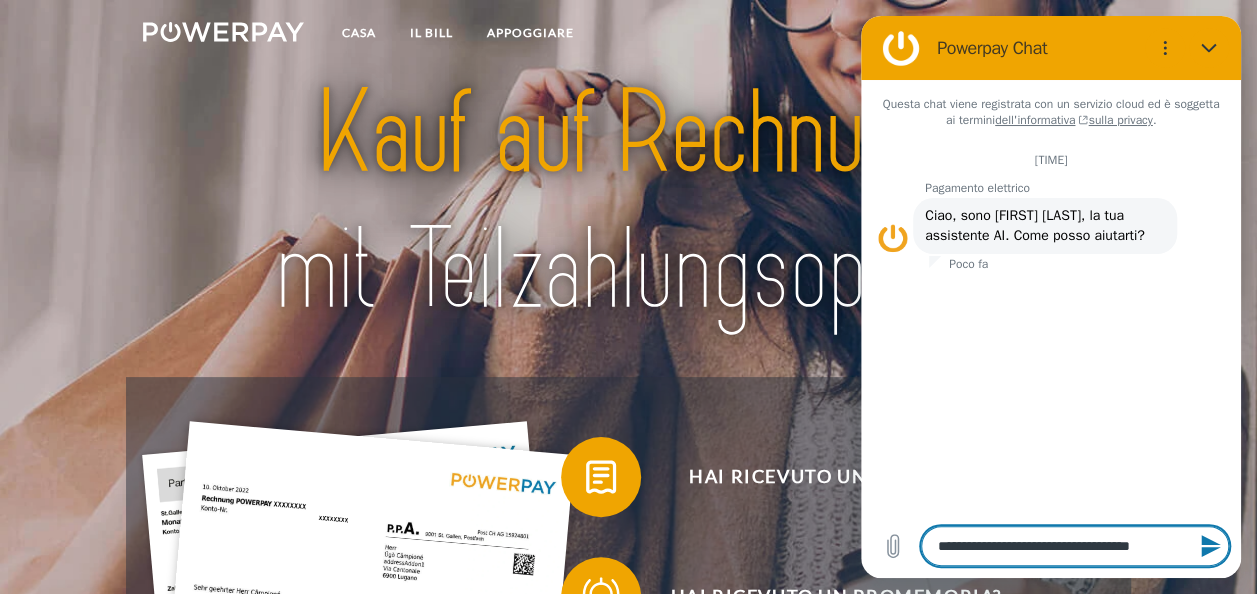 type on "**********" 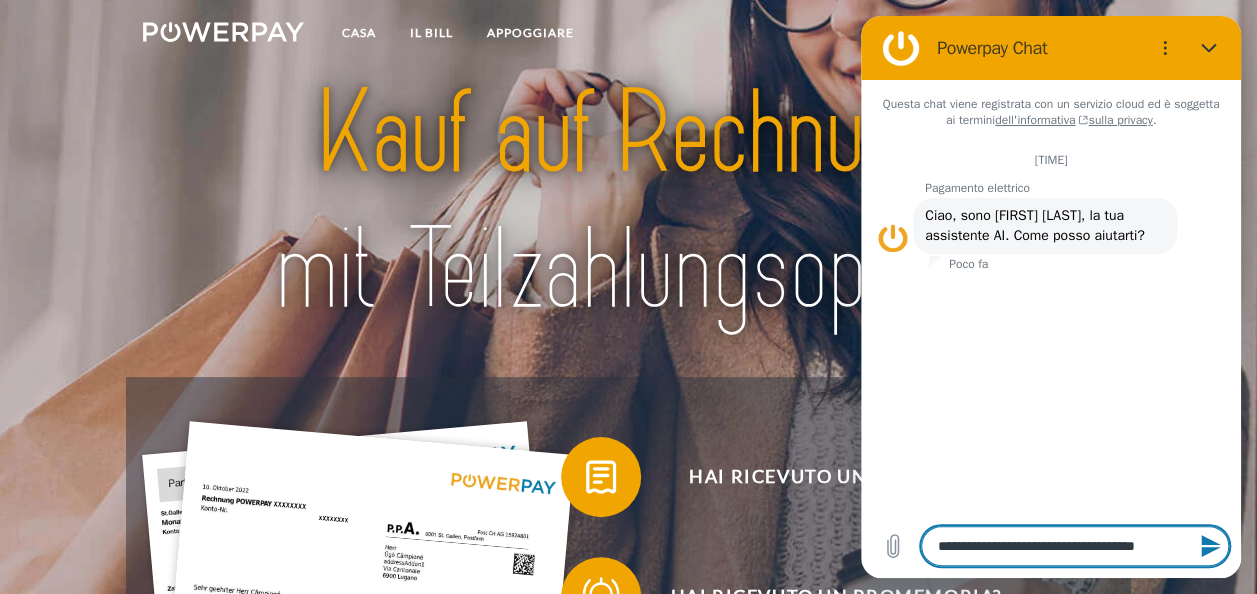 type on "**********" 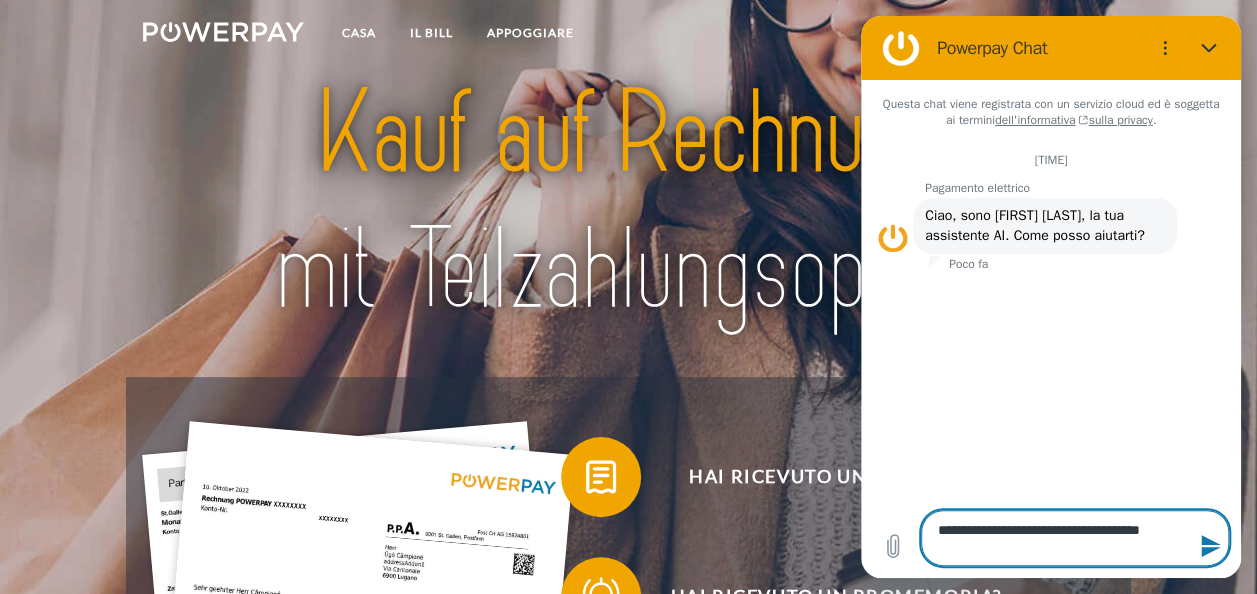 type on "**********" 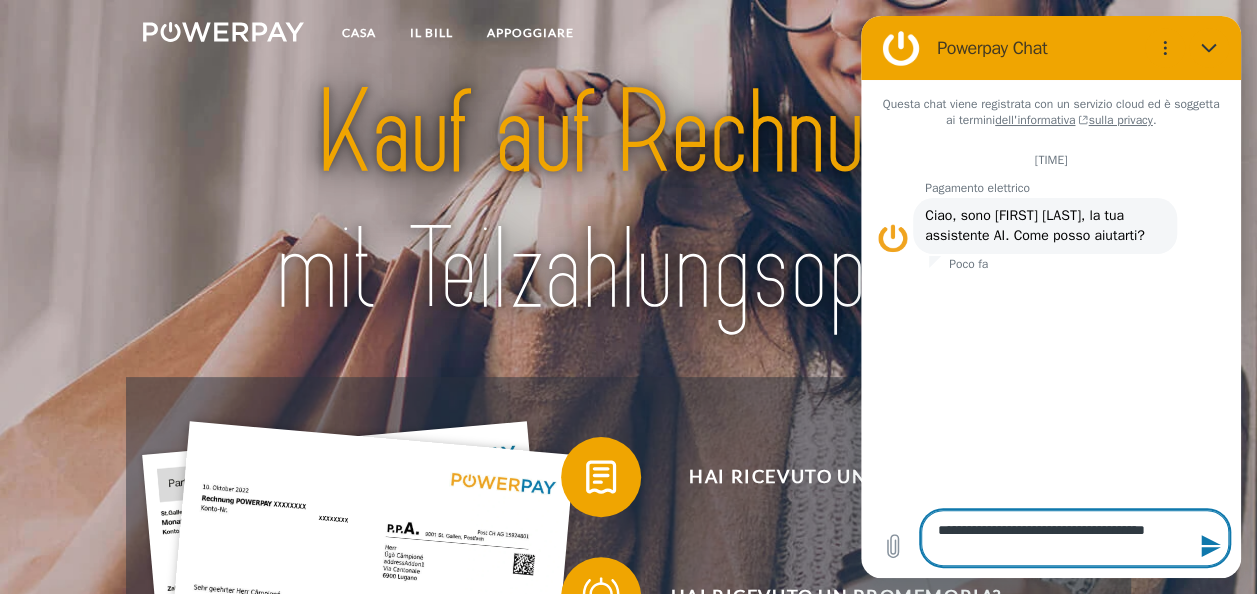 type on "**********" 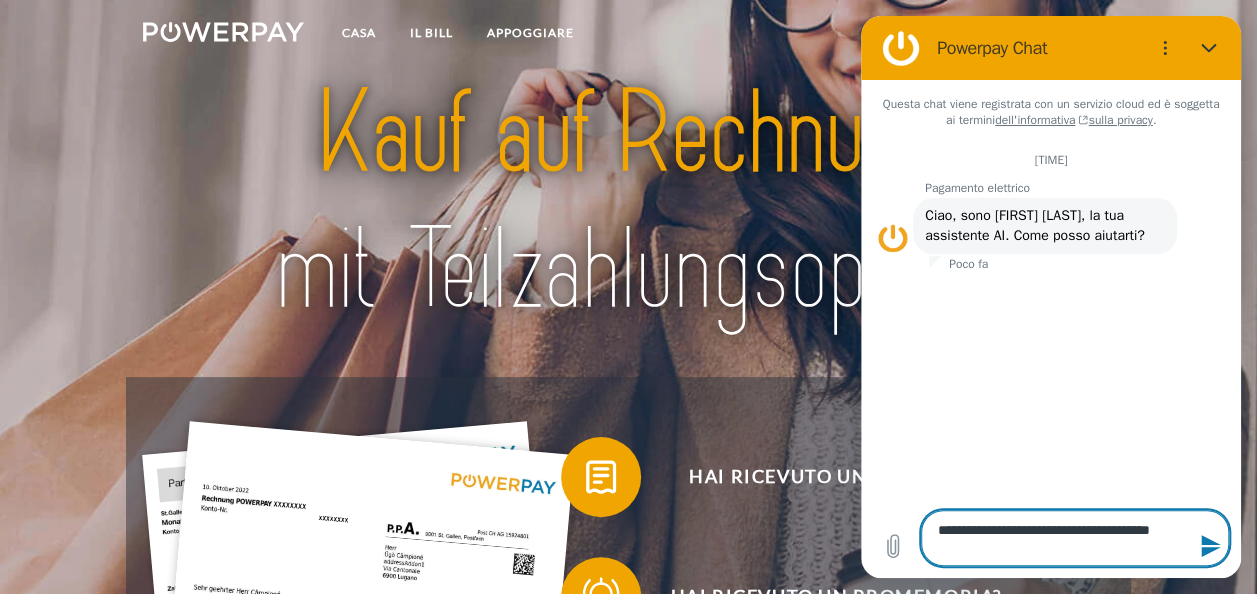 type on "**********" 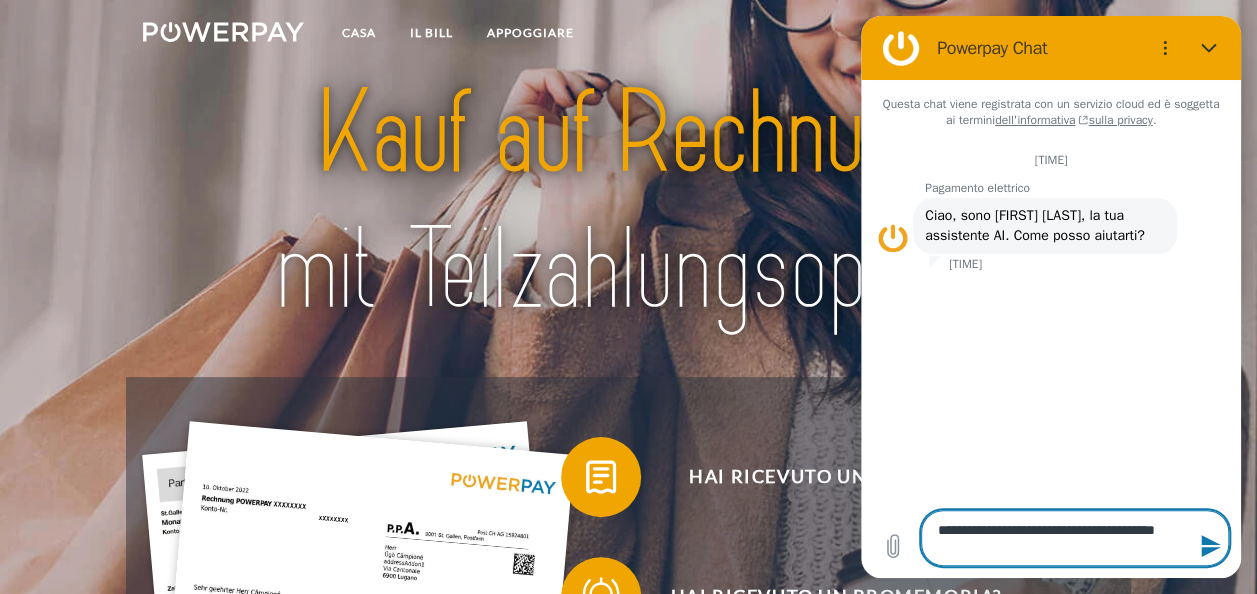 type on "**********" 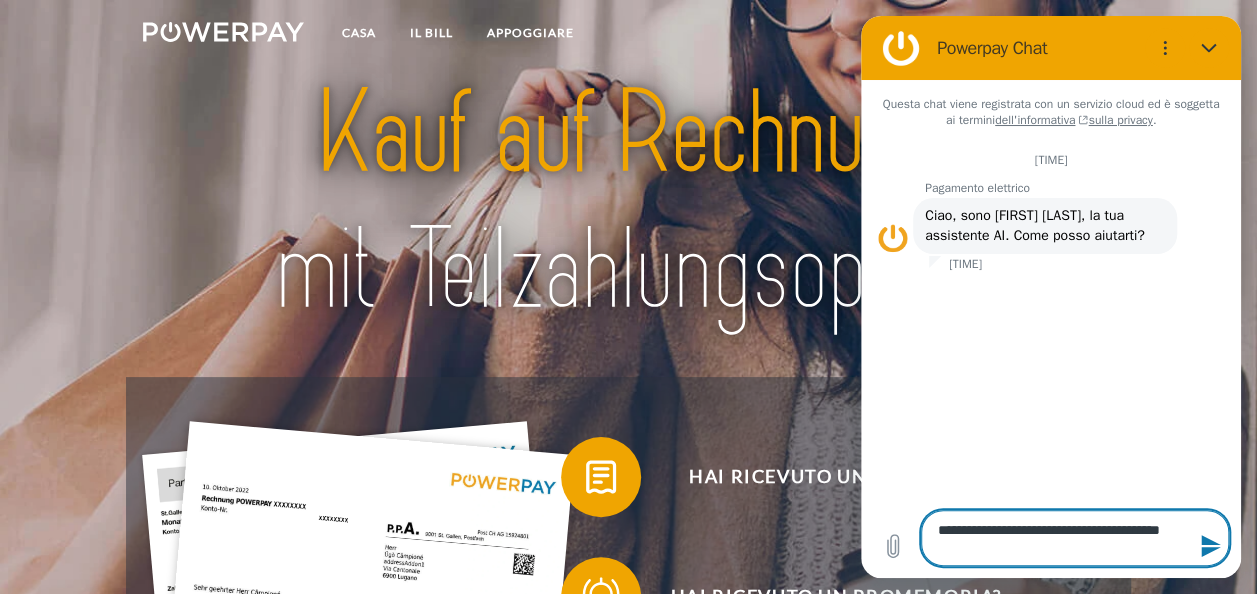 type on "**********" 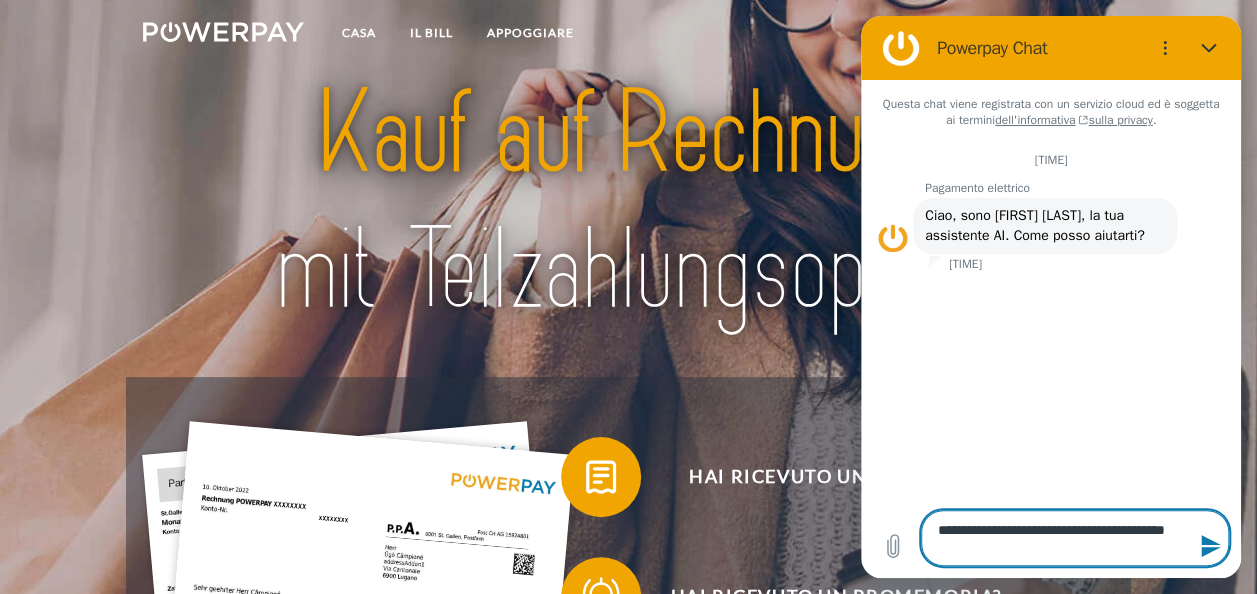 type on "**********" 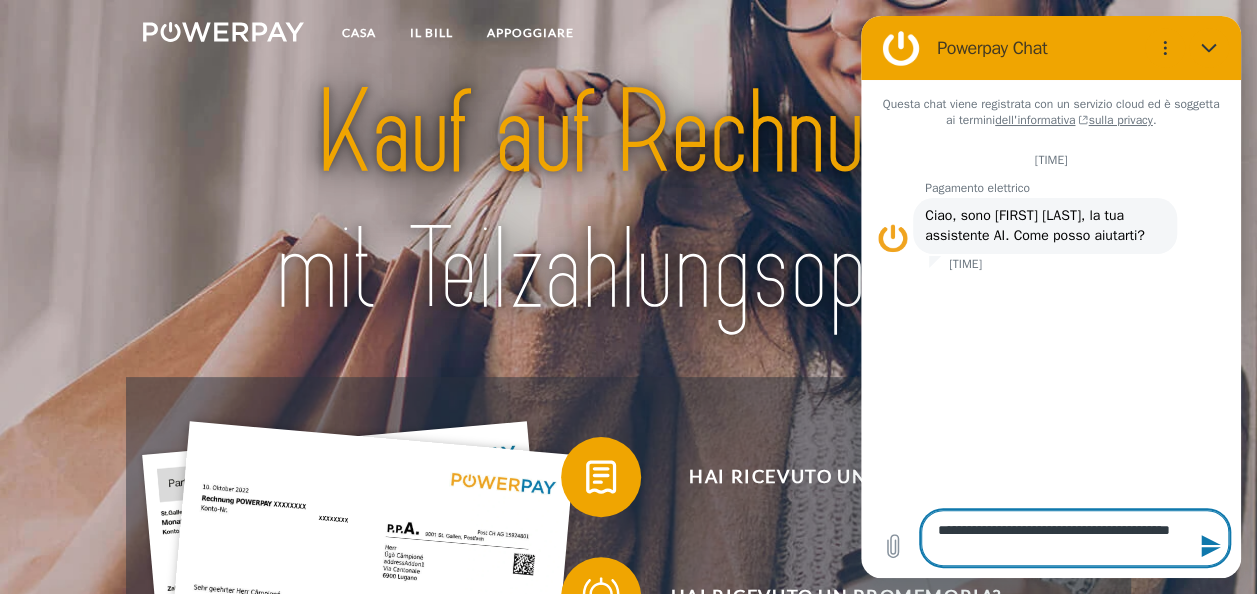 type on "*" 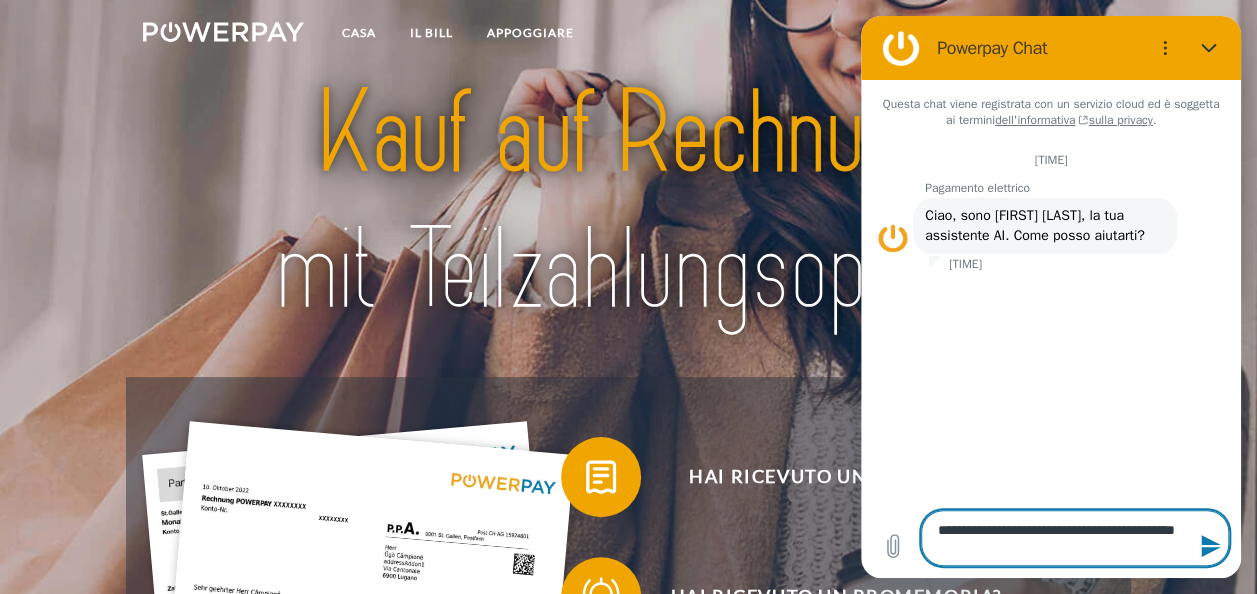 type on "**********" 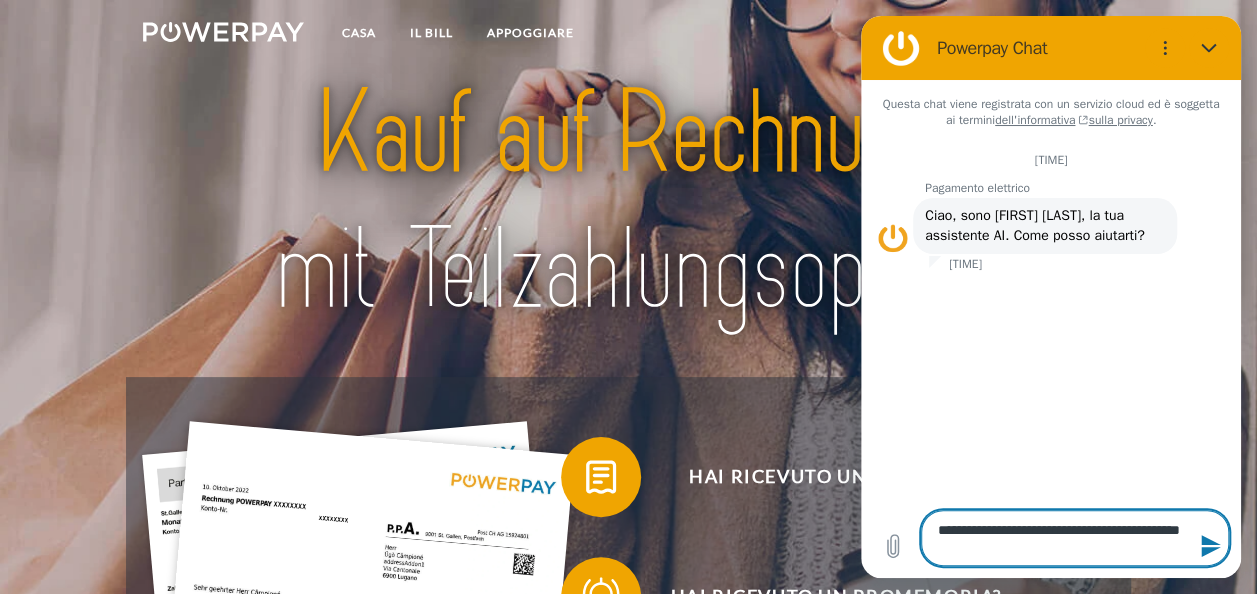 type on "**********" 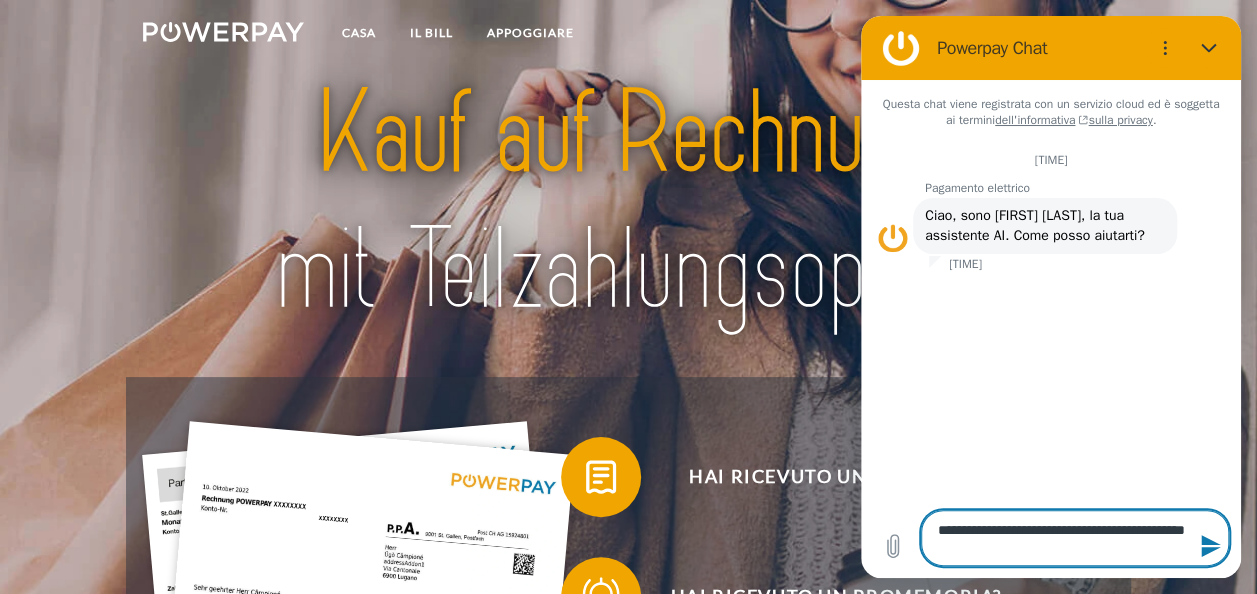 type on "**********" 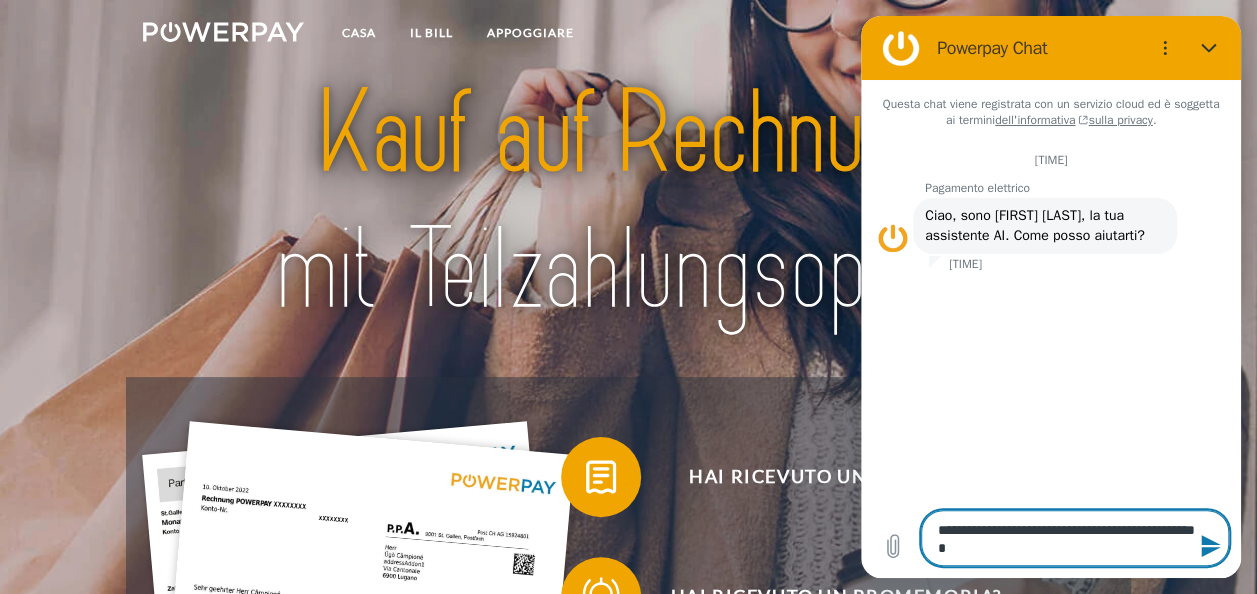 type on "**********" 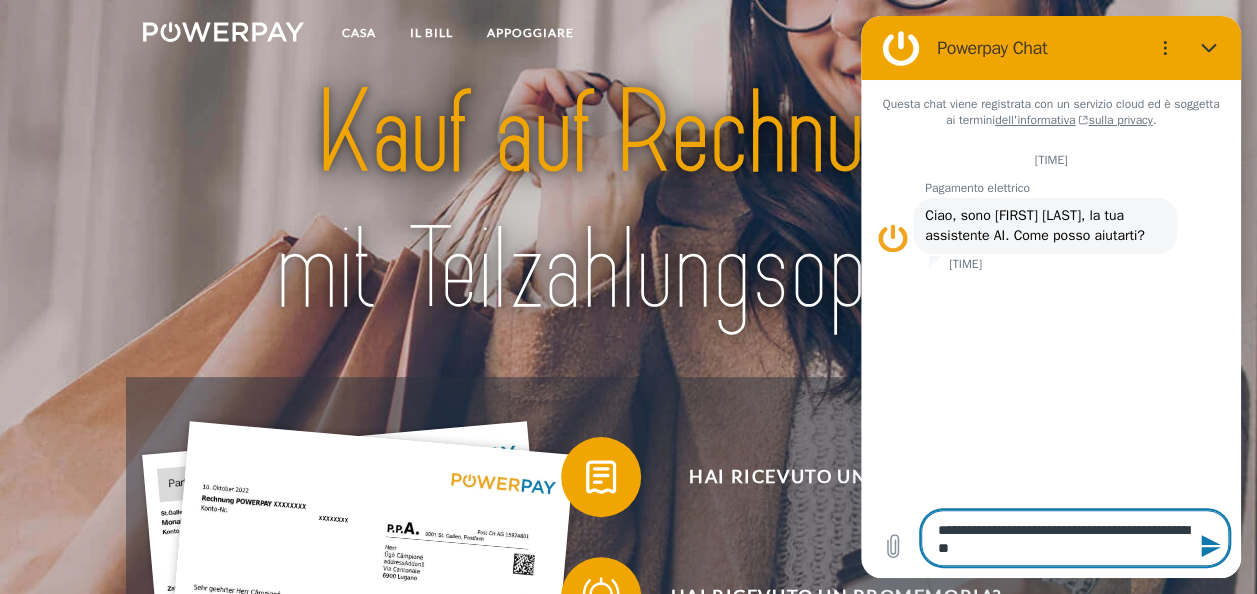 type on "**********" 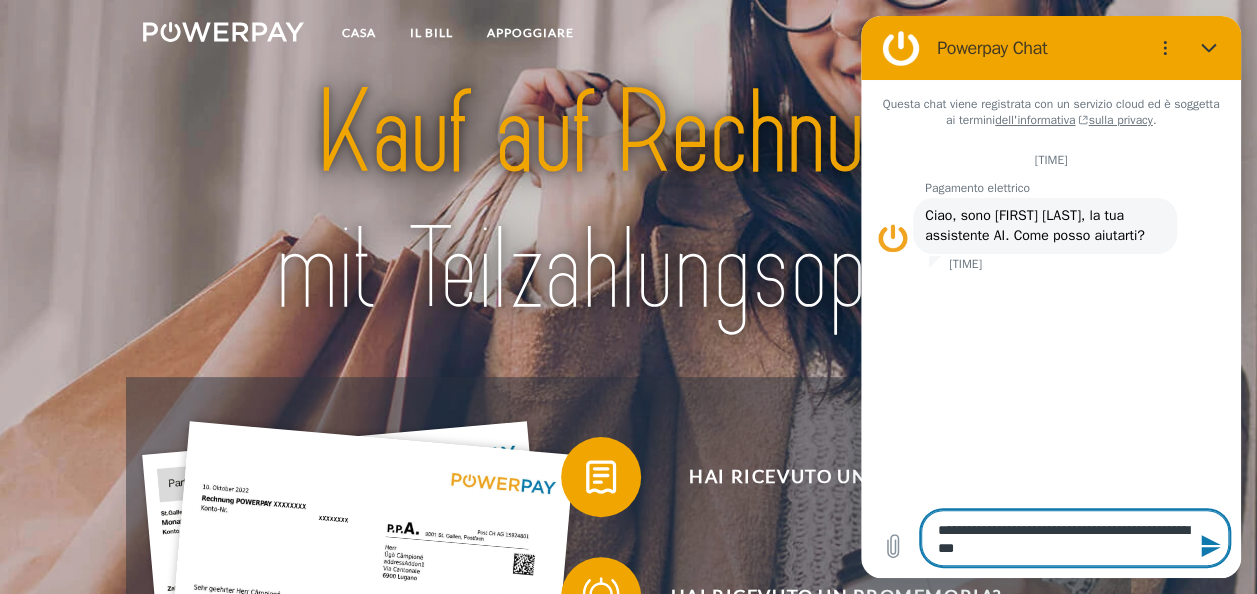 type on "**********" 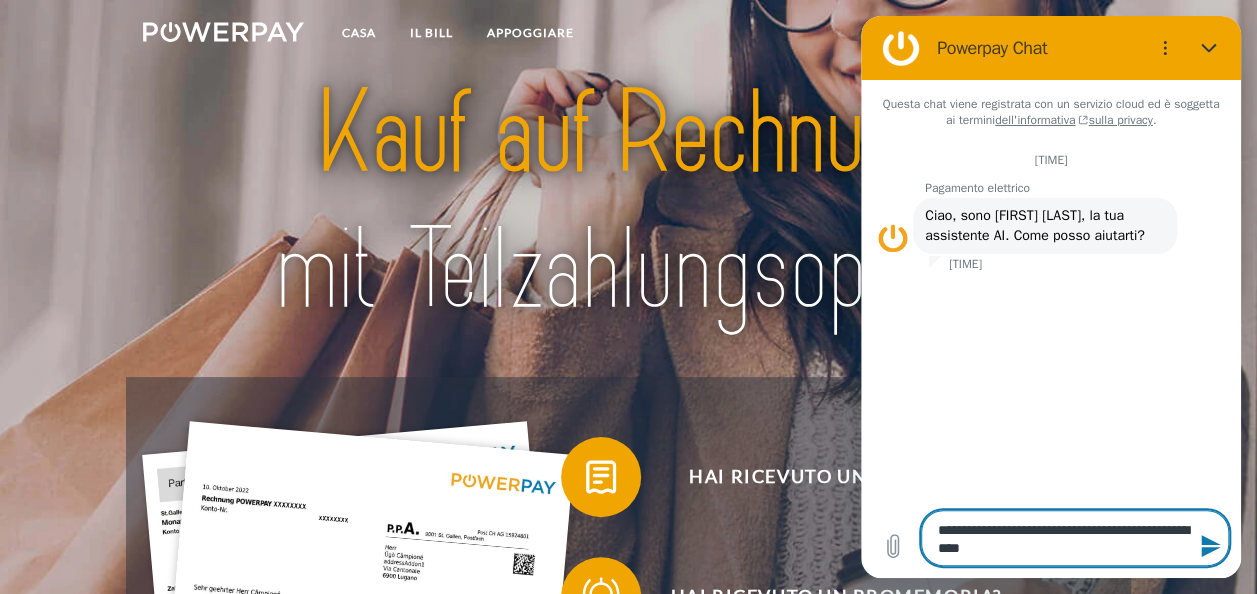 type on "**********" 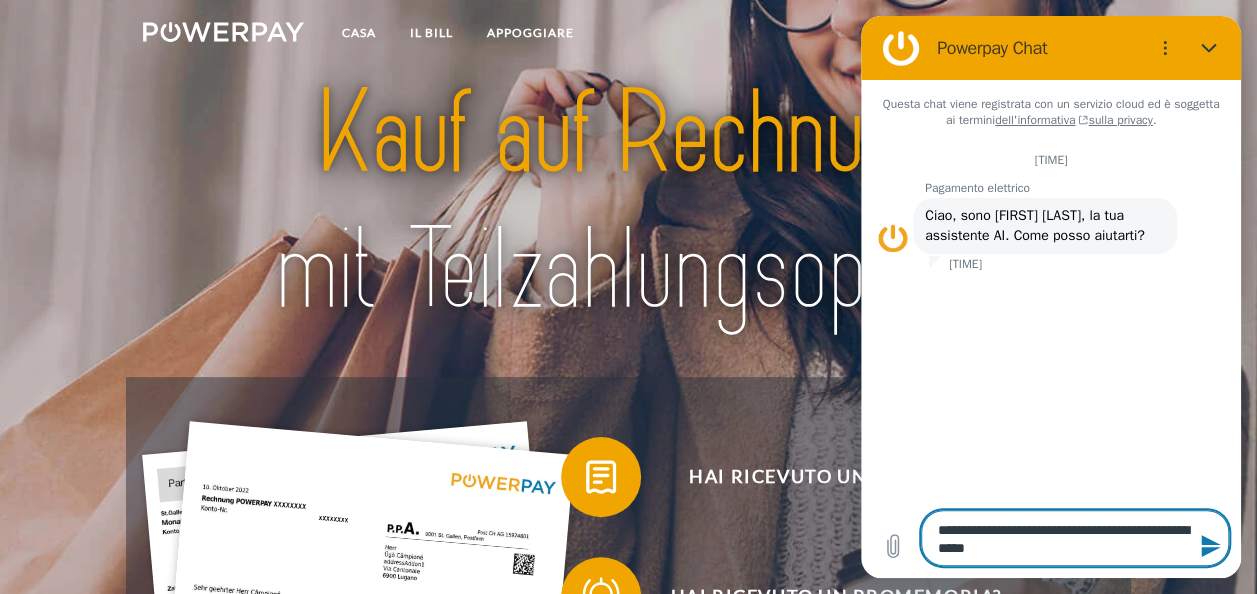 type on "**********" 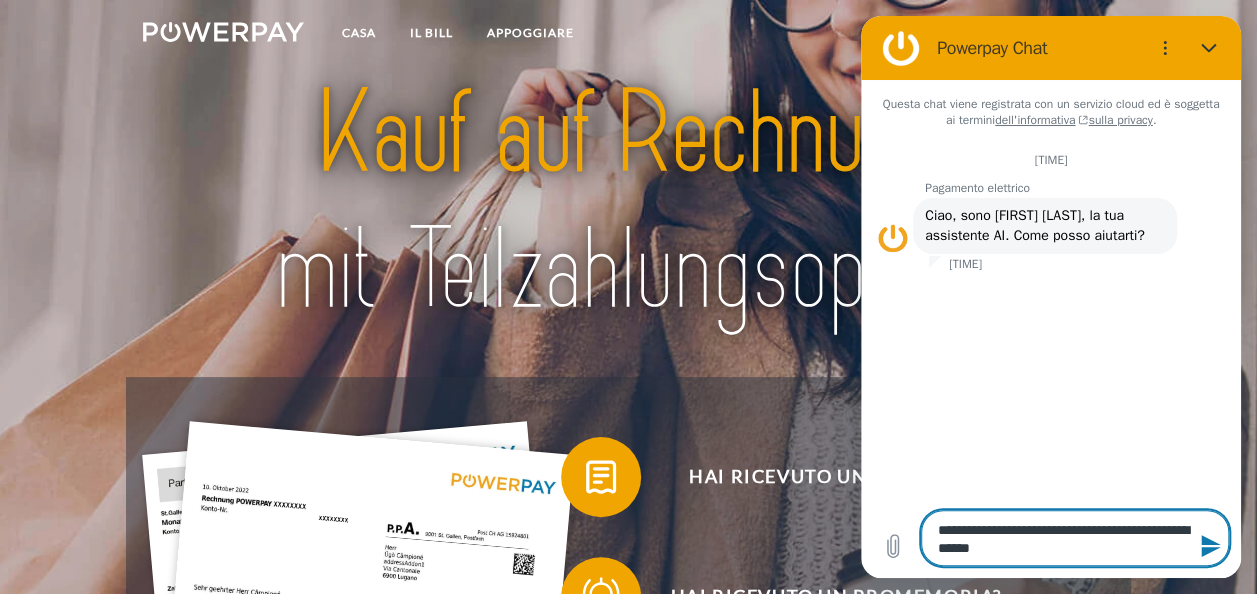 type on "**********" 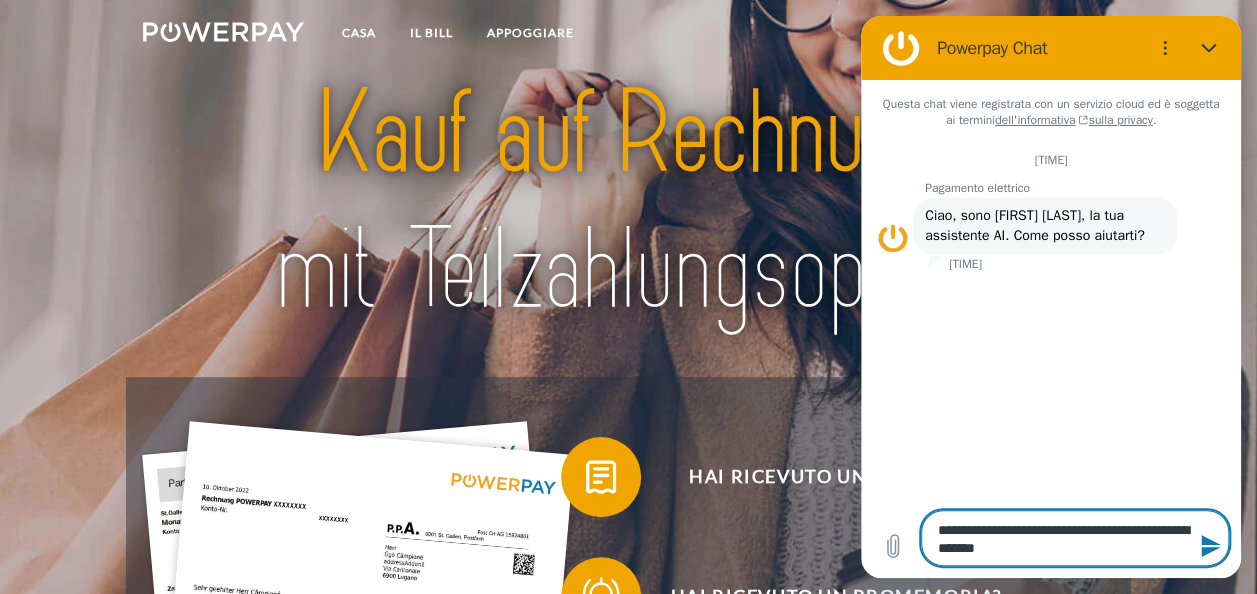 type on "**********" 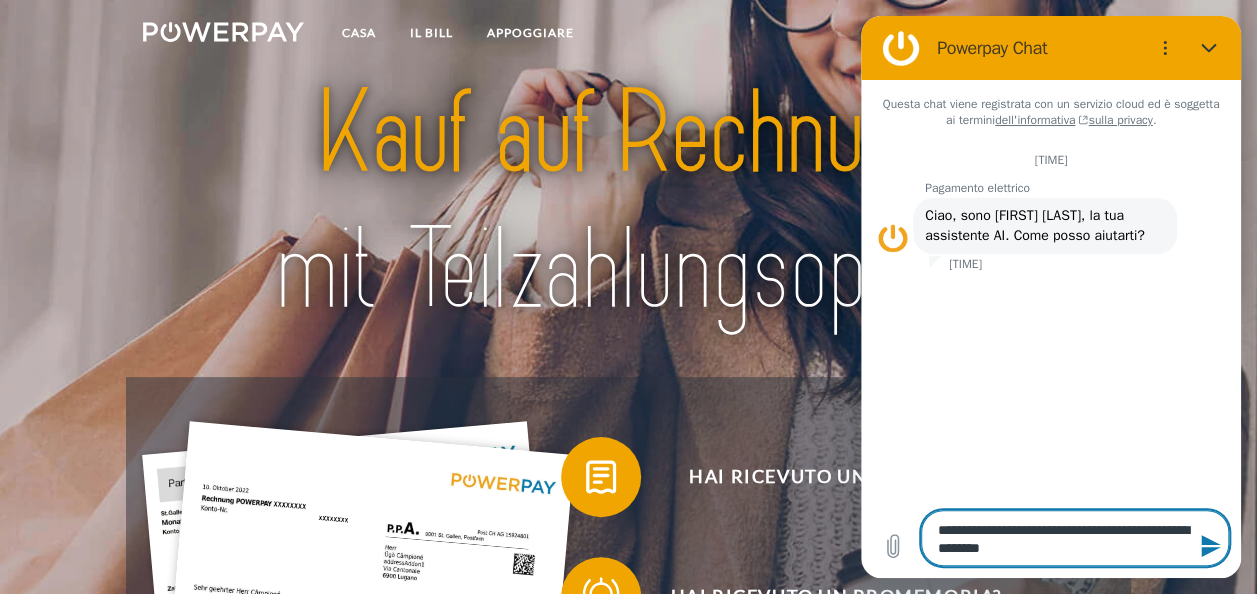 type on "**********" 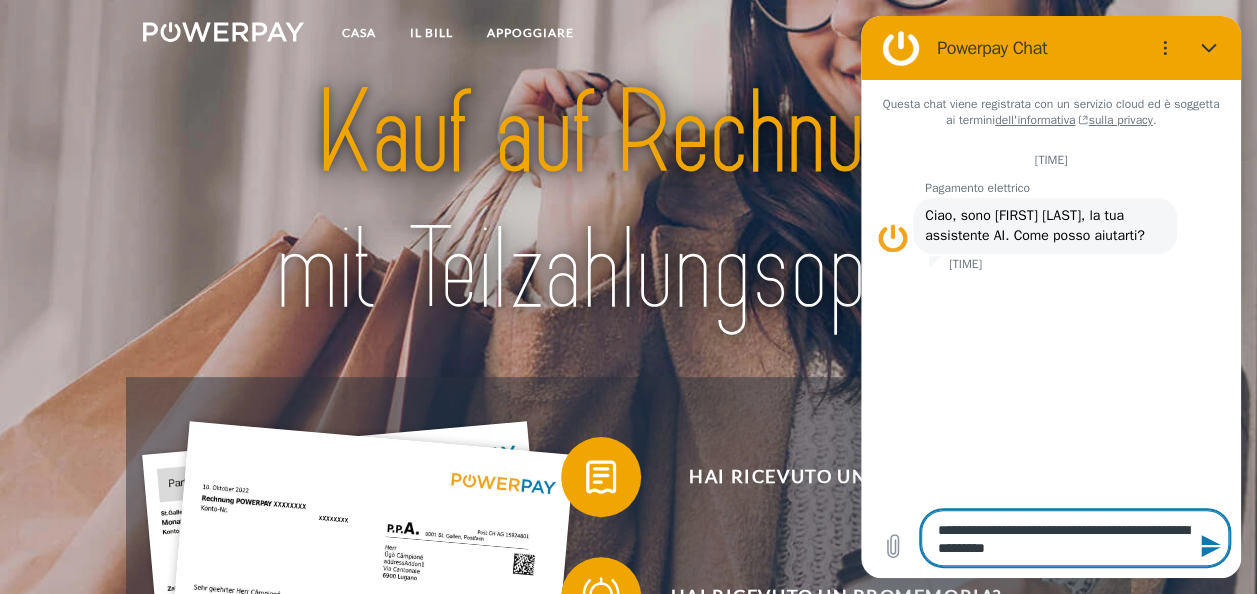 type on "**********" 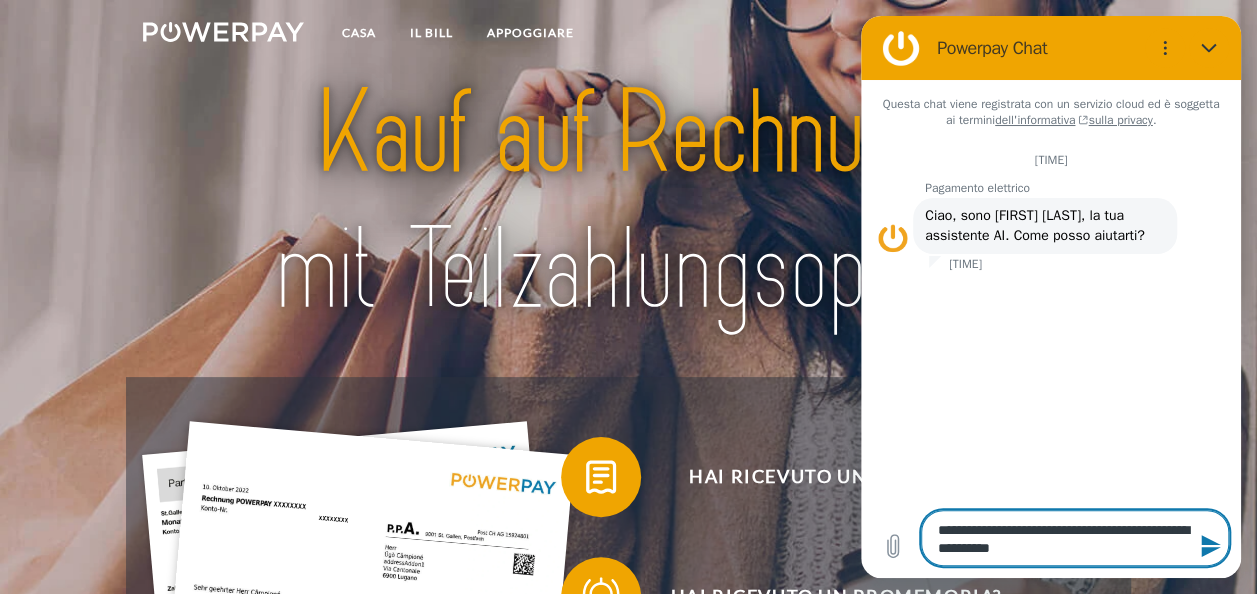 type on "**********" 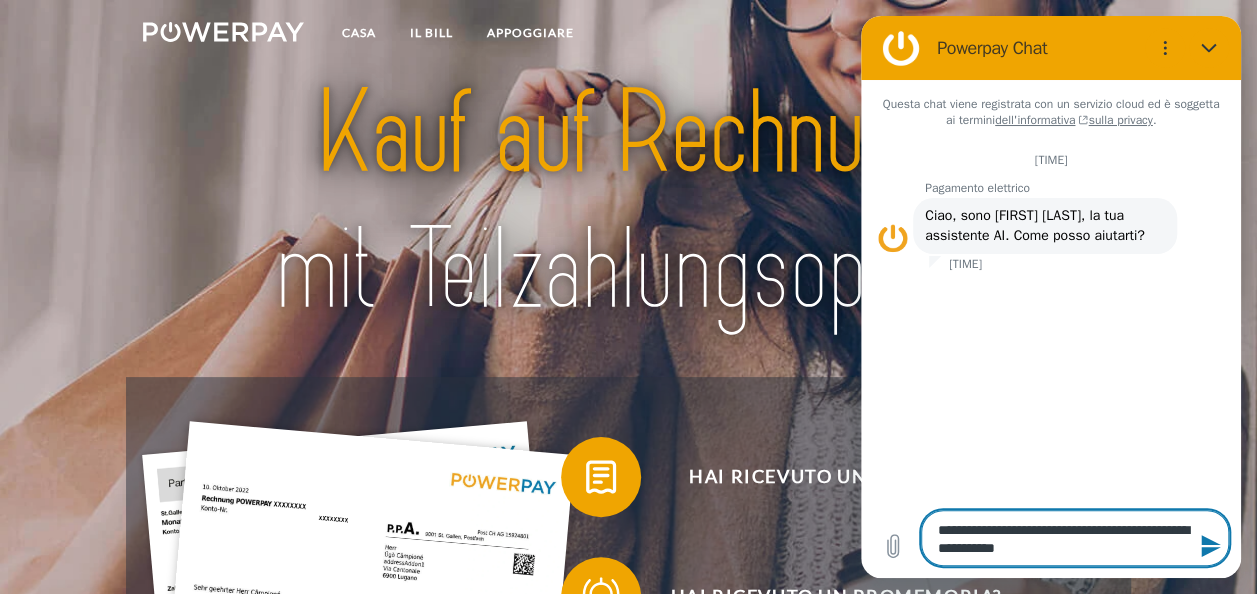 type on "**********" 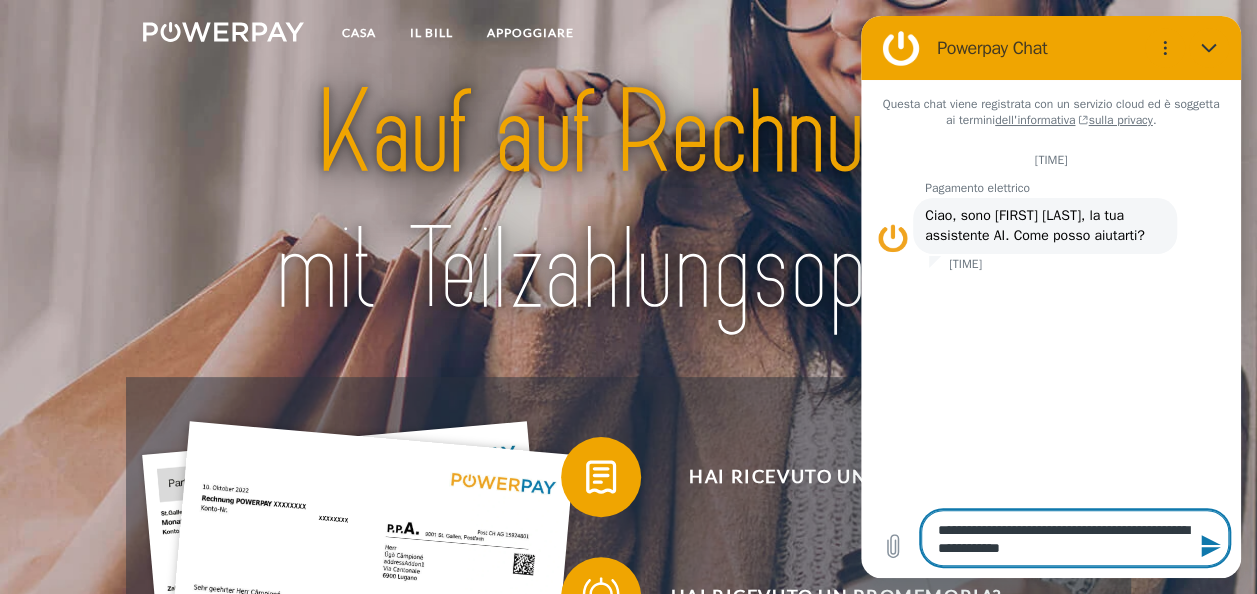 type on "*" 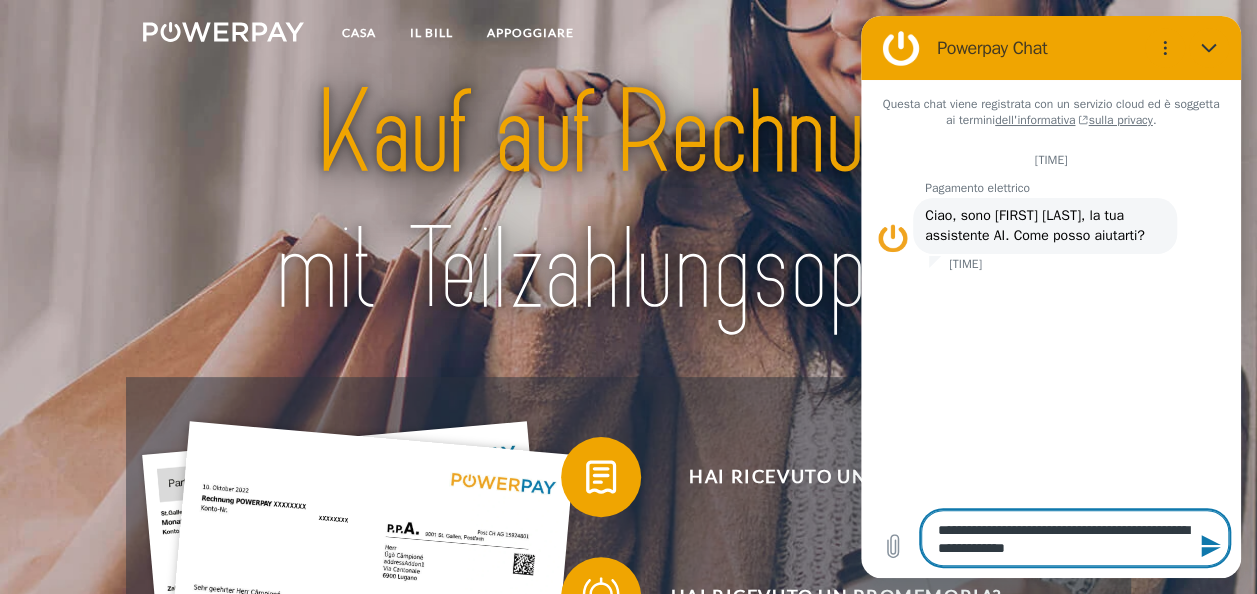 type on "**********" 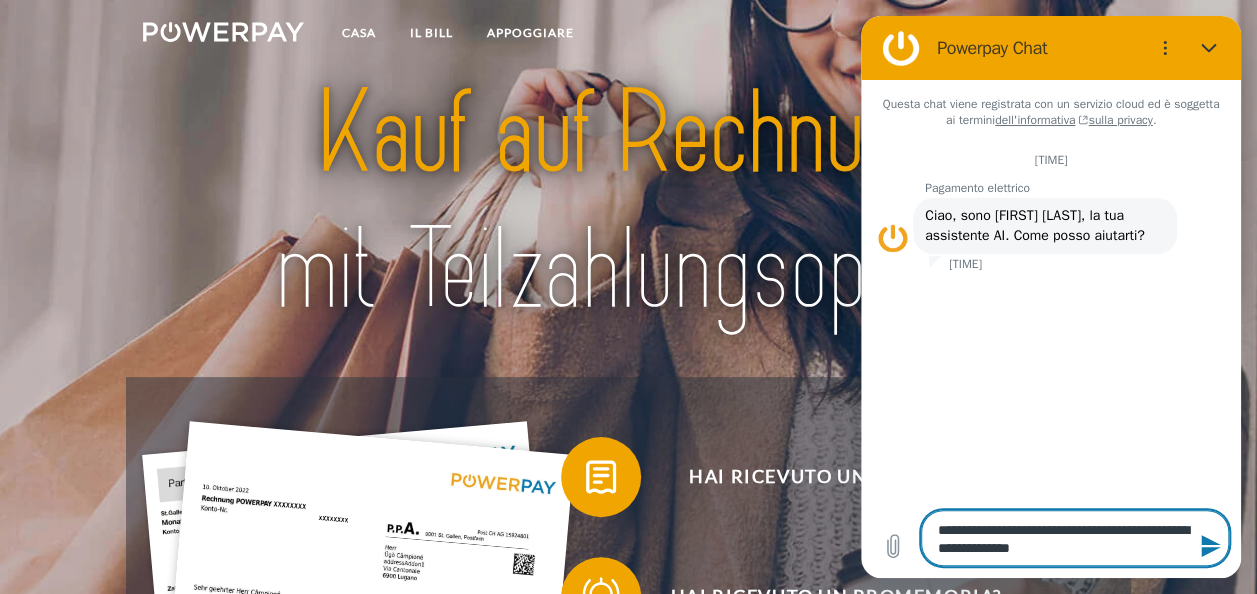 type on "**********" 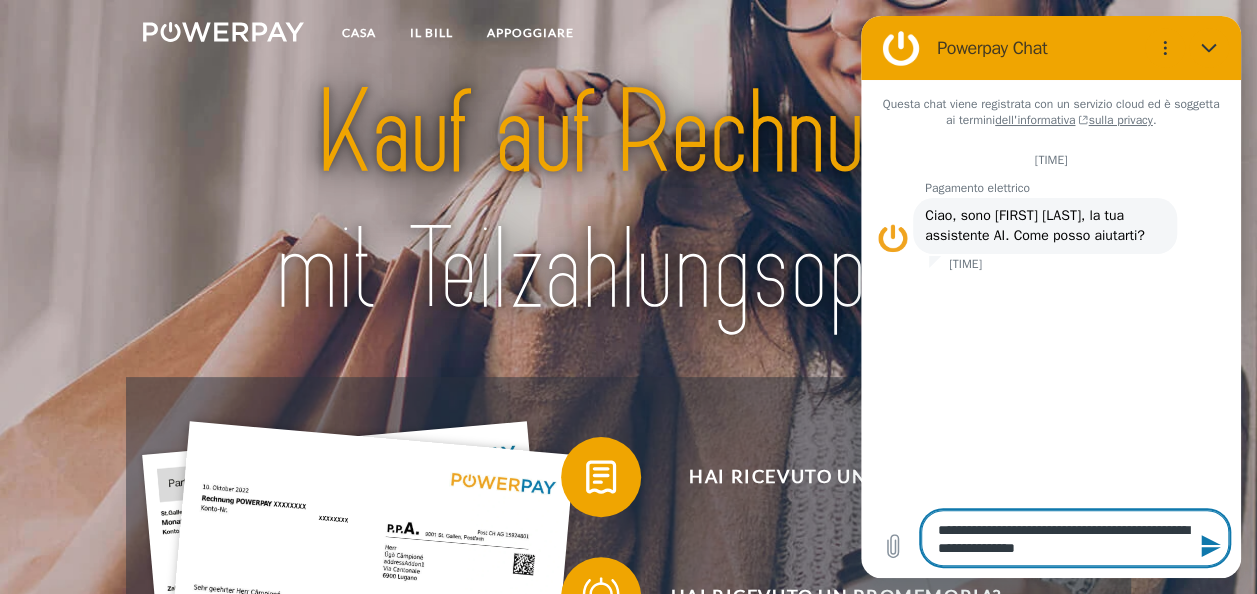 type on "**********" 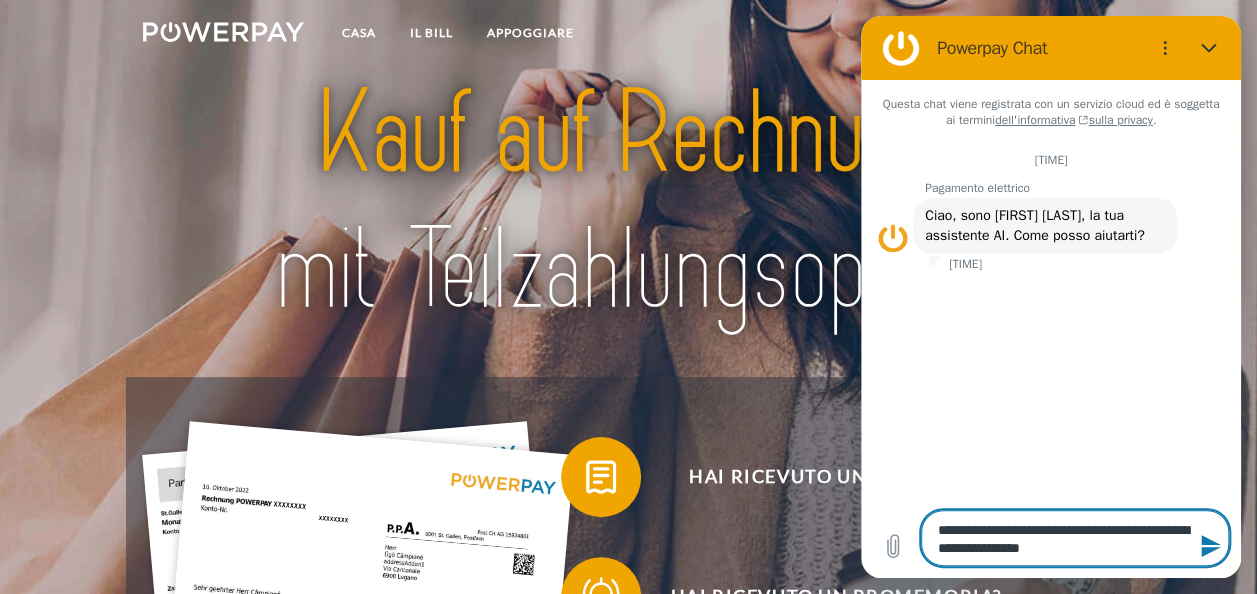 type on "**********" 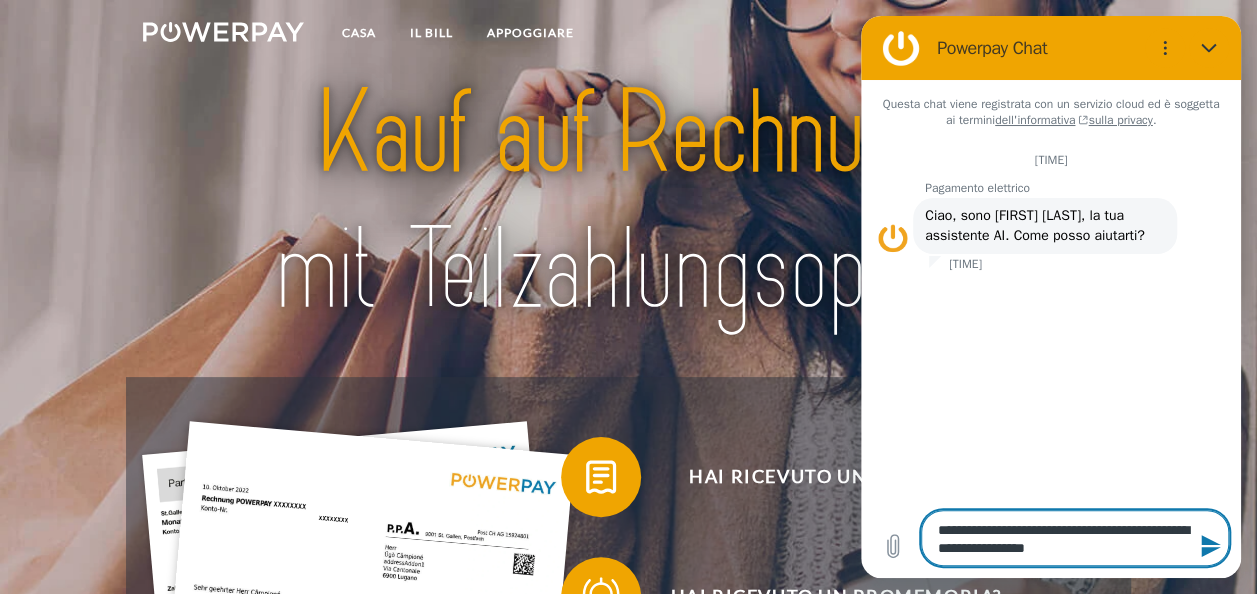type on "**********" 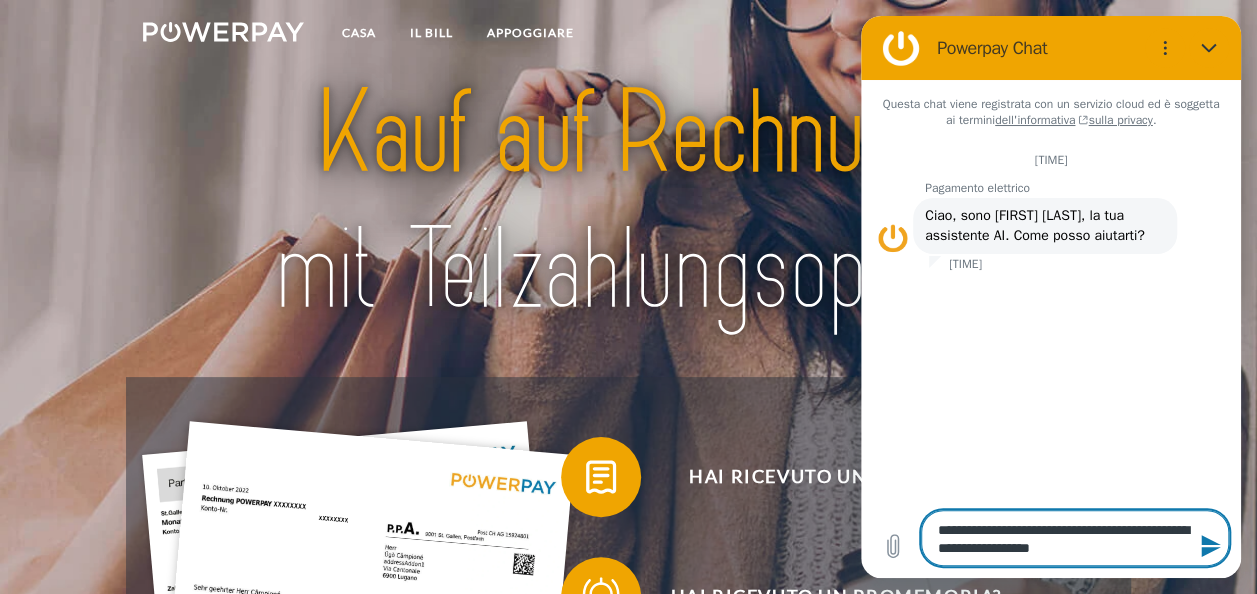 type on "**********" 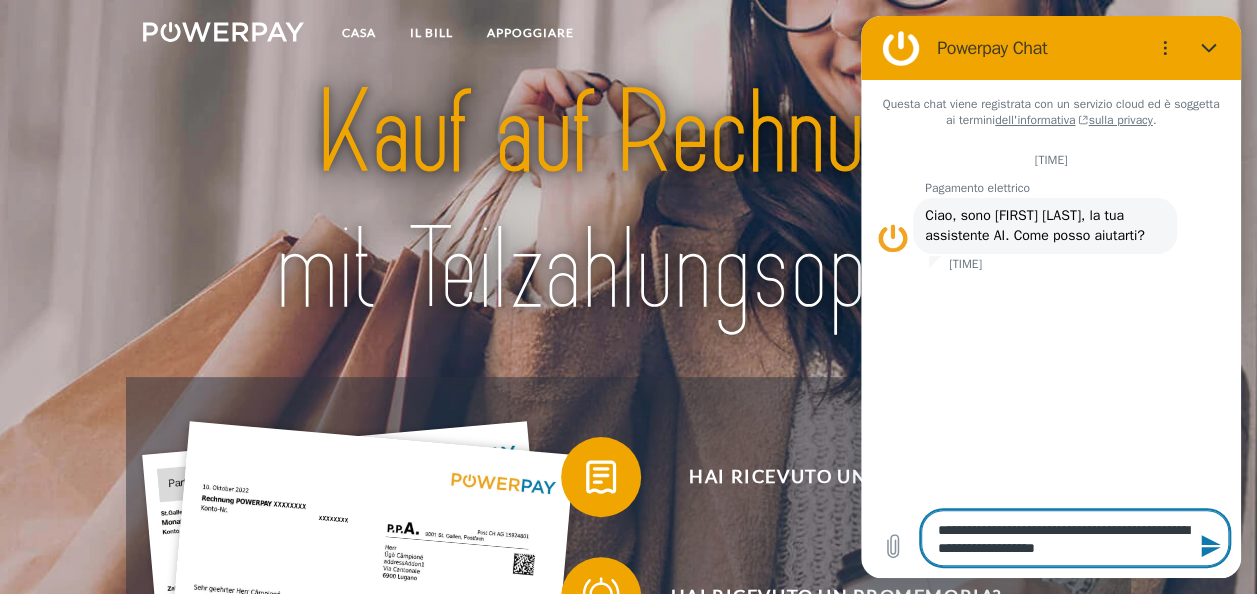 type on "**********" 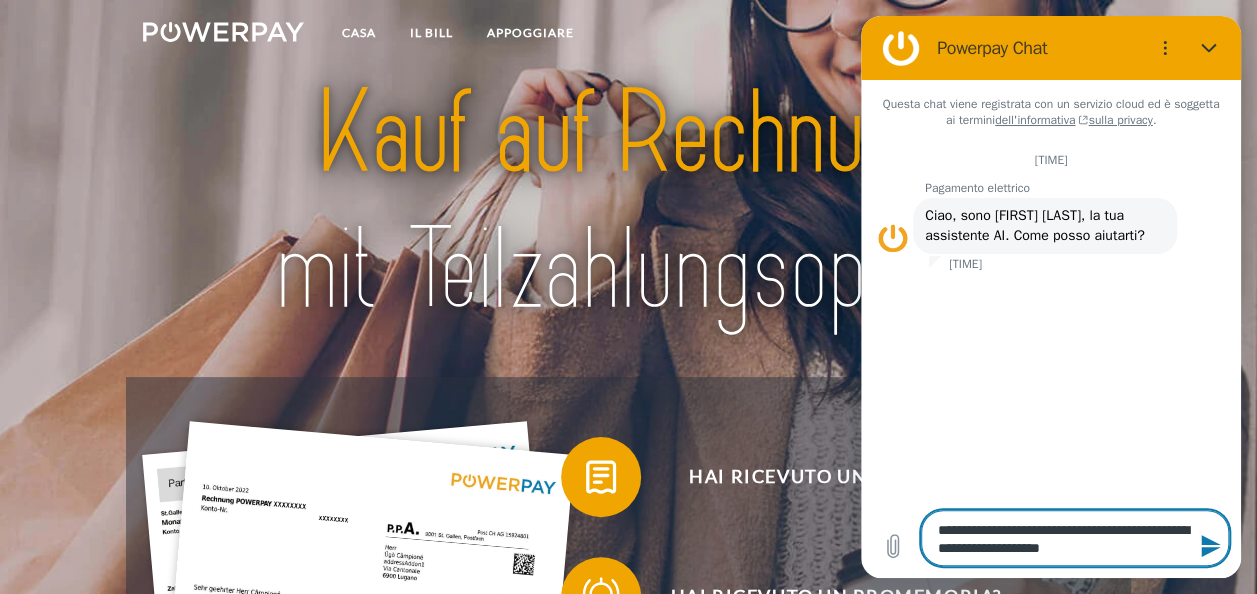 type on "**********" 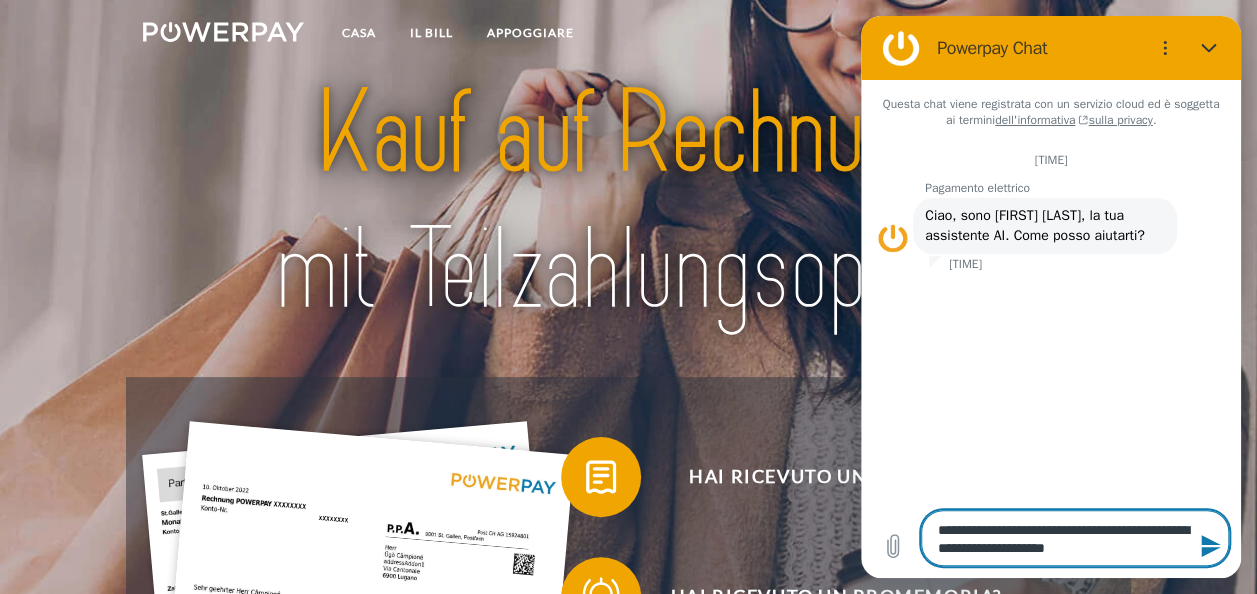 type on "**********" 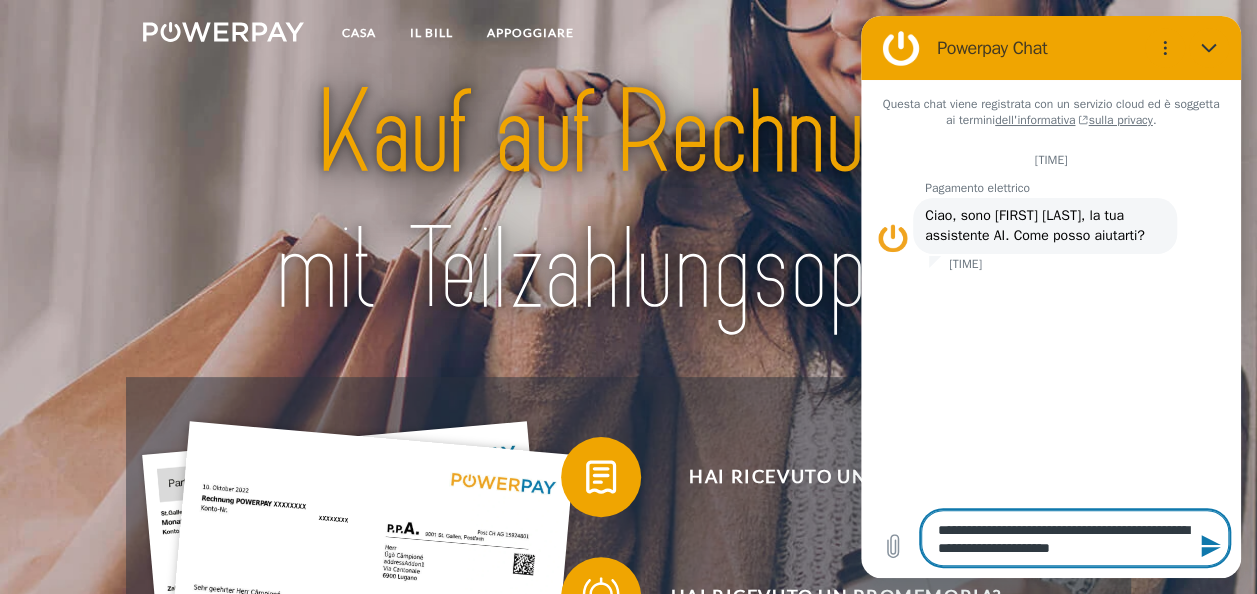 type on "**********" 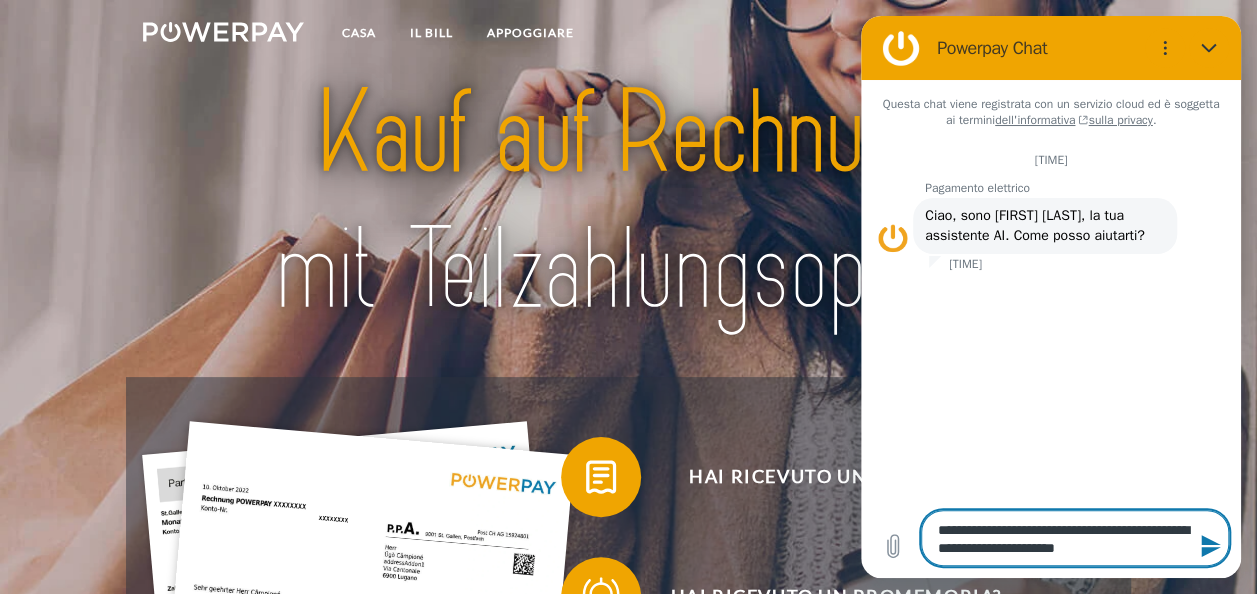 type on "**********" 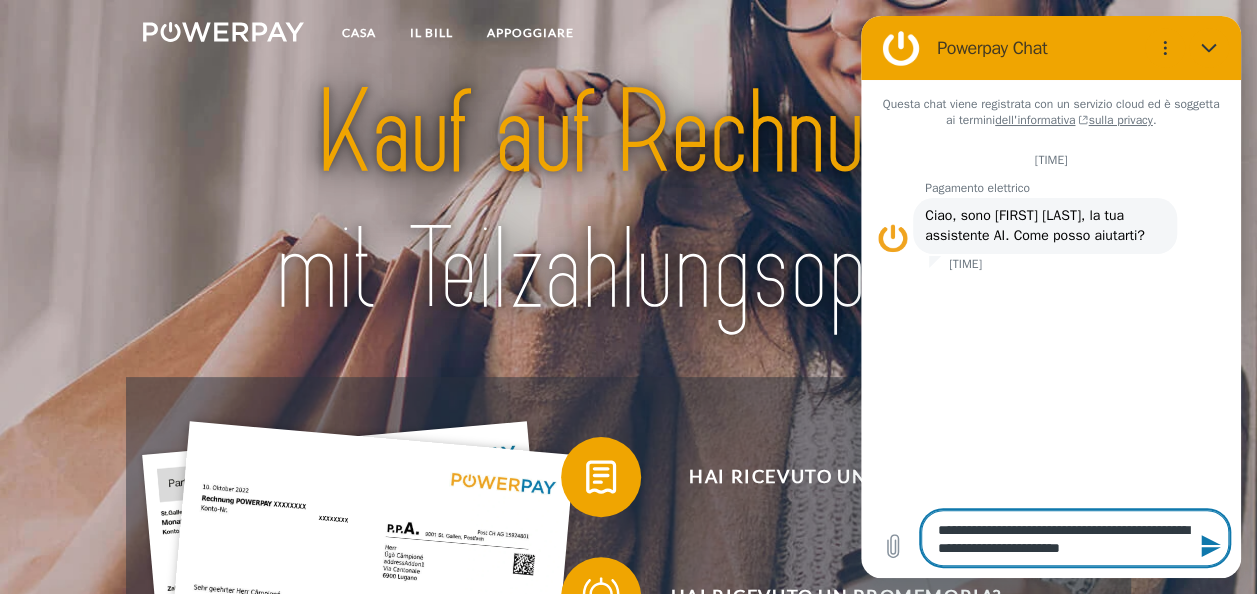 type on "**********" 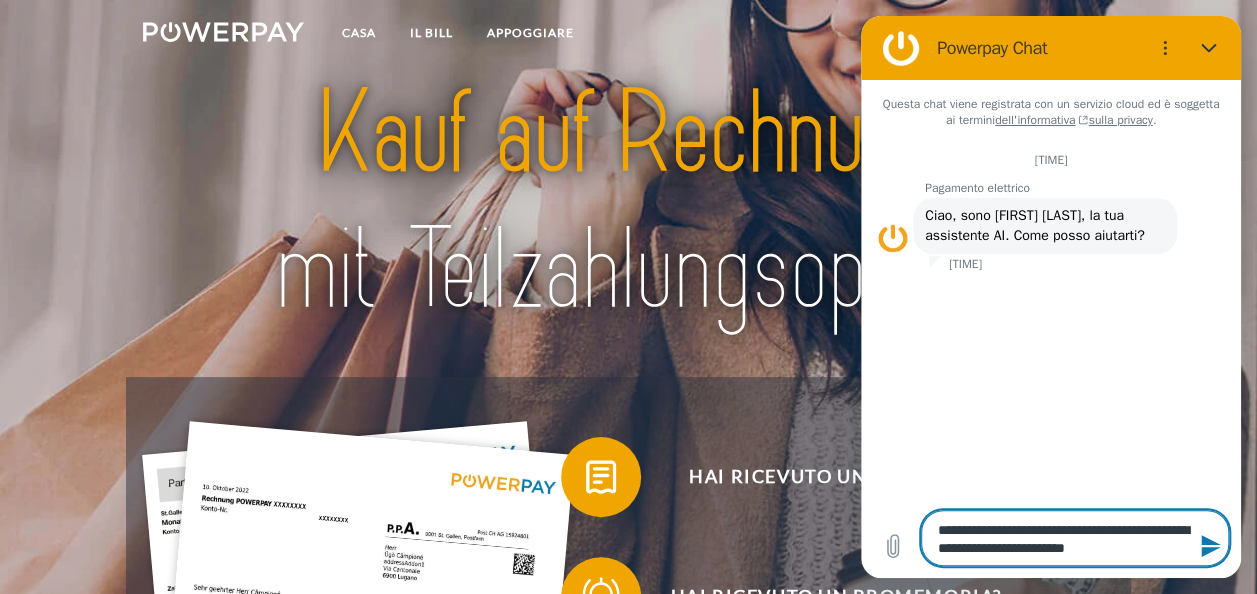 type on "**********" 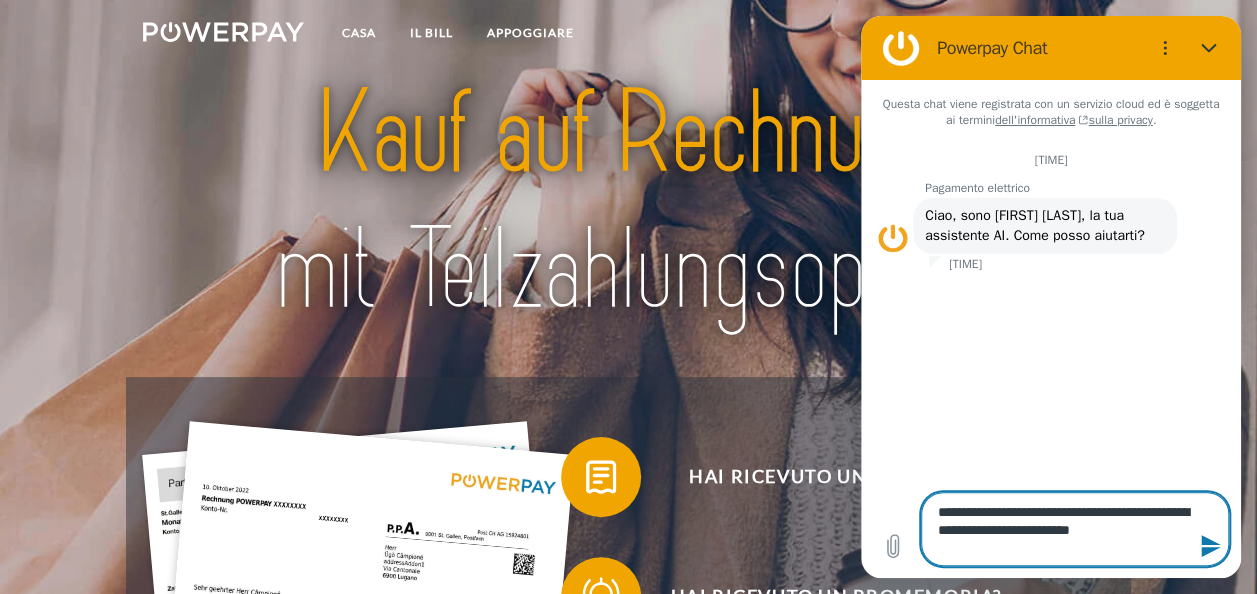 type on "**********" 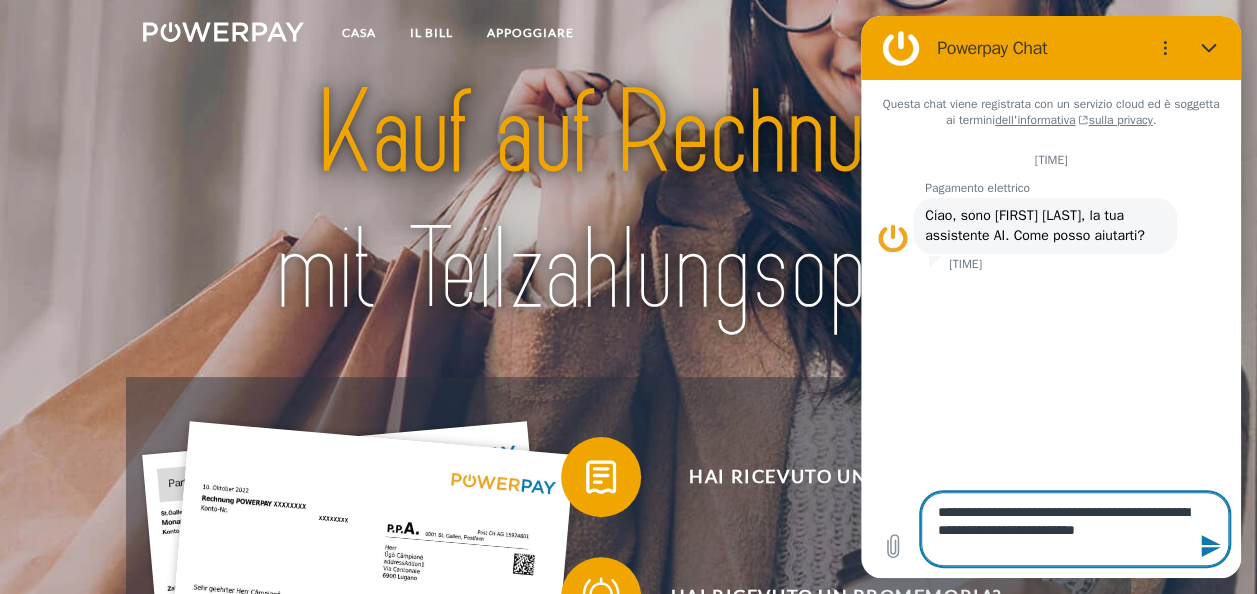 type on "**********" 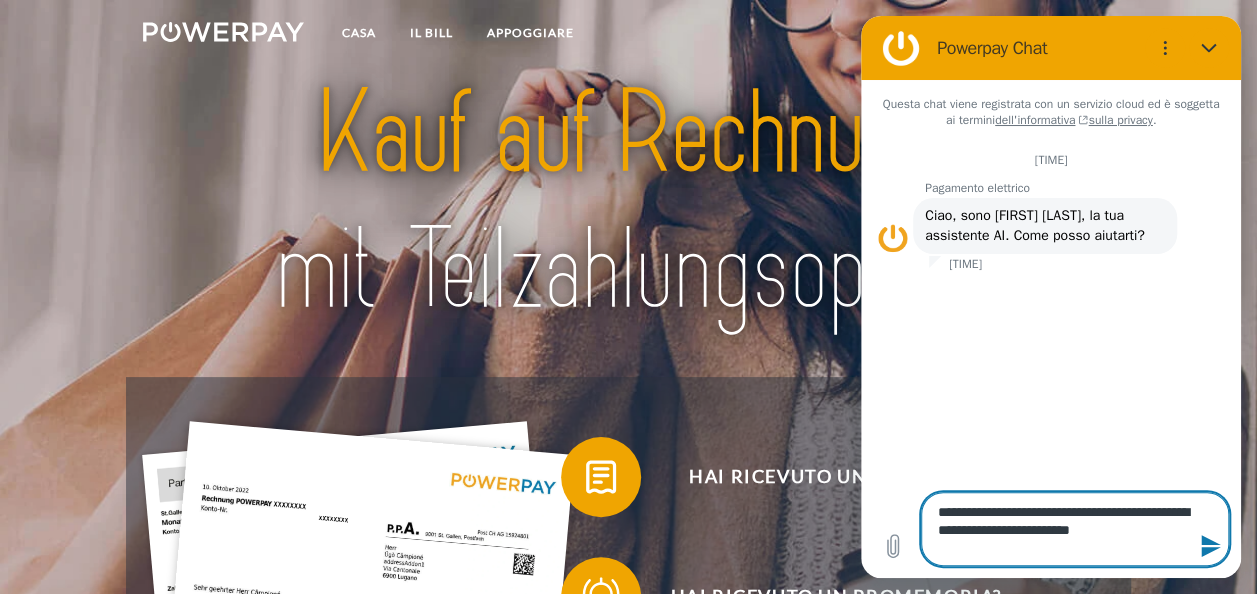 type on "**********" 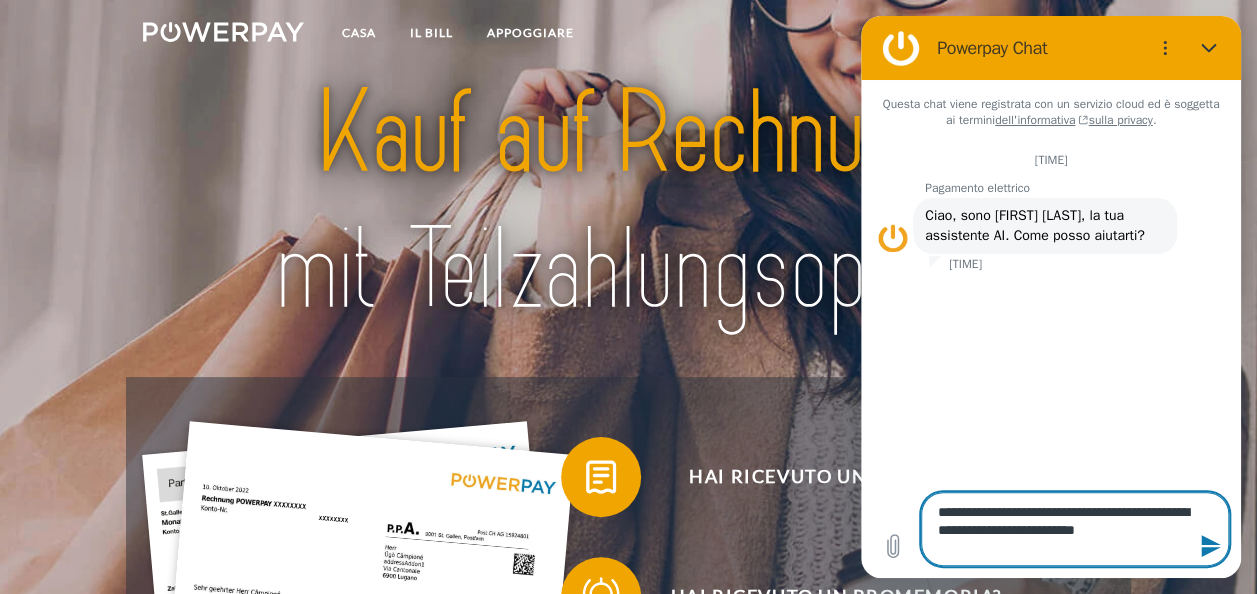 type on "**********" 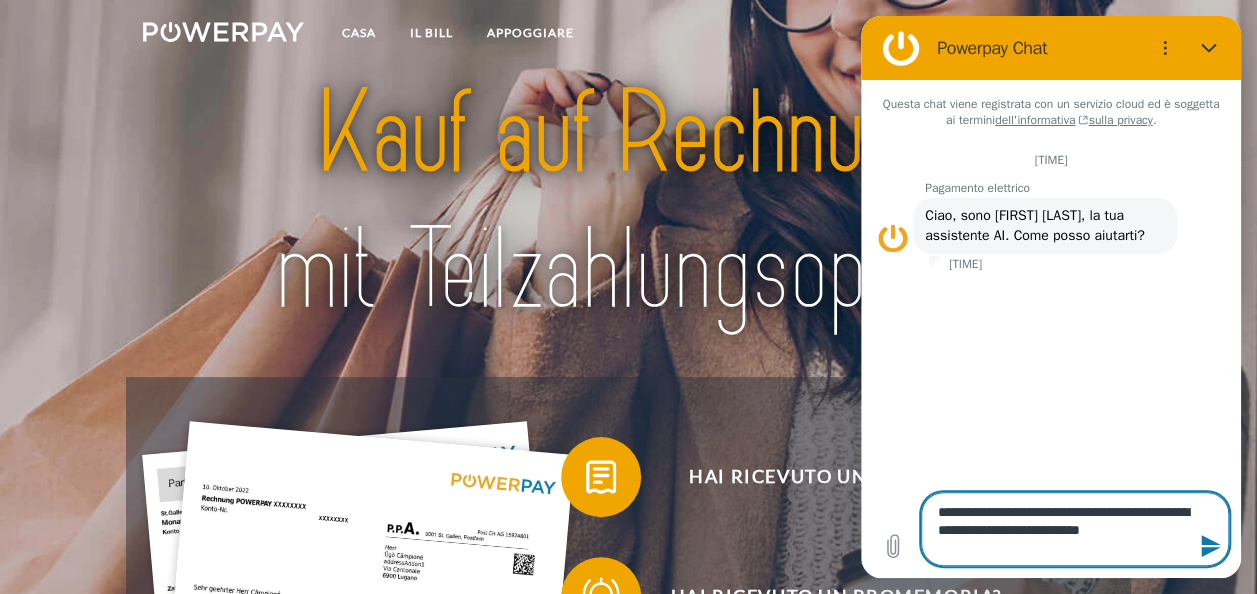 type on "**********" 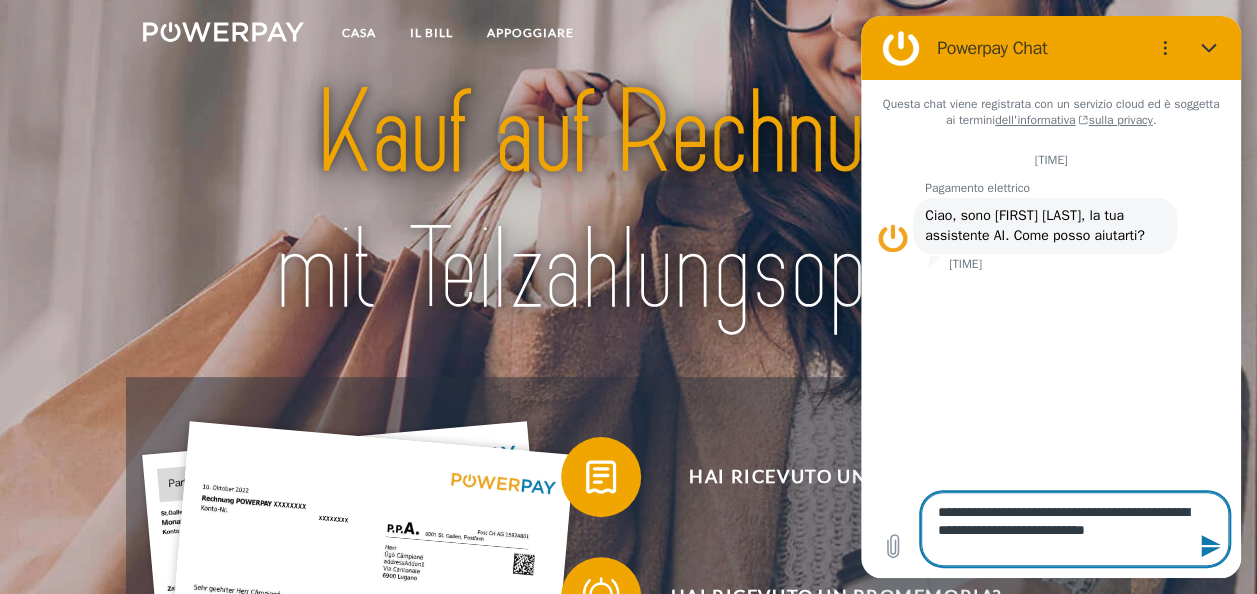 type on "**********" 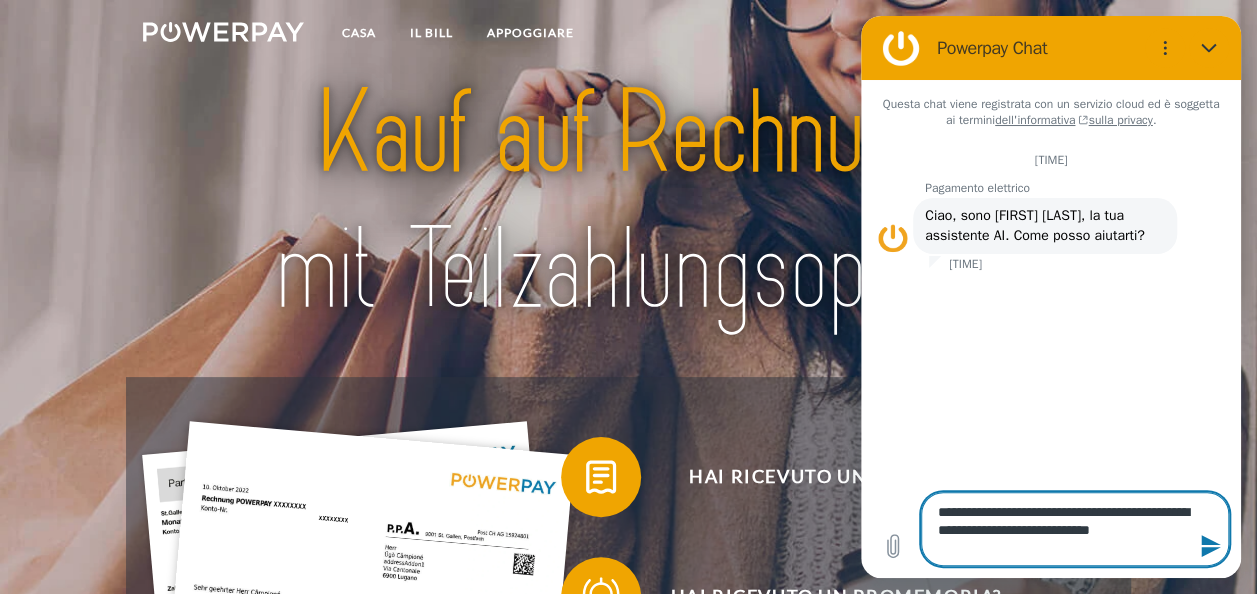 type on "**********" 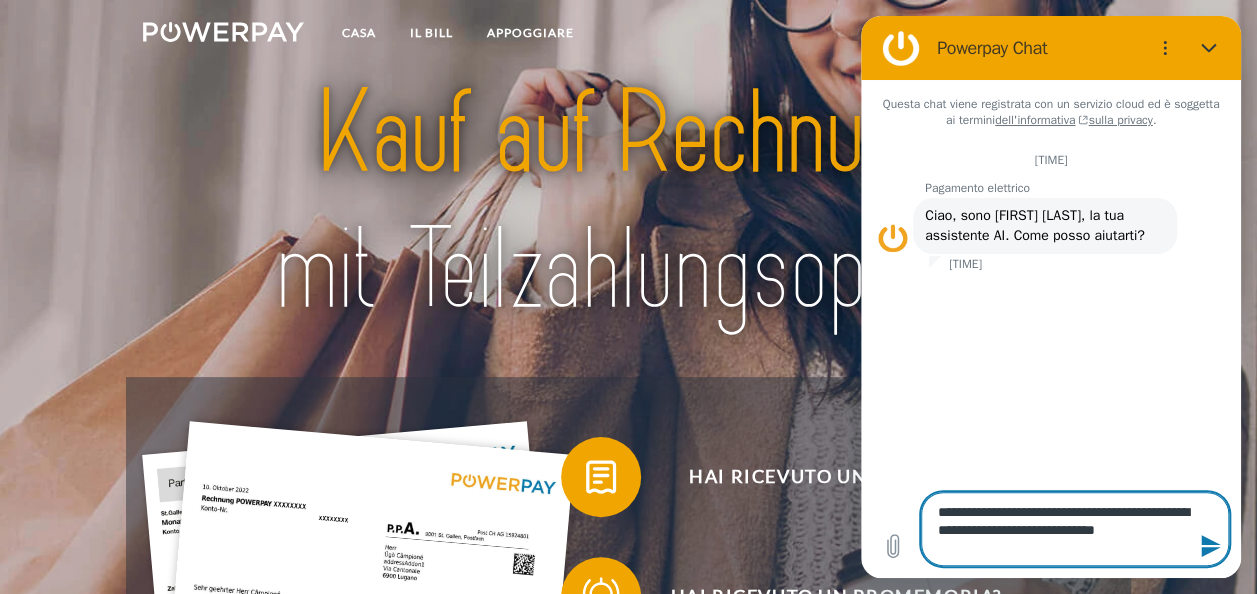 type on "**********" 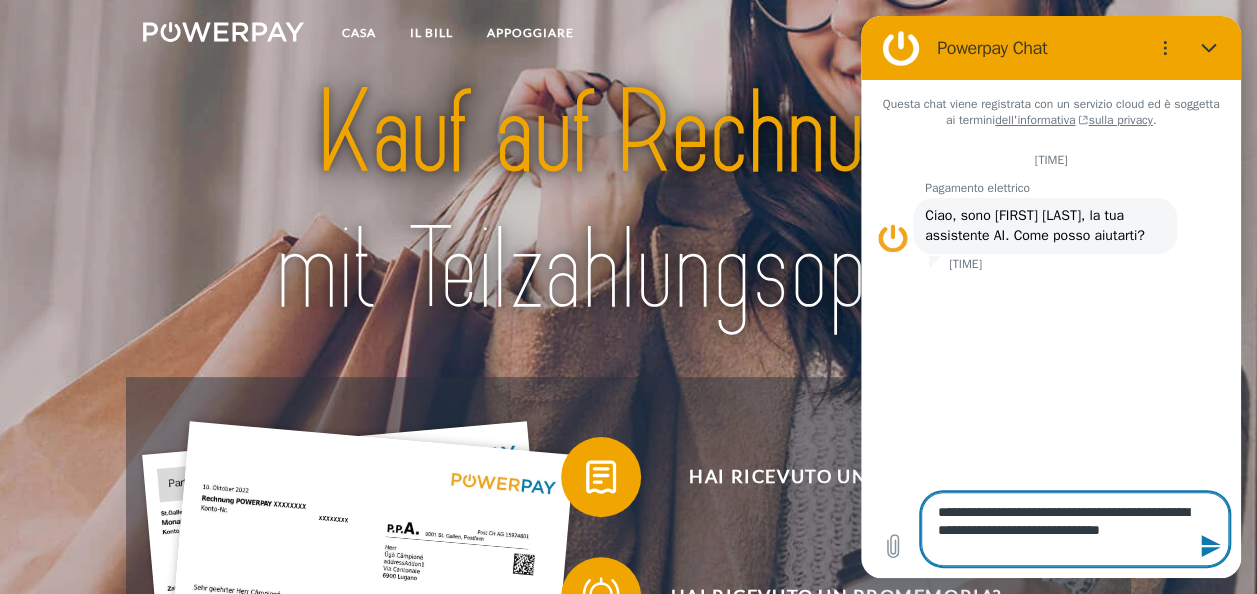 type 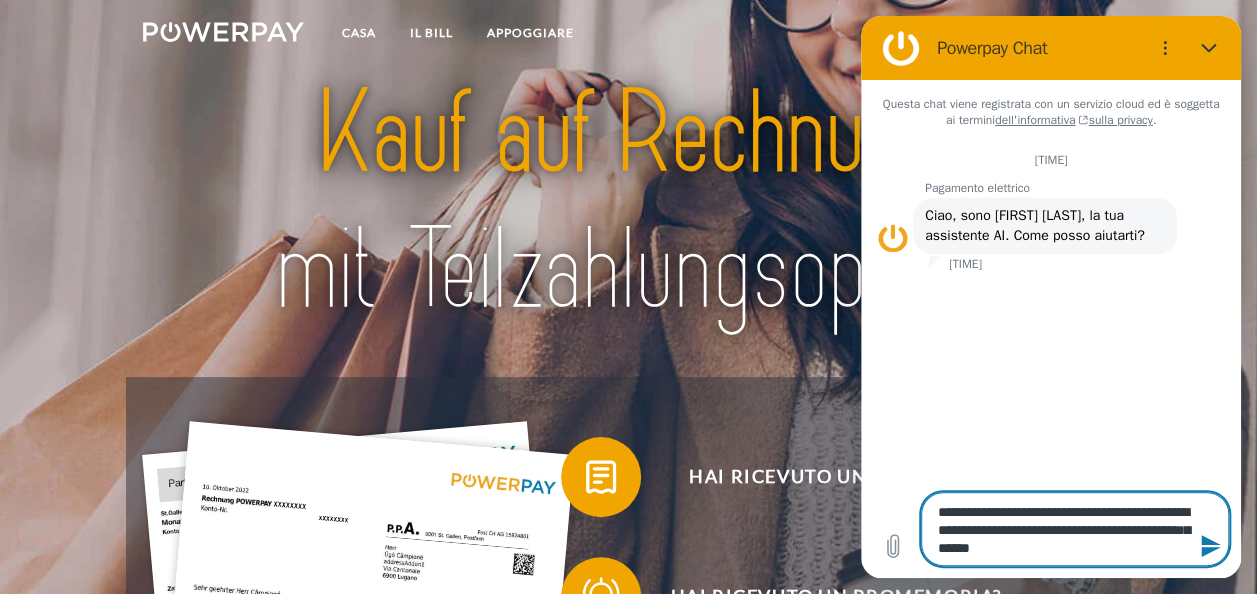 click on "**********" at bounding box center [1075, 529] 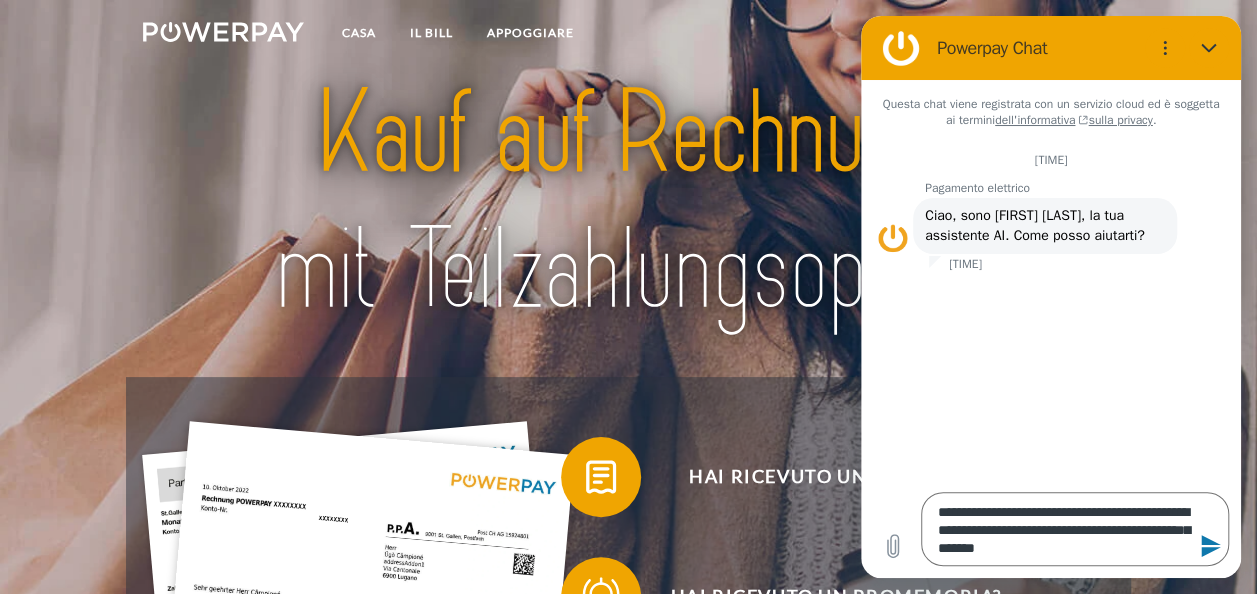 click on "Questa chat viene registrata con un servizio cloud ed è soggetta ai termini  dell'informativa  sulla privacy . 16:15 Pagamento elettrico Powerpay ha detto:  Ciao, sono Lina, la tua assistente AI. Come posso aiutarti? 16:15" at bounding box center [1051, 280] 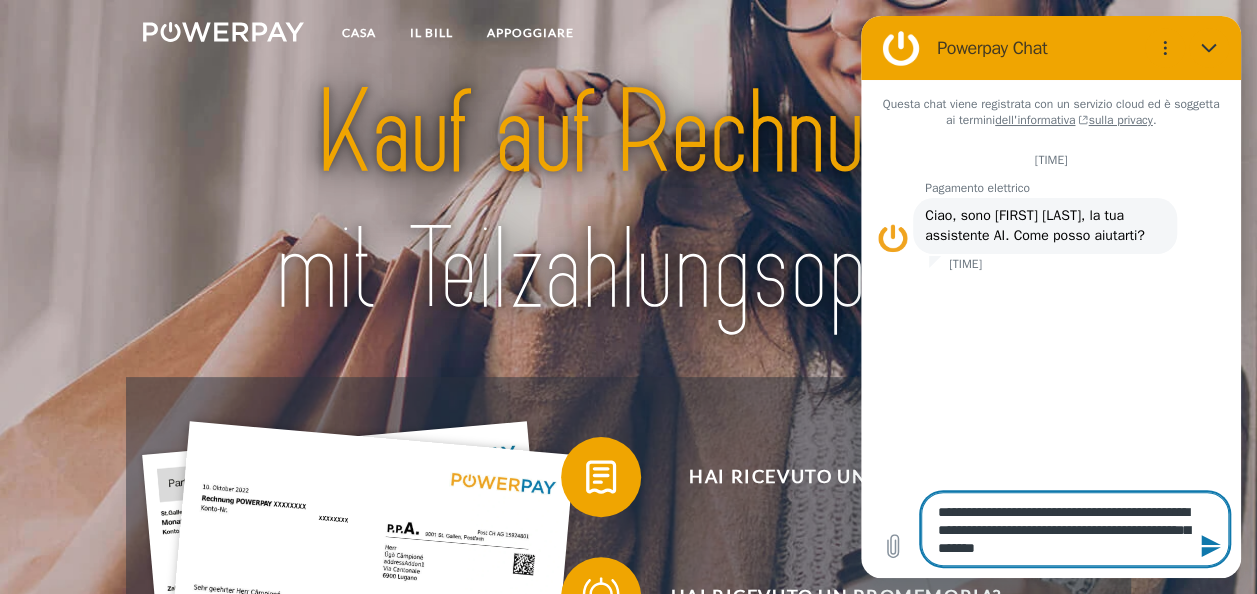 click on "**********" at bounding box center [1075, 529] 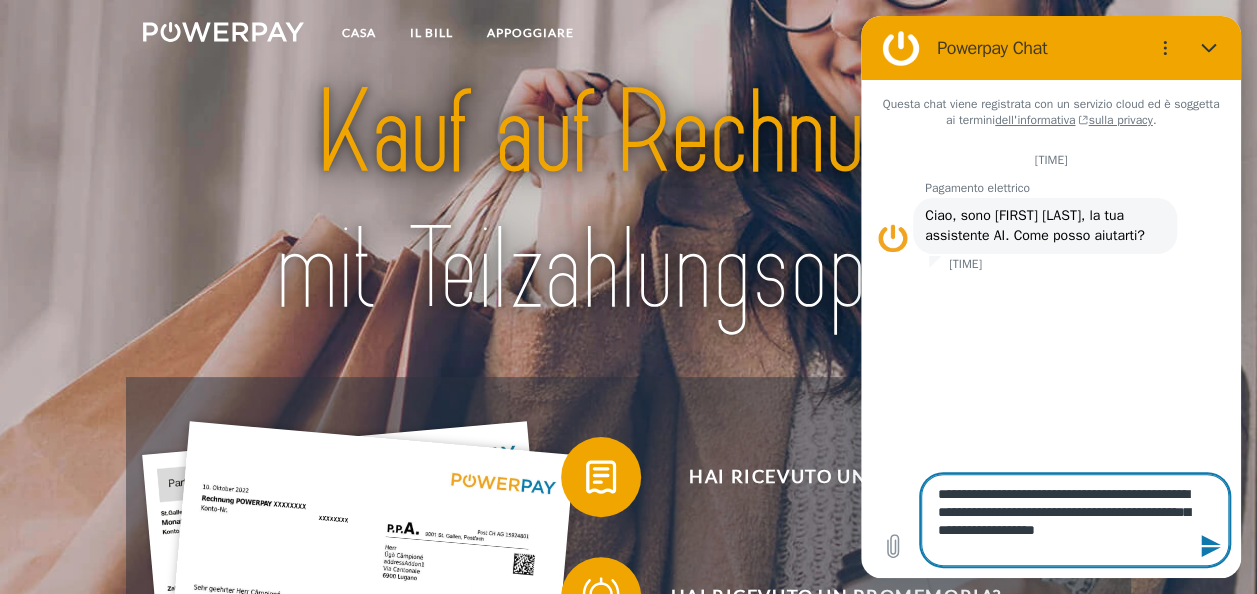 click on "**********" at bounding box center [1075, 520] 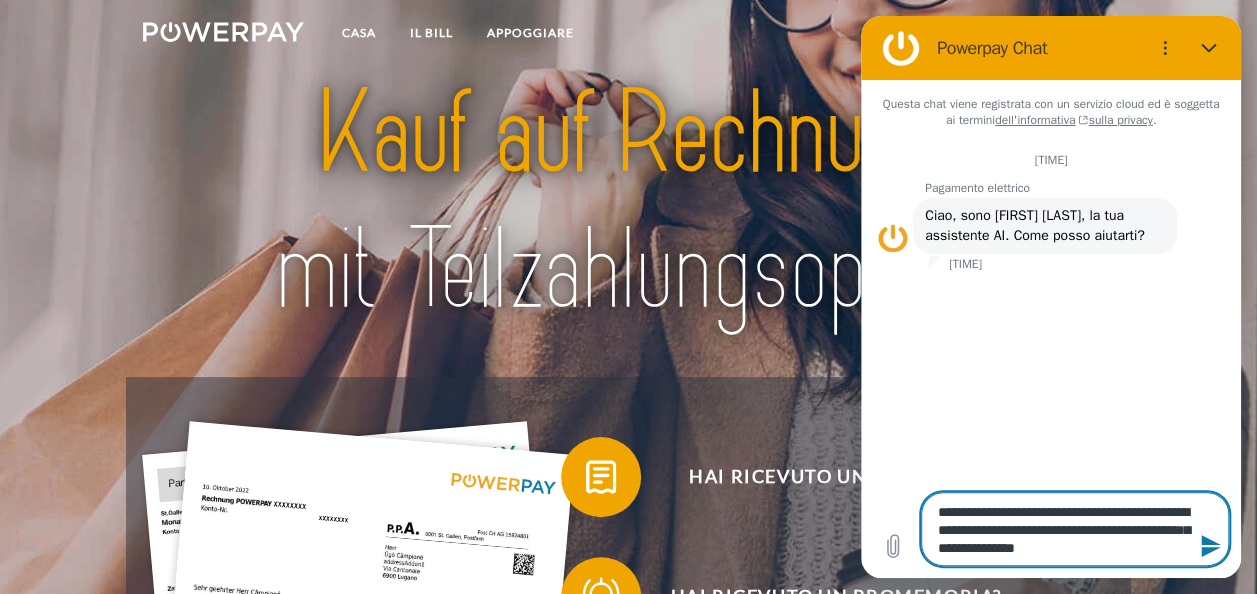 click on "**********" at bounding box center (1075, 529) 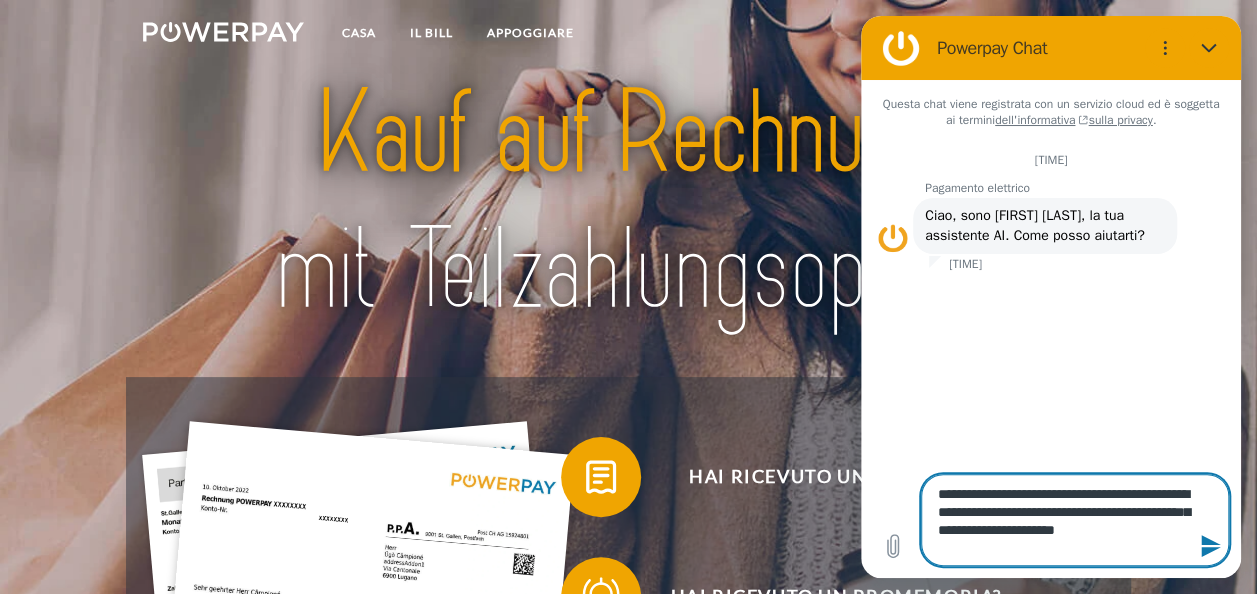 click 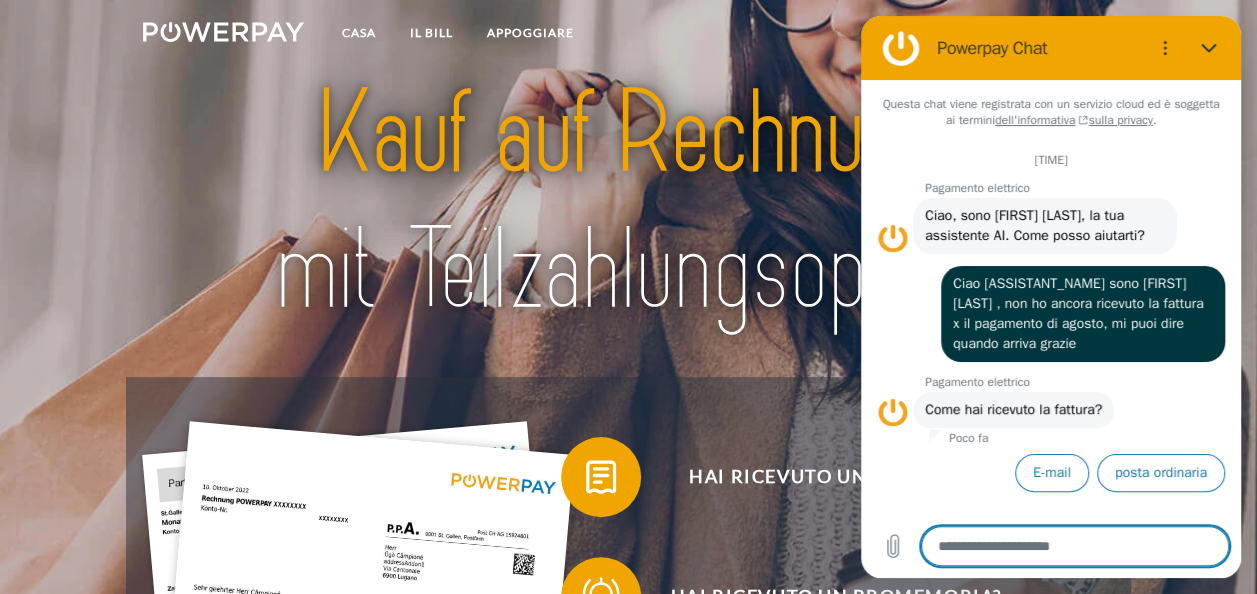 click on "E-mail" at bounding box center [1052, 473] 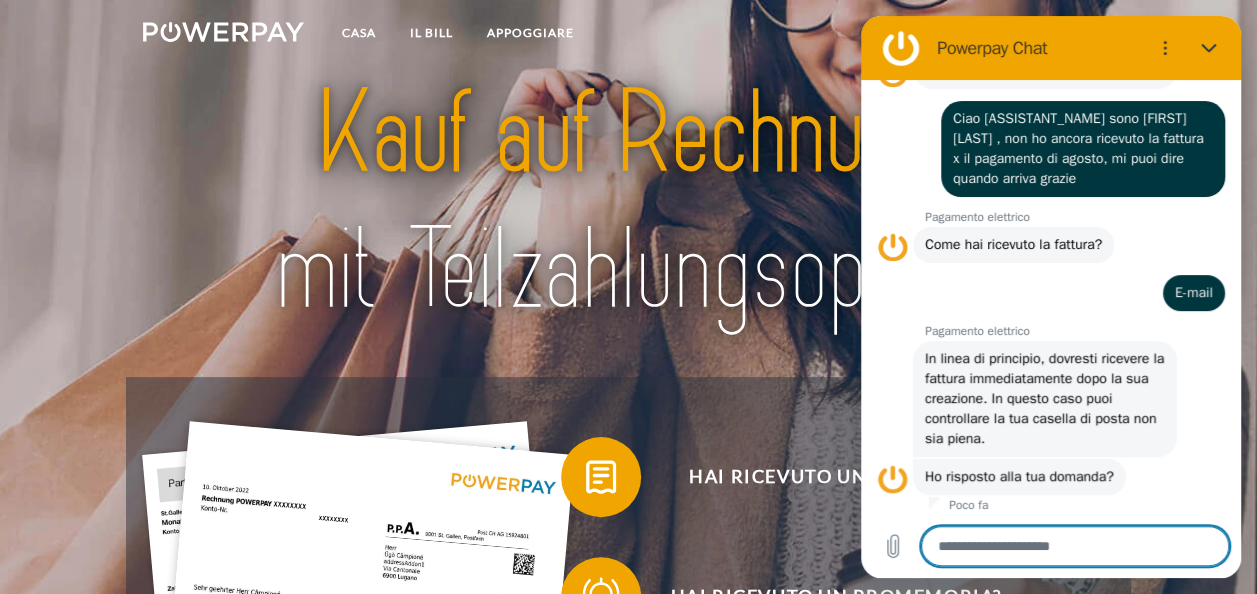 scroll, scrollTop: 214, scrollLeft: 0, axis: vertical 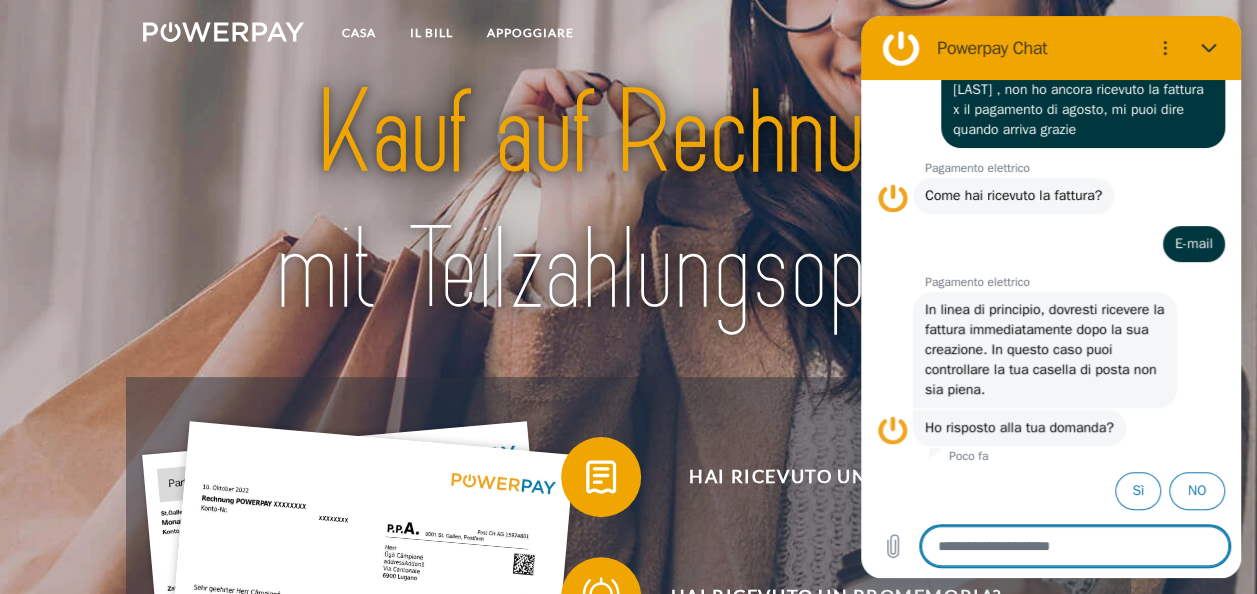 click at bounding box center (1075, 546) 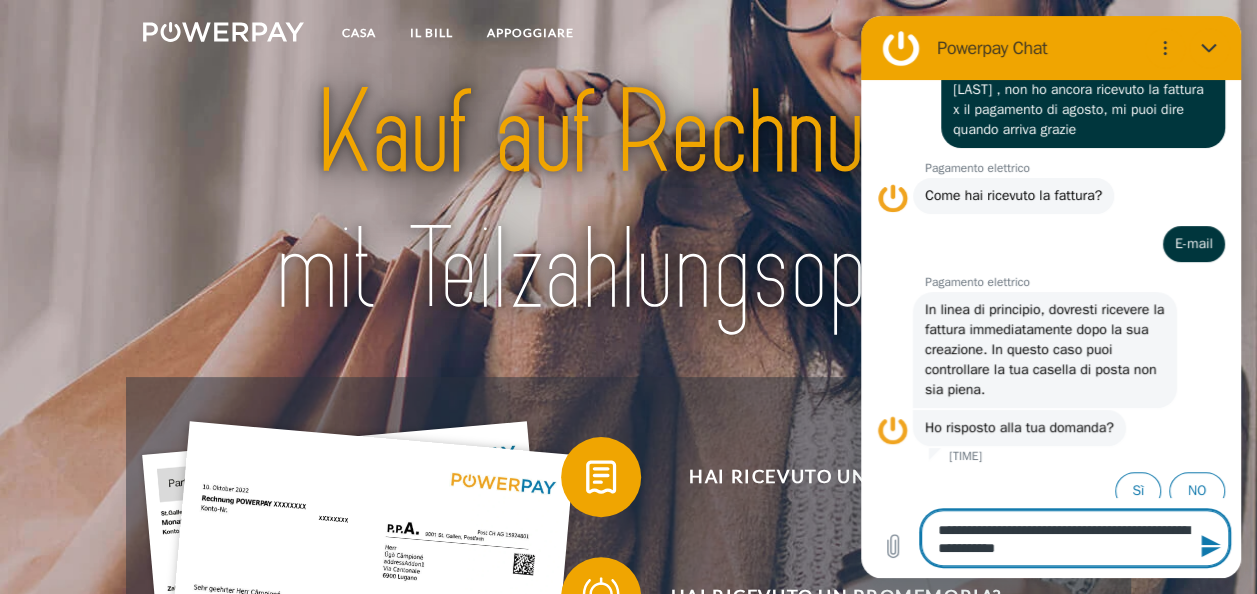 click on "**********" at bounding box center [1075, 538] 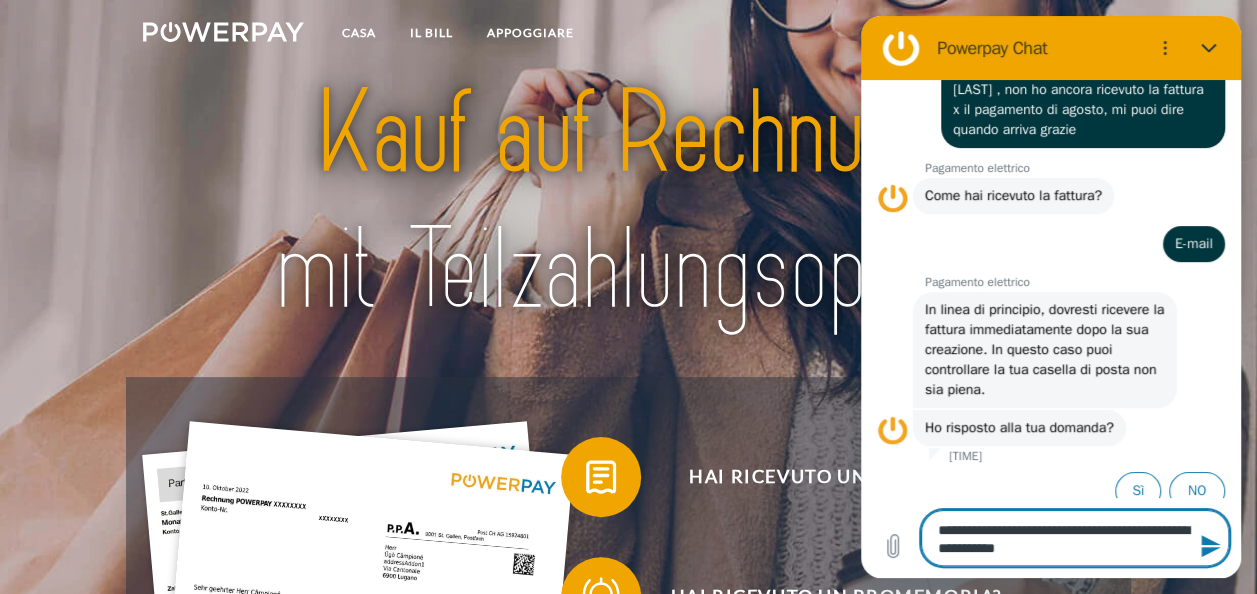 drag, startPoint x: 108, startPoint y: 530, endPoint x: 808, endPoint y: 411, distance: 710.04297 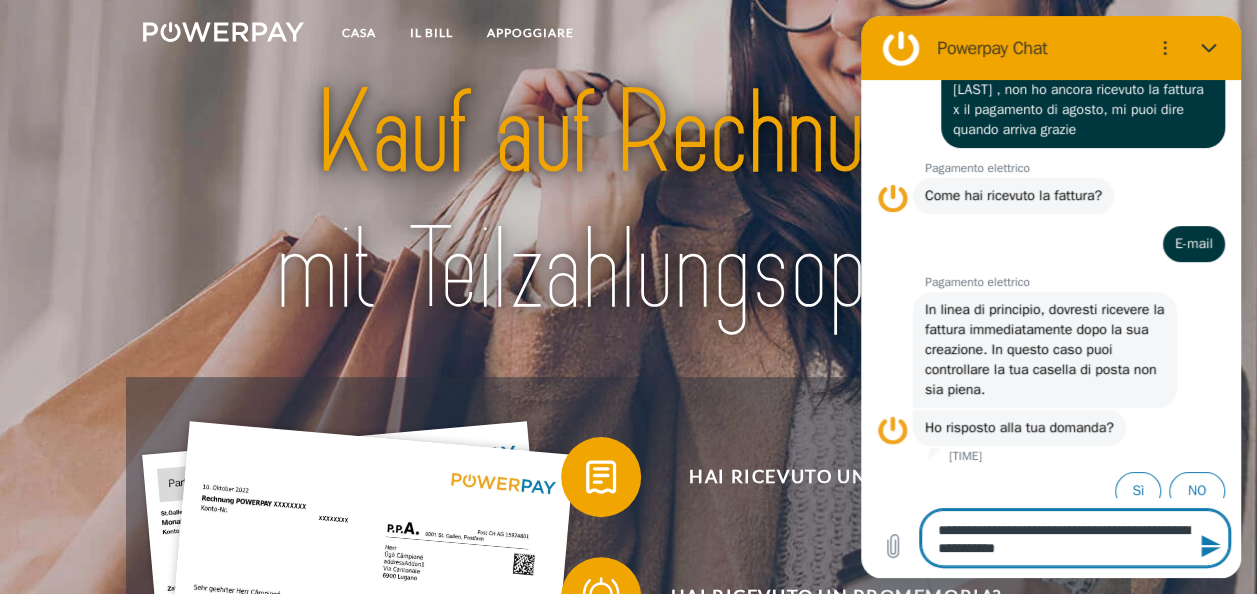 drag, startPoint x: 100, startPoint y: 534, endPoint x: 818, endPoint y: 526, distance: 718.04456 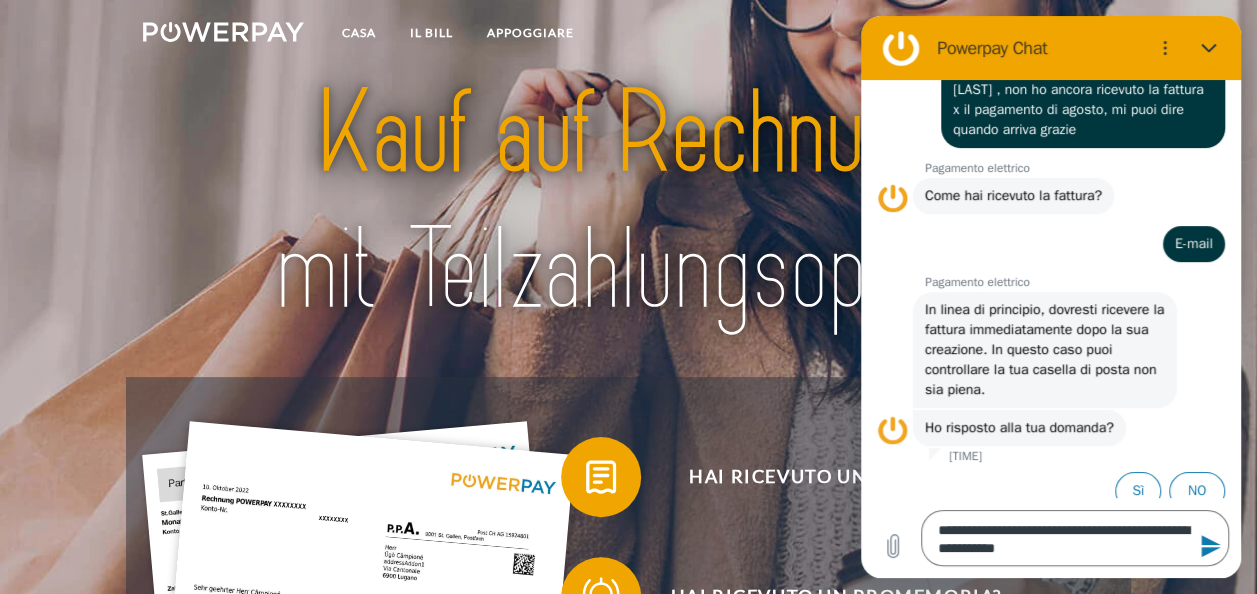 click 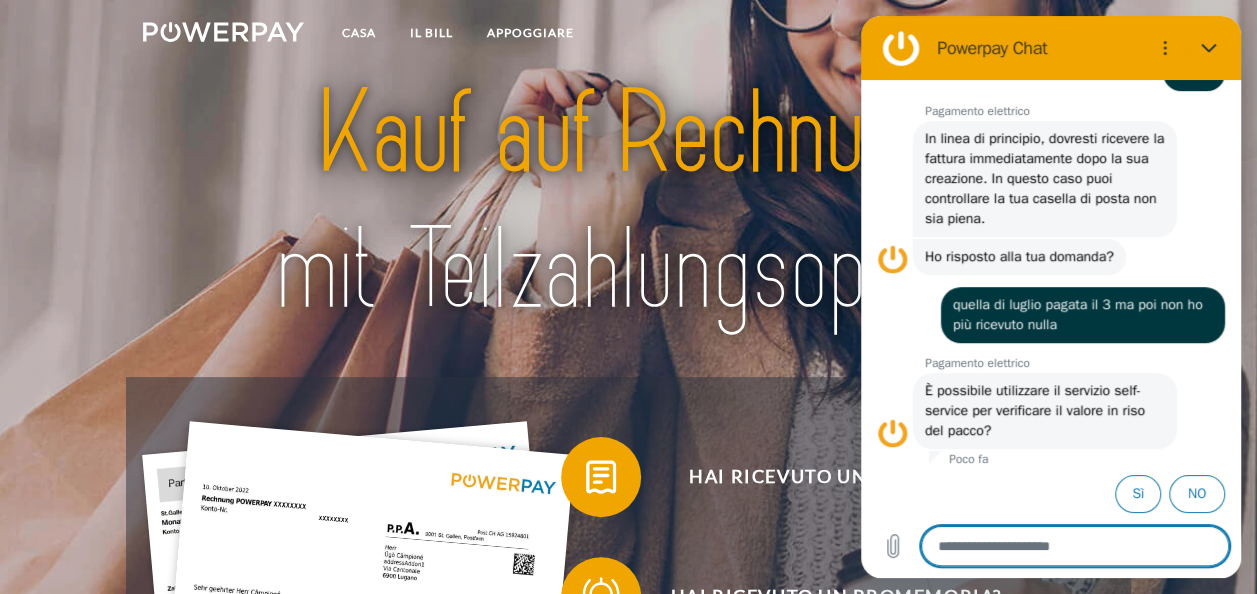 scroll, scrollTop: 388, scrollLeft: 0, axis: vertical 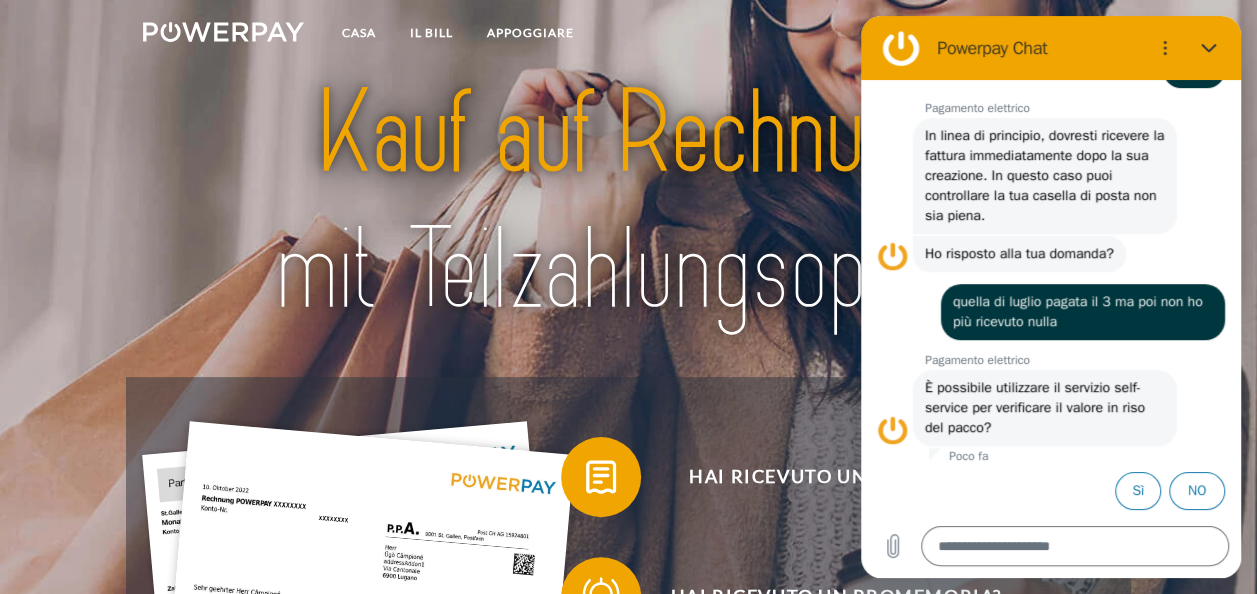click on "NO" at bounding box center [1197, 491] 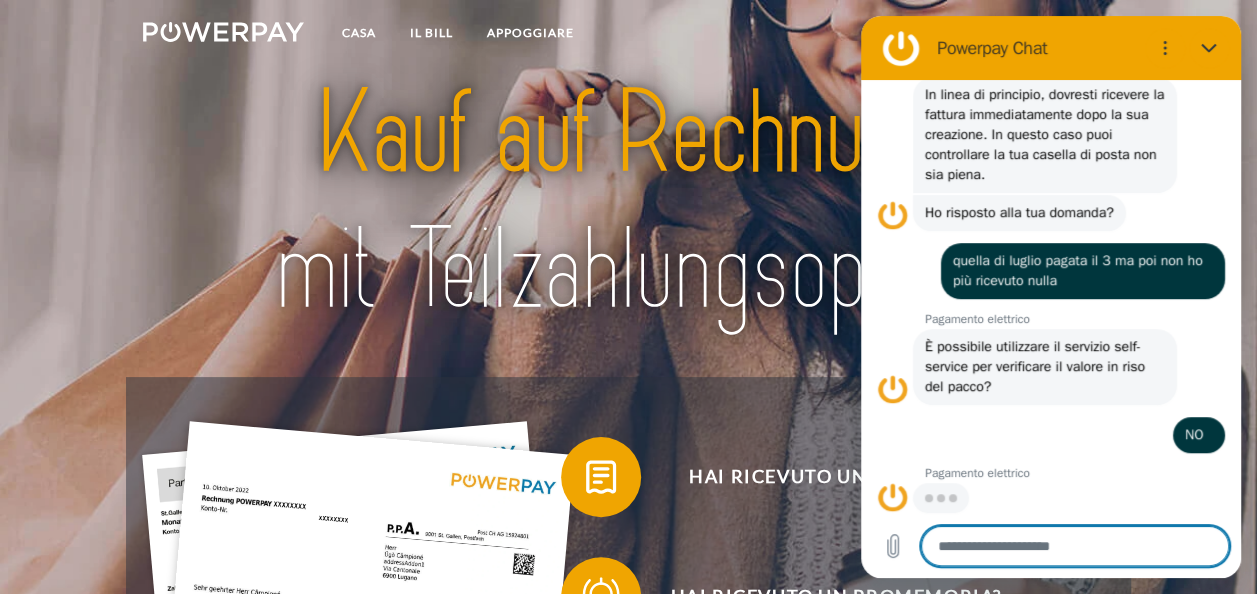scroll, scrollTop: 429, scrollLeft: 0, axis: vertical 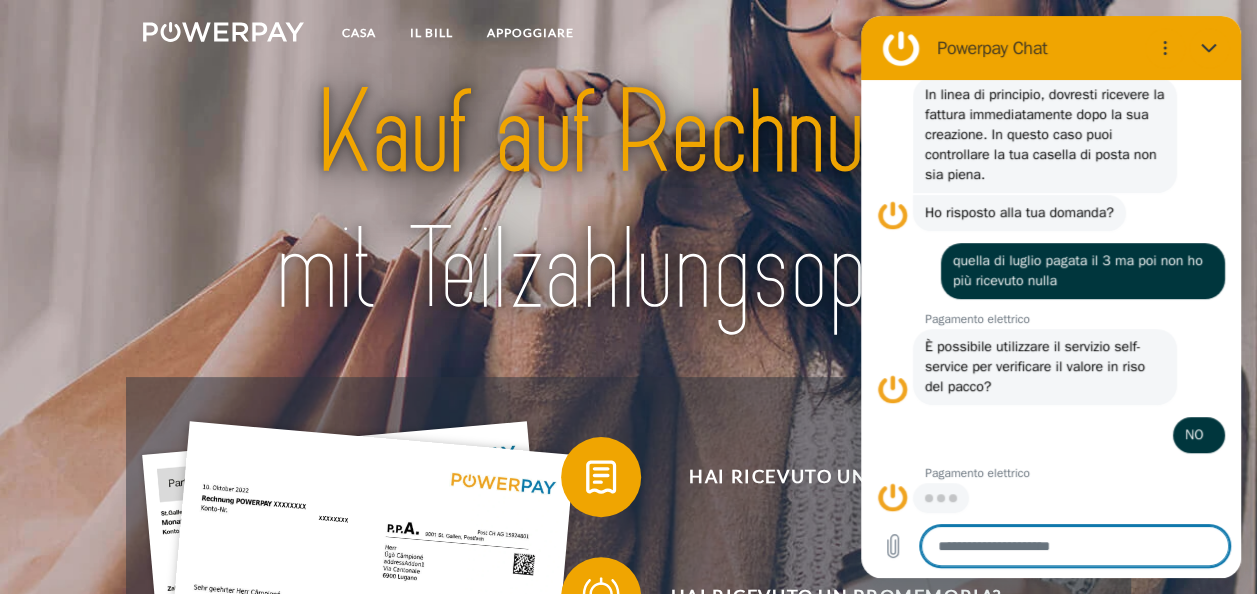 click at bounding box center [1075, 546] 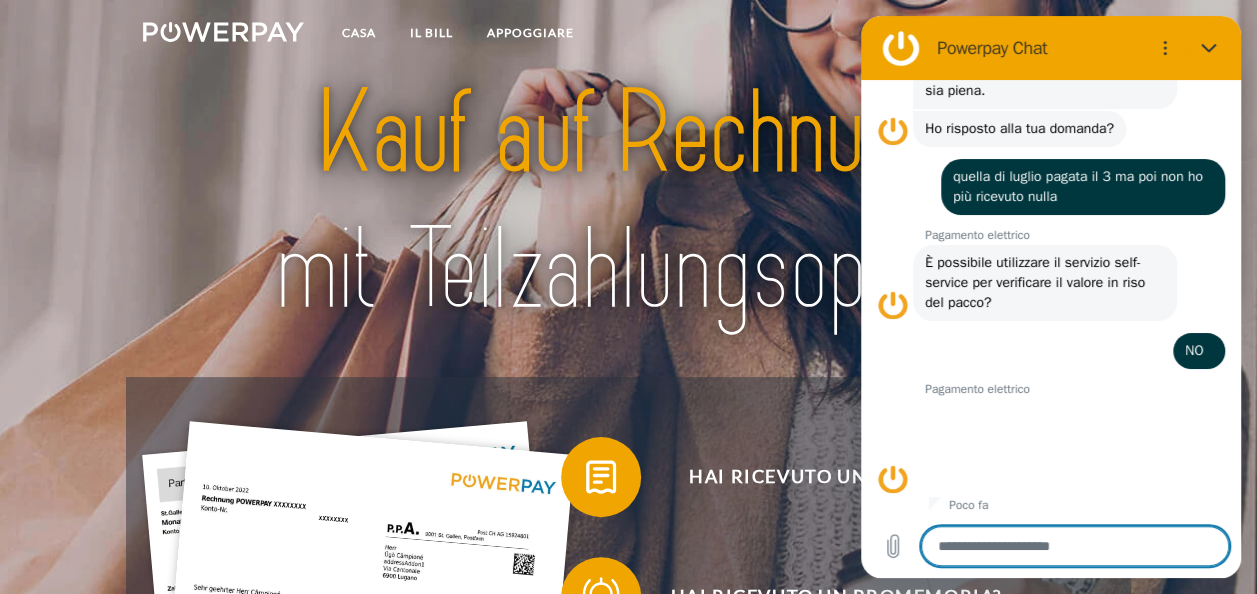 scroll, scrollTop: 562, scrollLeft: 0, axis: vertical 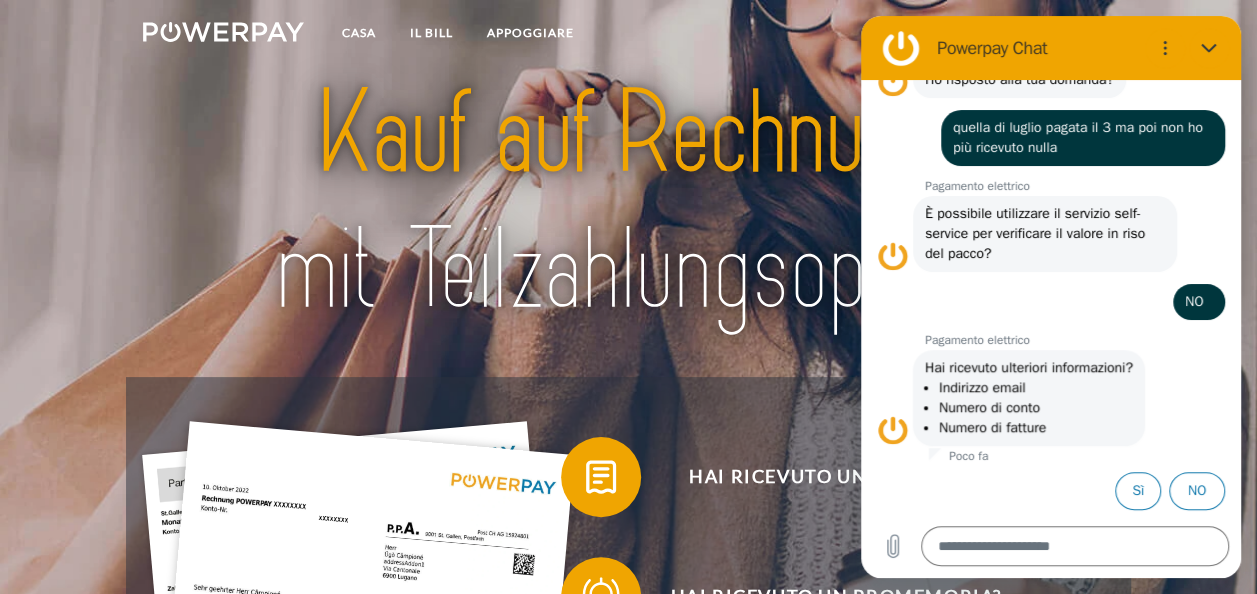 click on "NO" at bounding box center (1197, 491) 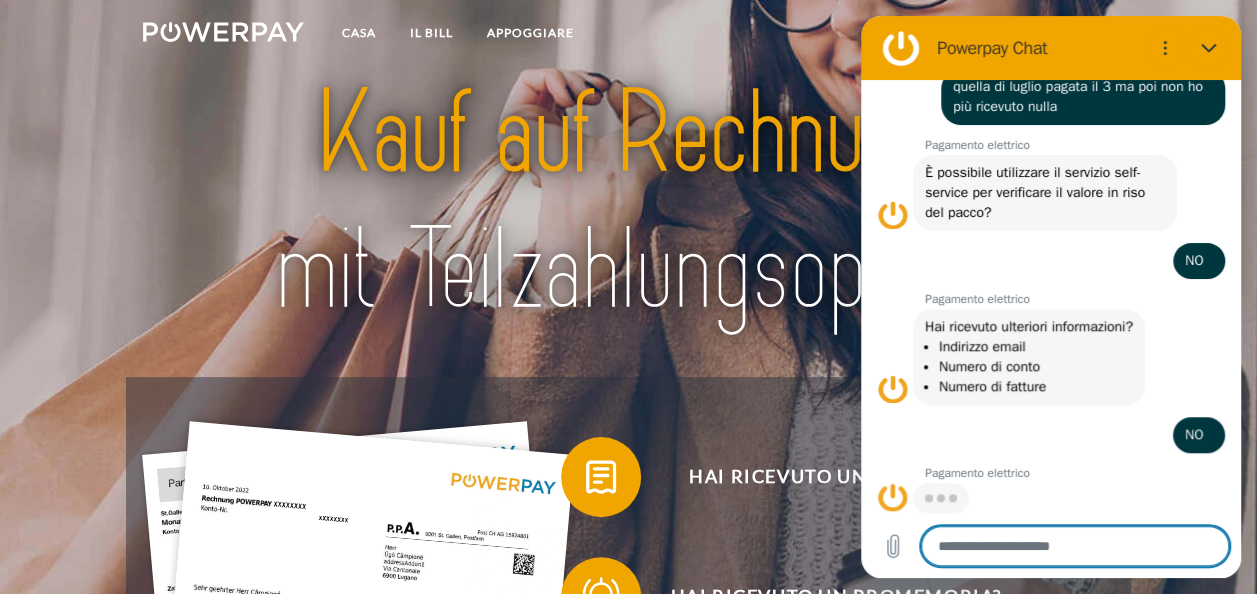 scroll, scrollTop: 603, scrollLeft: 0, axis: vertical 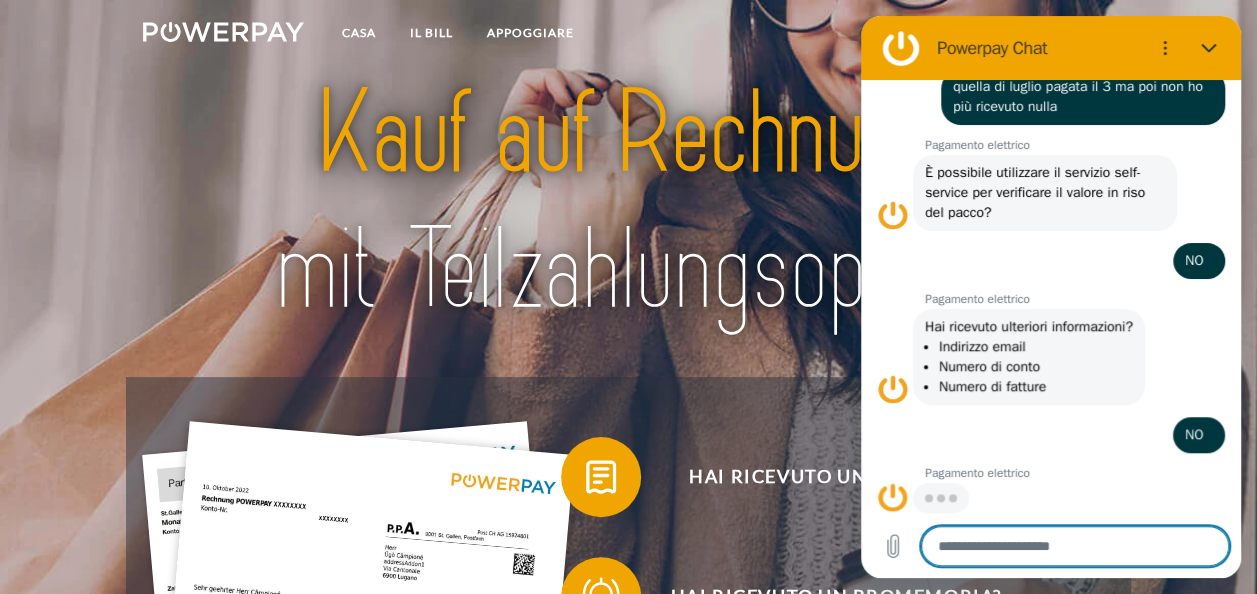 click at bounding box center (1075, 546) 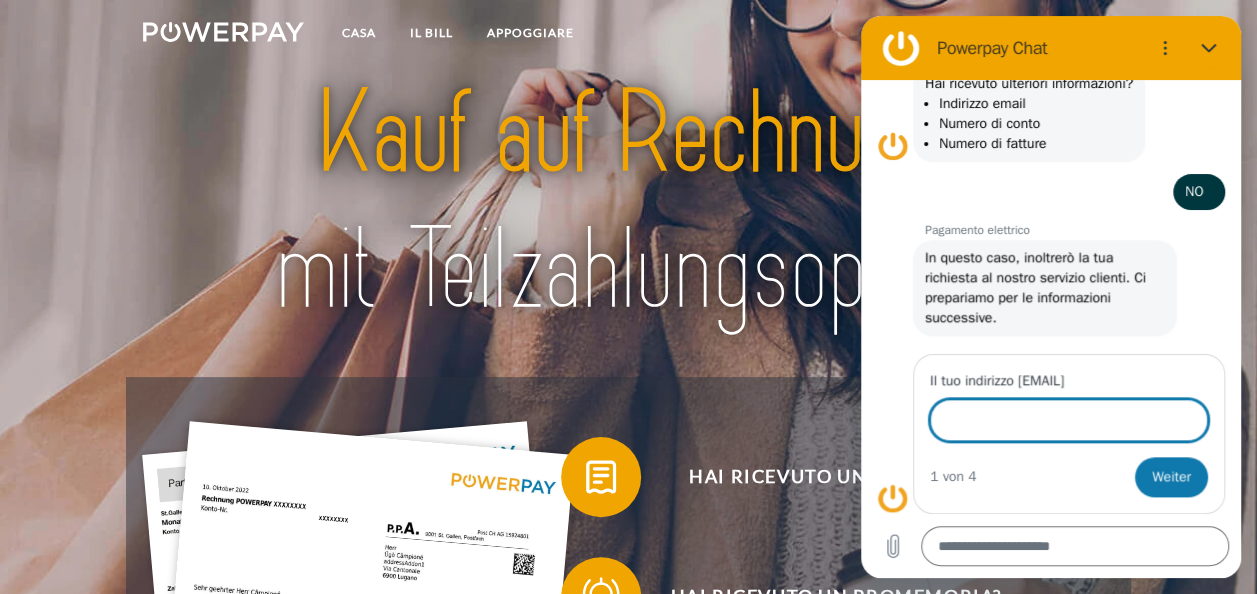 scroll, scrollTop: 844, scrollLeft: 0, axis: vertical 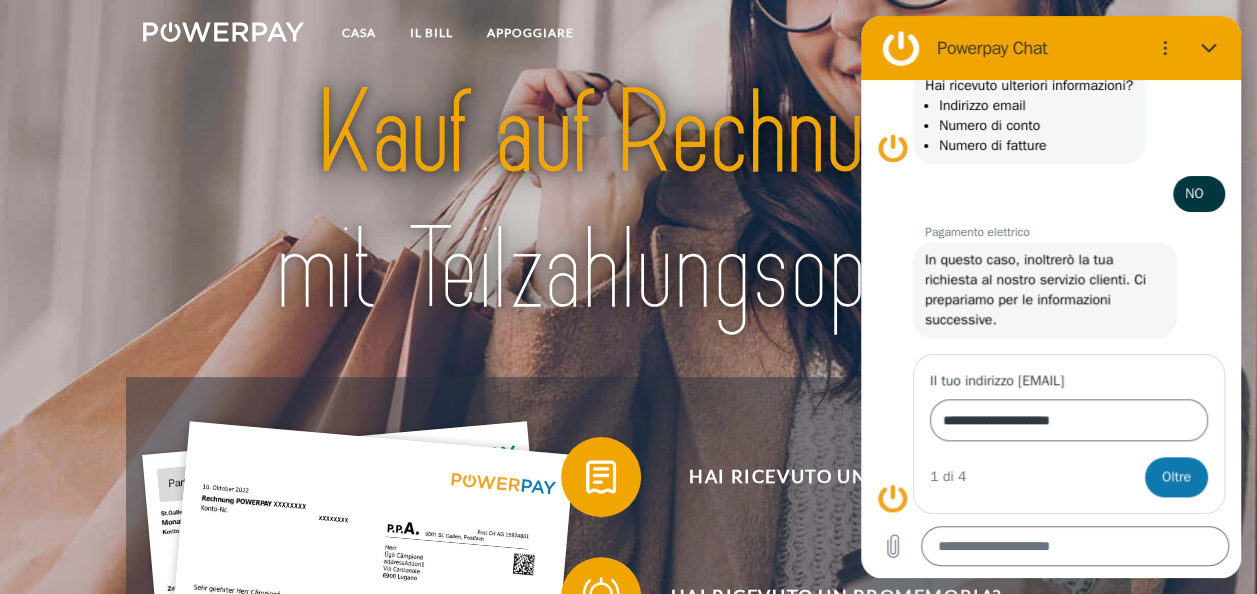 click on "Oltre" at bounding box center (1176, 477) 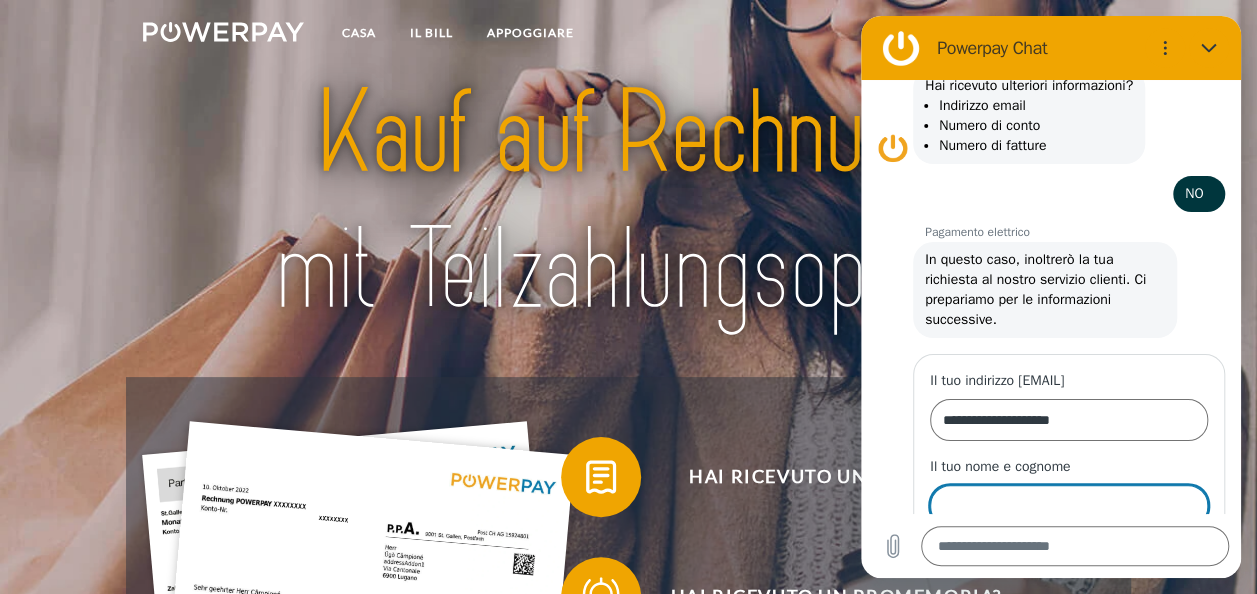 scroll, scrollTop: 929, scrollLeft: 0, axis: vertical 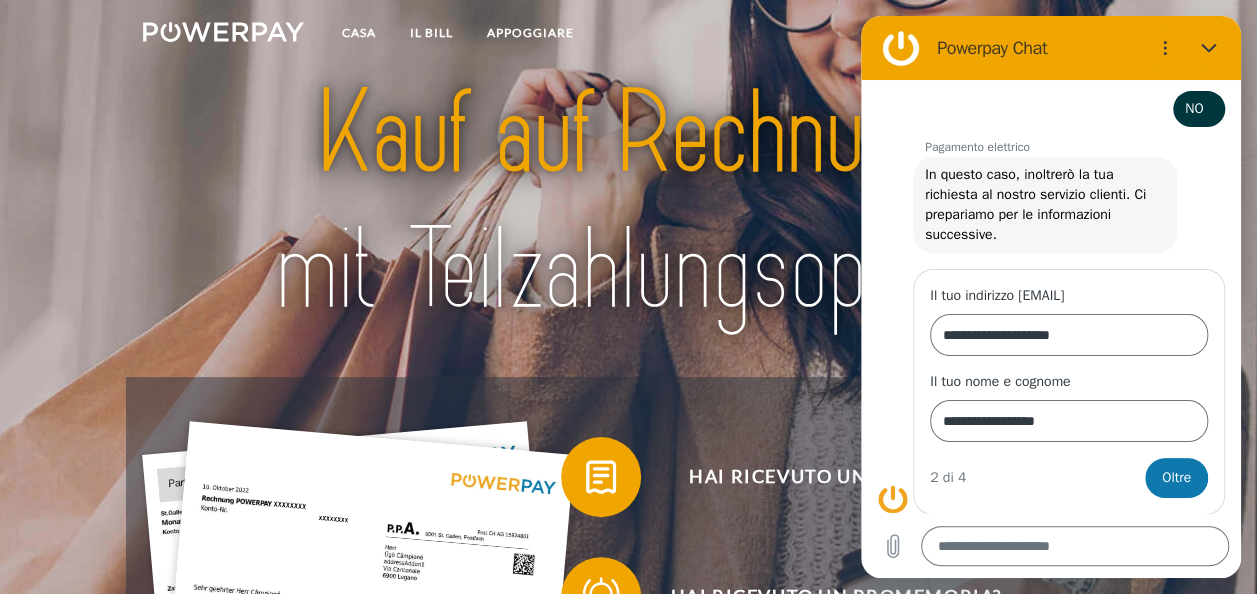 click on "Oltre" at bounding box center [1176, 478] 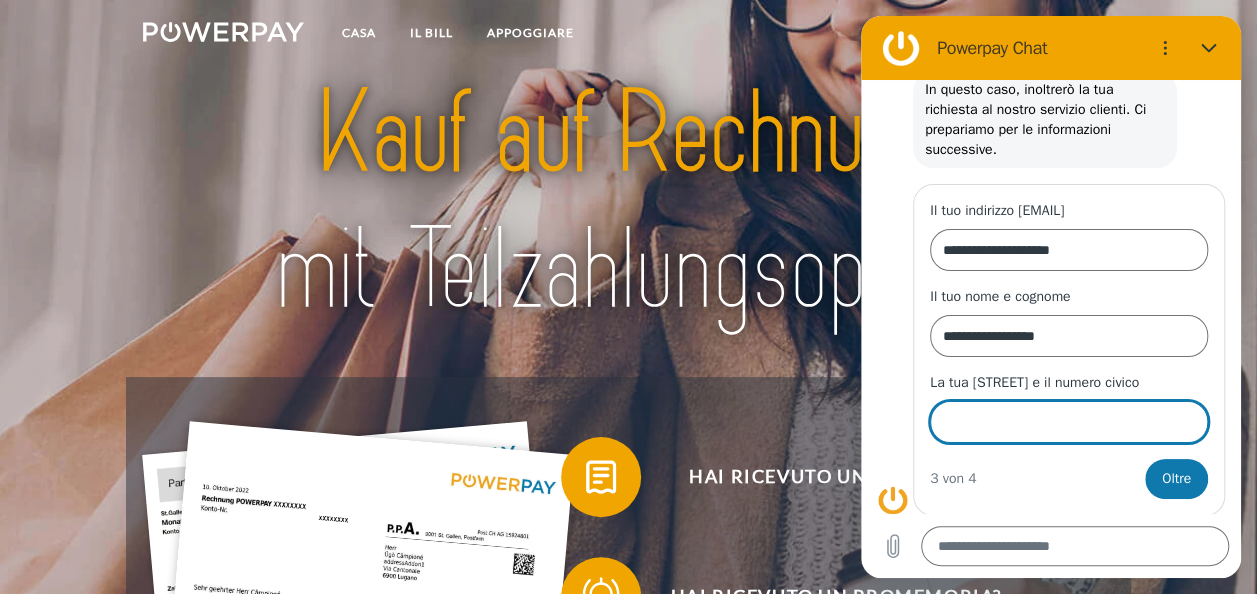 scroll, scrollTop: 1014, scrollLeft: 0, axis: vertical 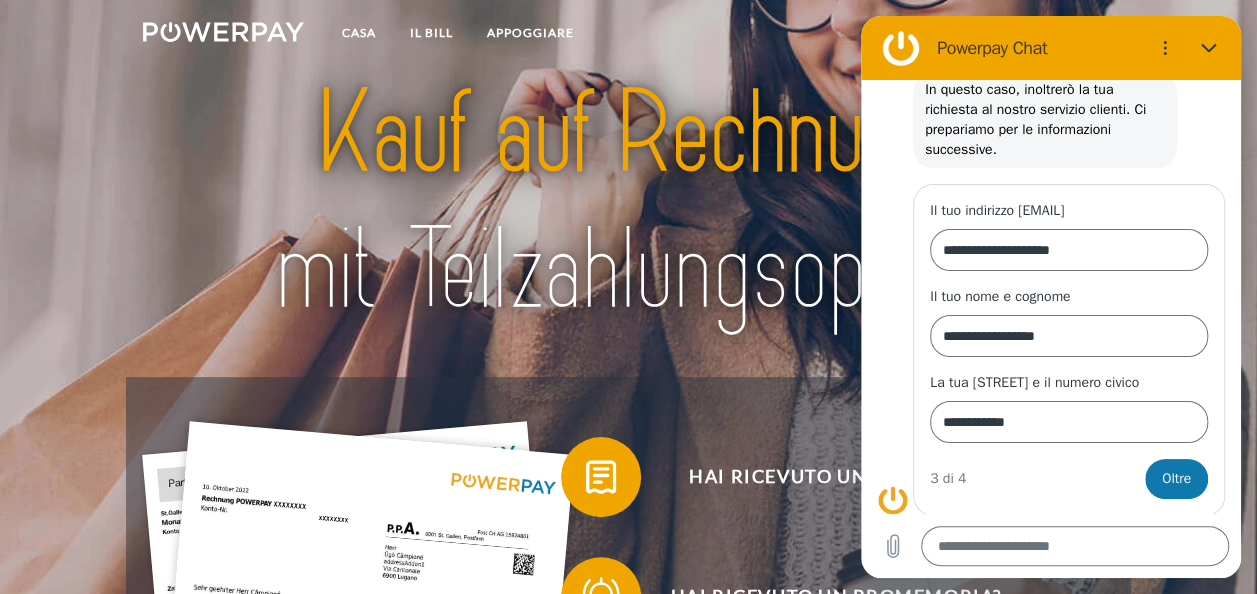 click on "Oltre" at bounding box center [1176, 479] 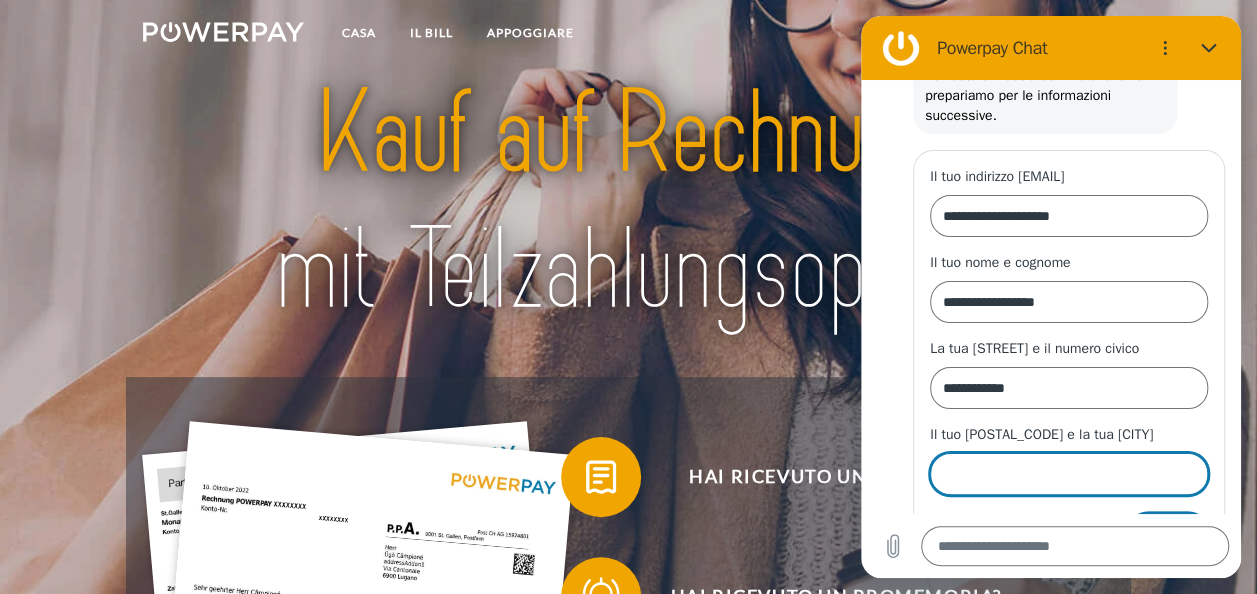 scroll, scrollTop: 1100, scrollLeft: 0, axis: vertical 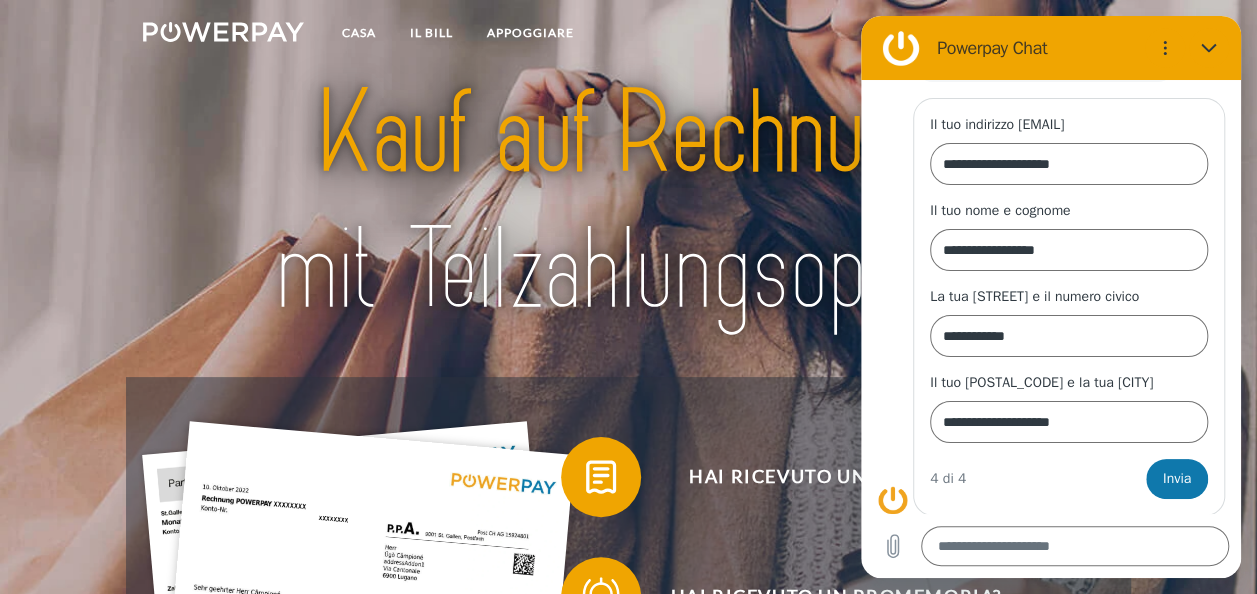 click on "Invia" at bounding box center (1177, 479) 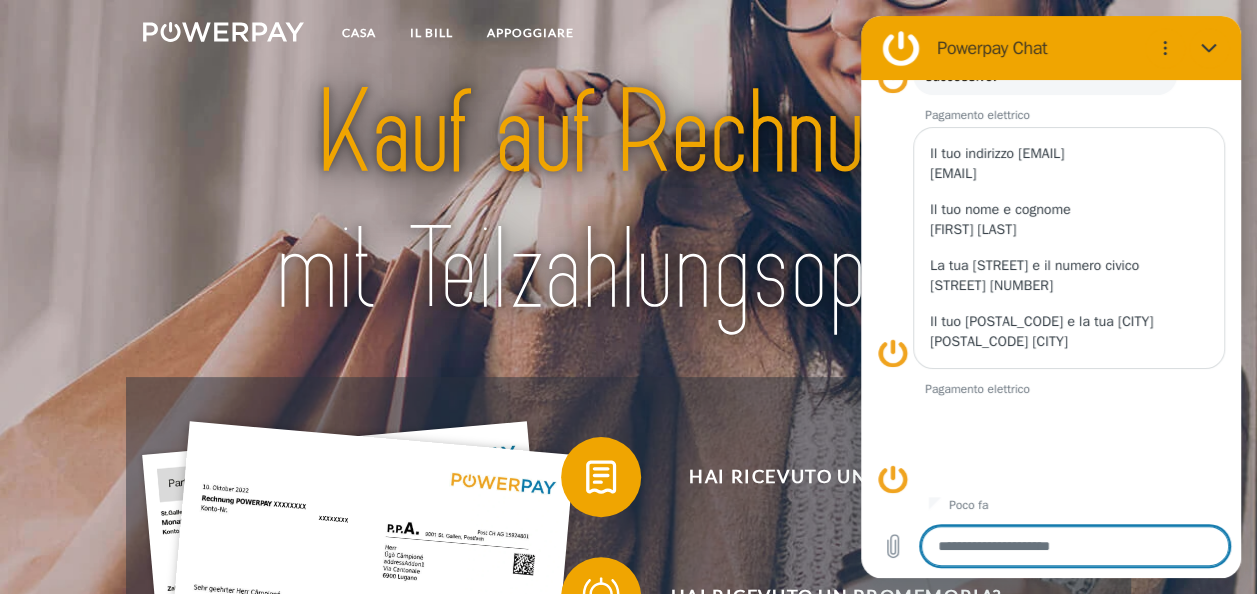 scroll, scrollTop: 1110, scrollLeft: 0, axis: vertical 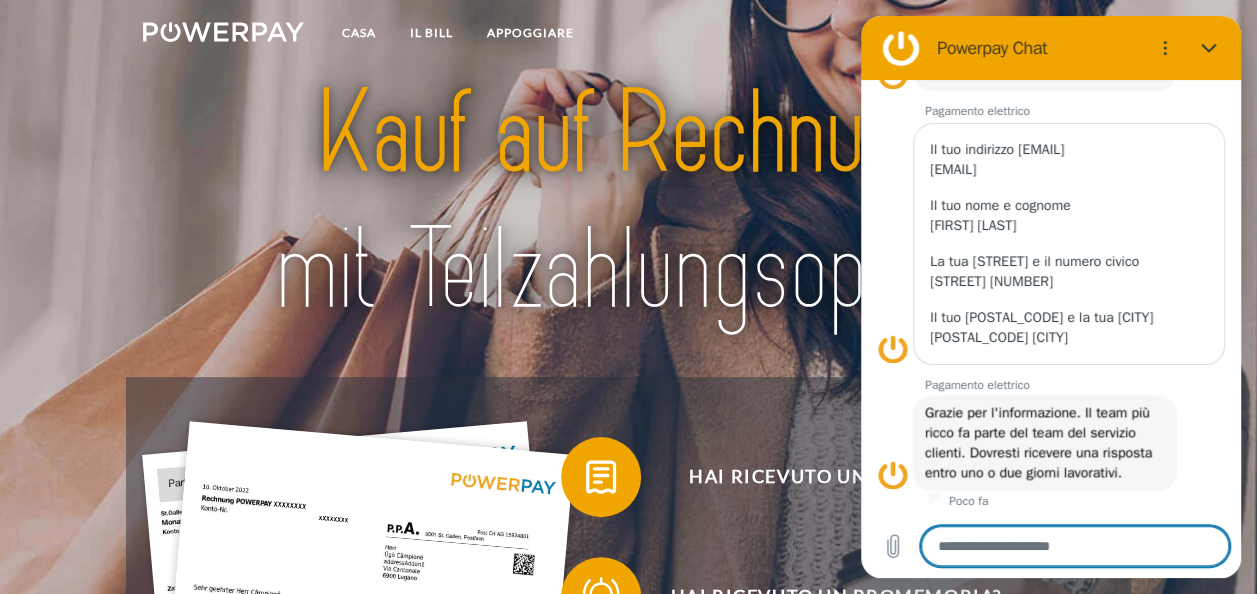 click at bounding box center (1075, 546) 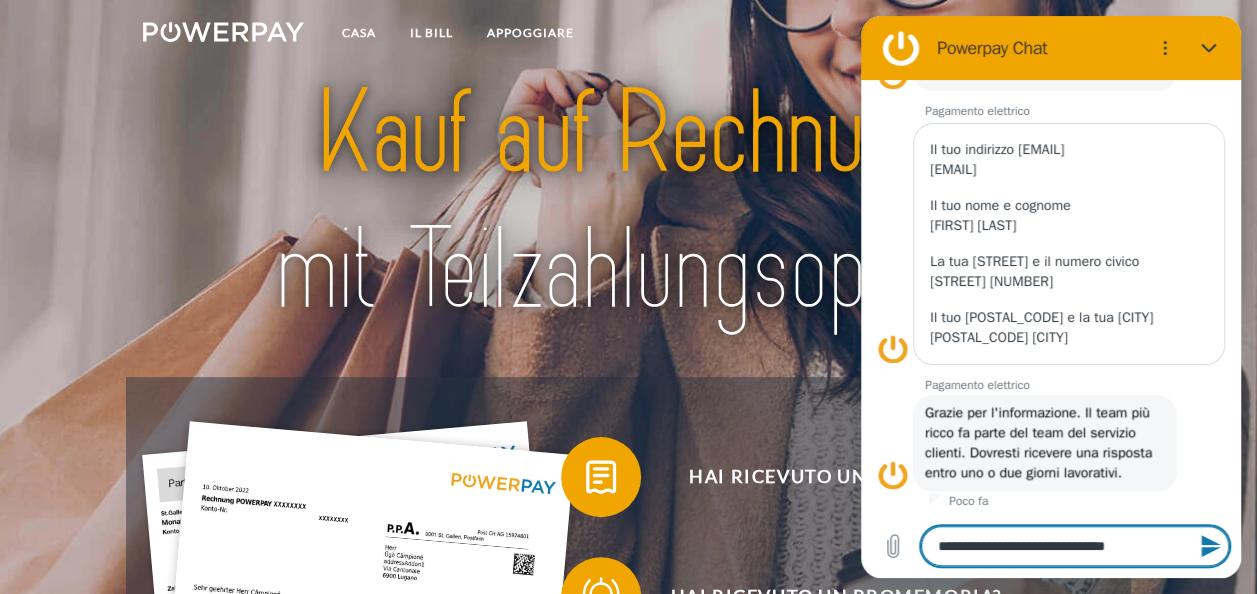 click 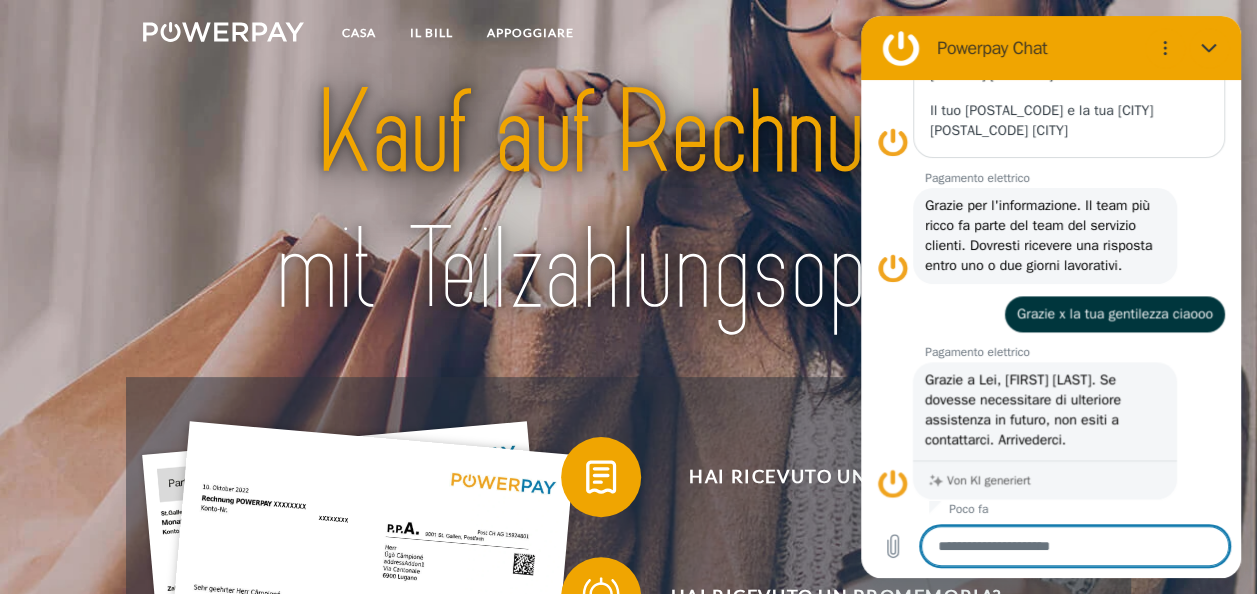 scroll, scrollTop: 1325, scrollLeft: 0, axis: vertical 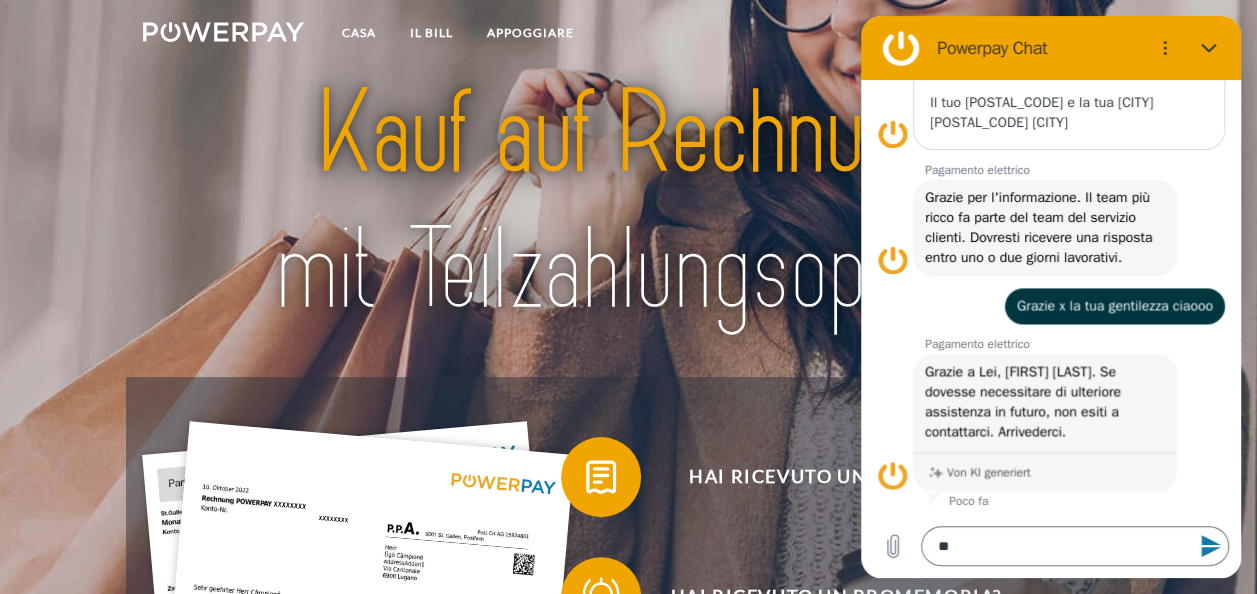 click 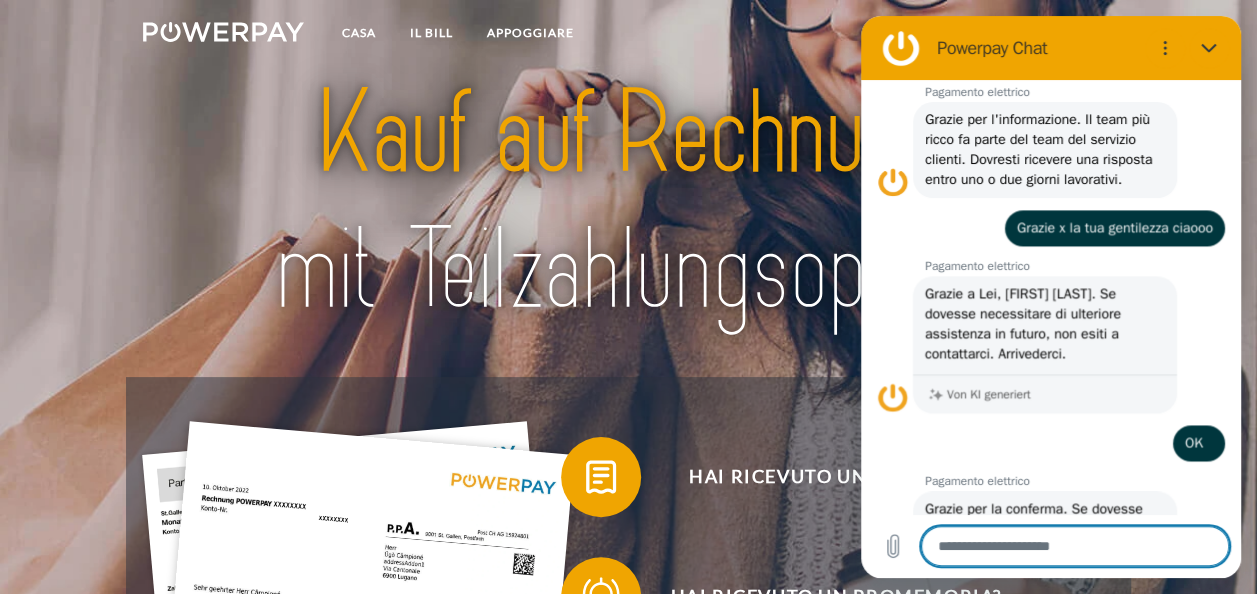 scroll, scrollTop: 1120, scrollLeft: 0, axis: vertical 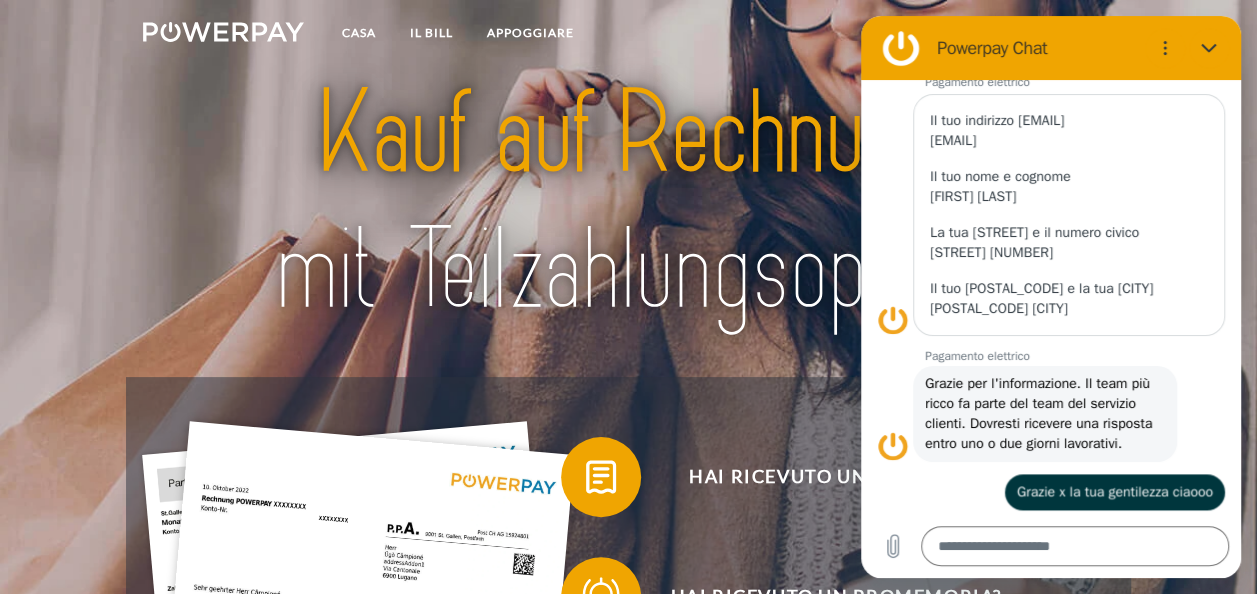 click 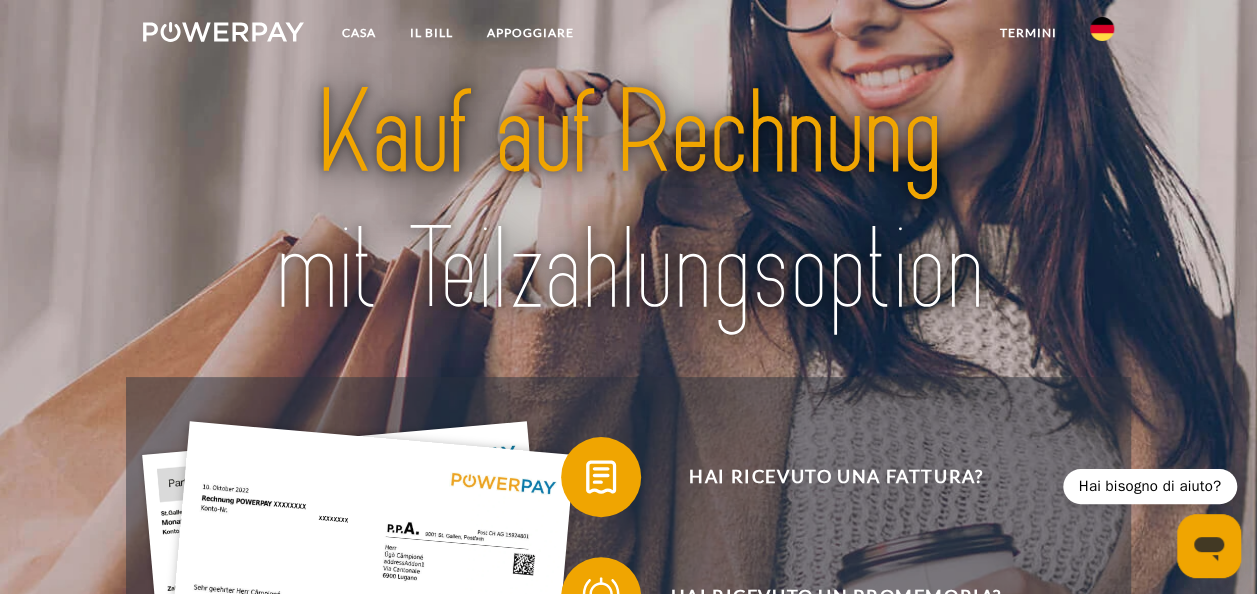 click at bounding box center [1102, 29] 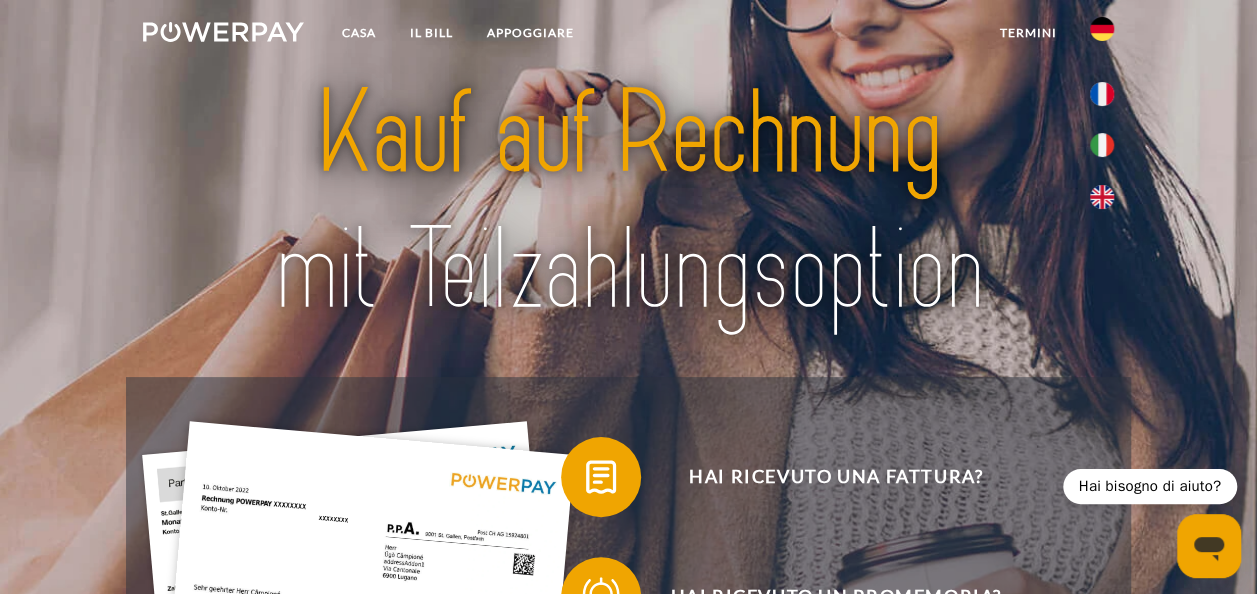 click at bounding box center [1102, 145] 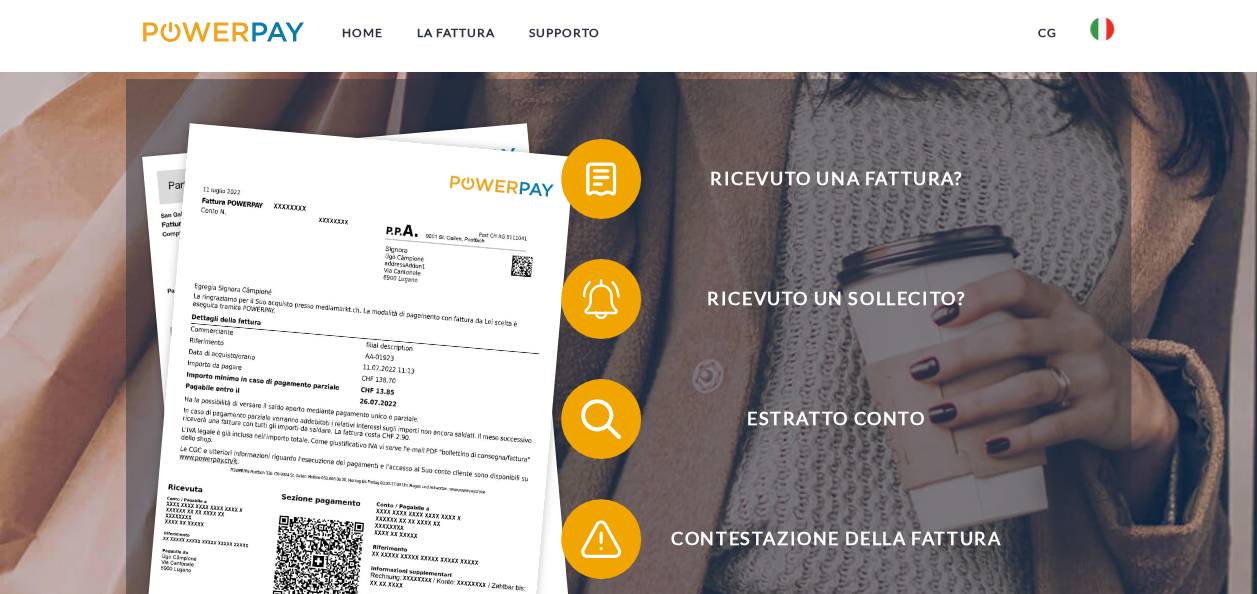scroll, scrollTop: 300, scrollLeft: 0, axis: vertical 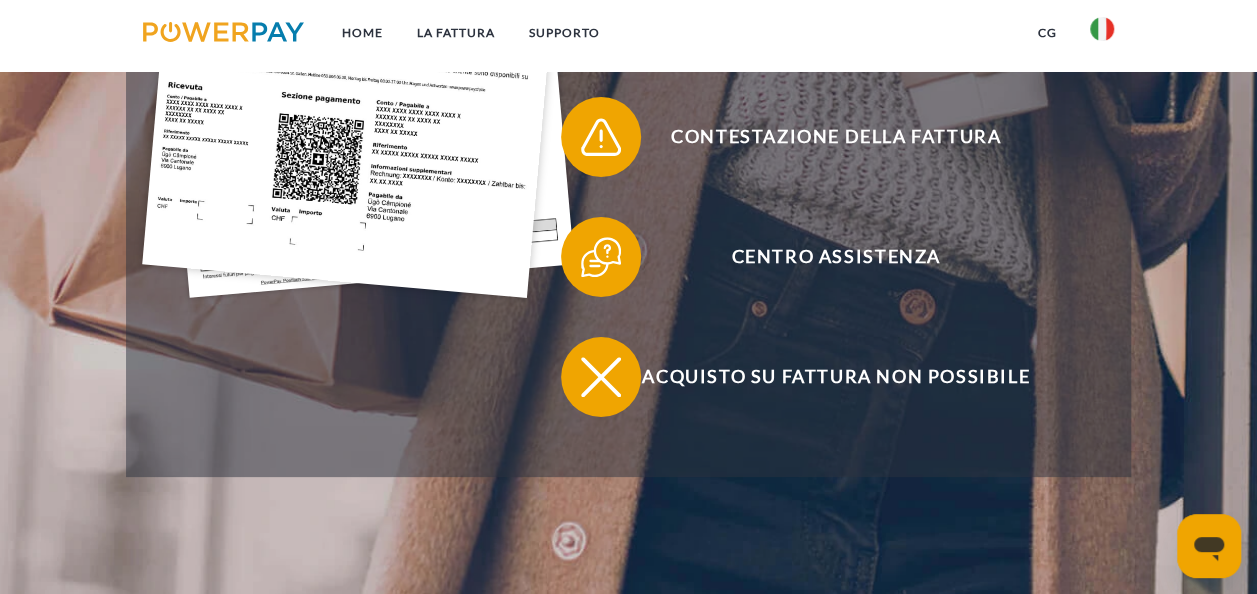 click on "Centro assistenza" at bounding box center (836, 257) 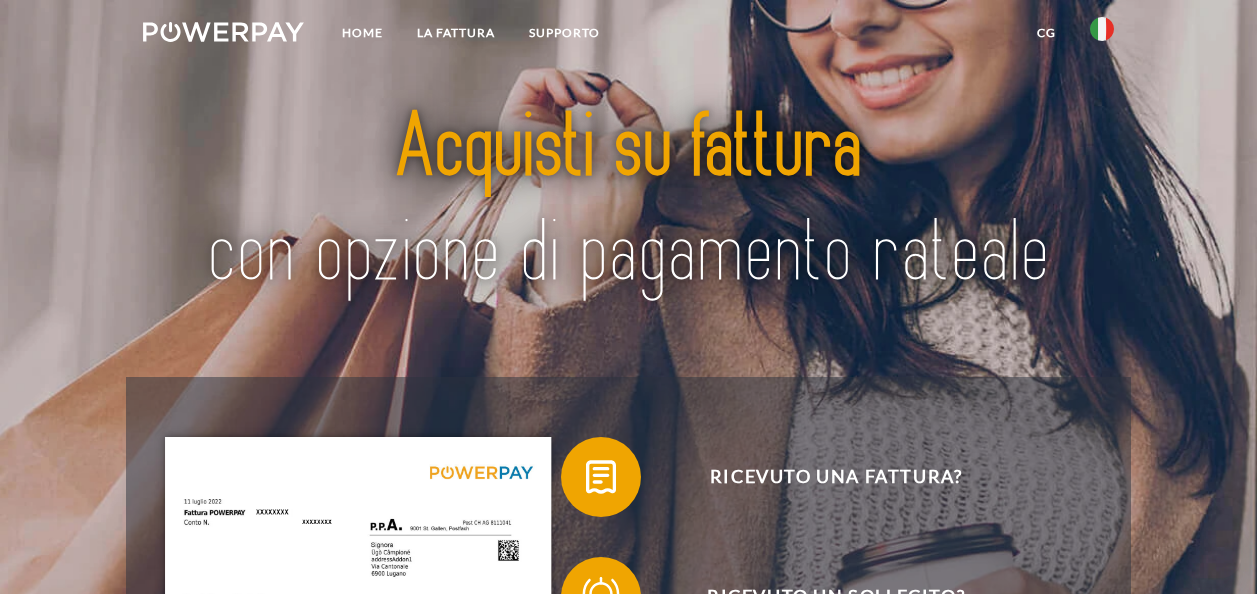 scroll, scrollTop: 0, scrollLeft: 0, axis: both 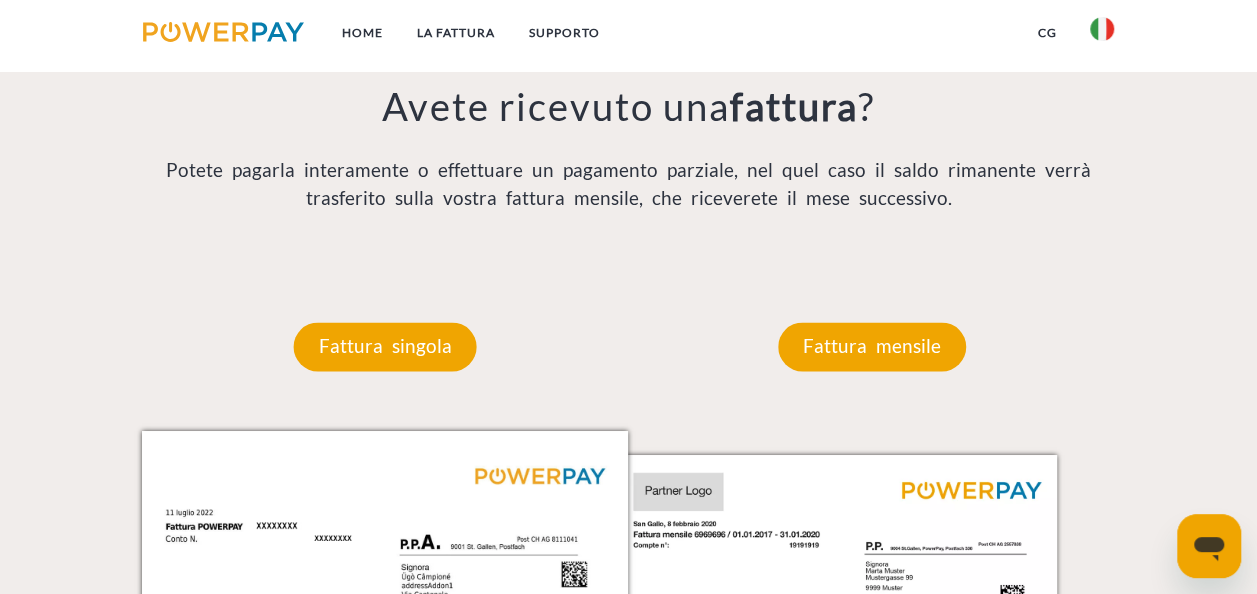 click on "Fattura mensile" at bounding box center (872, 346) 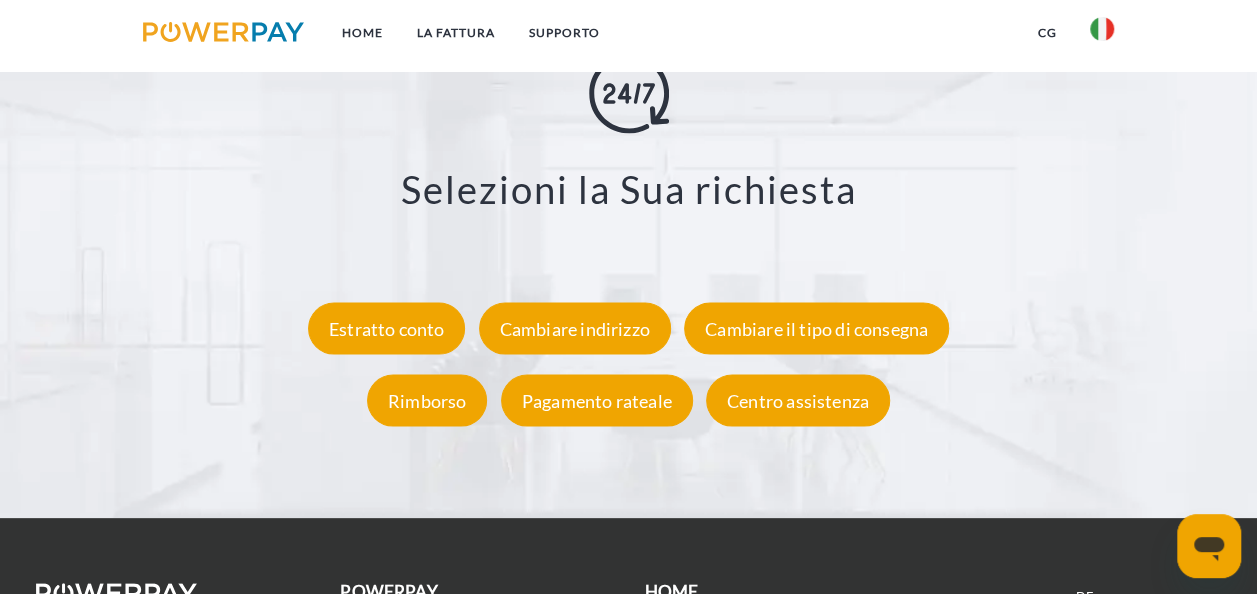 scroll, scrollTop: 3500, scrollLeft: 0, axis: vertical 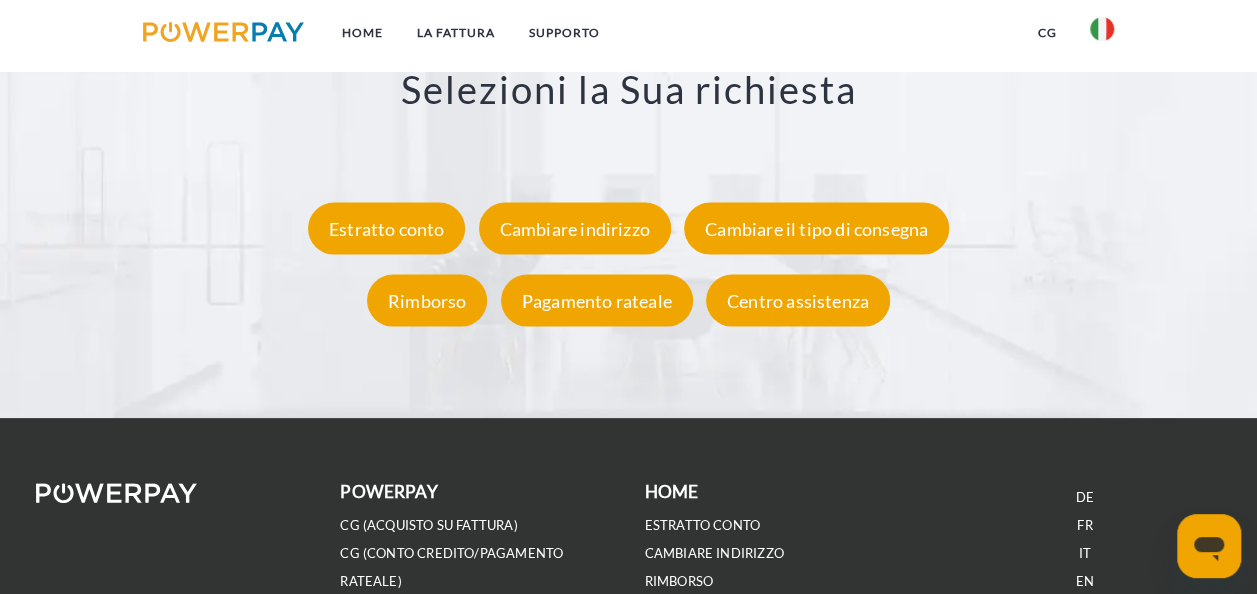 click on "Estratto conto" at bounding box center [387, 229] 